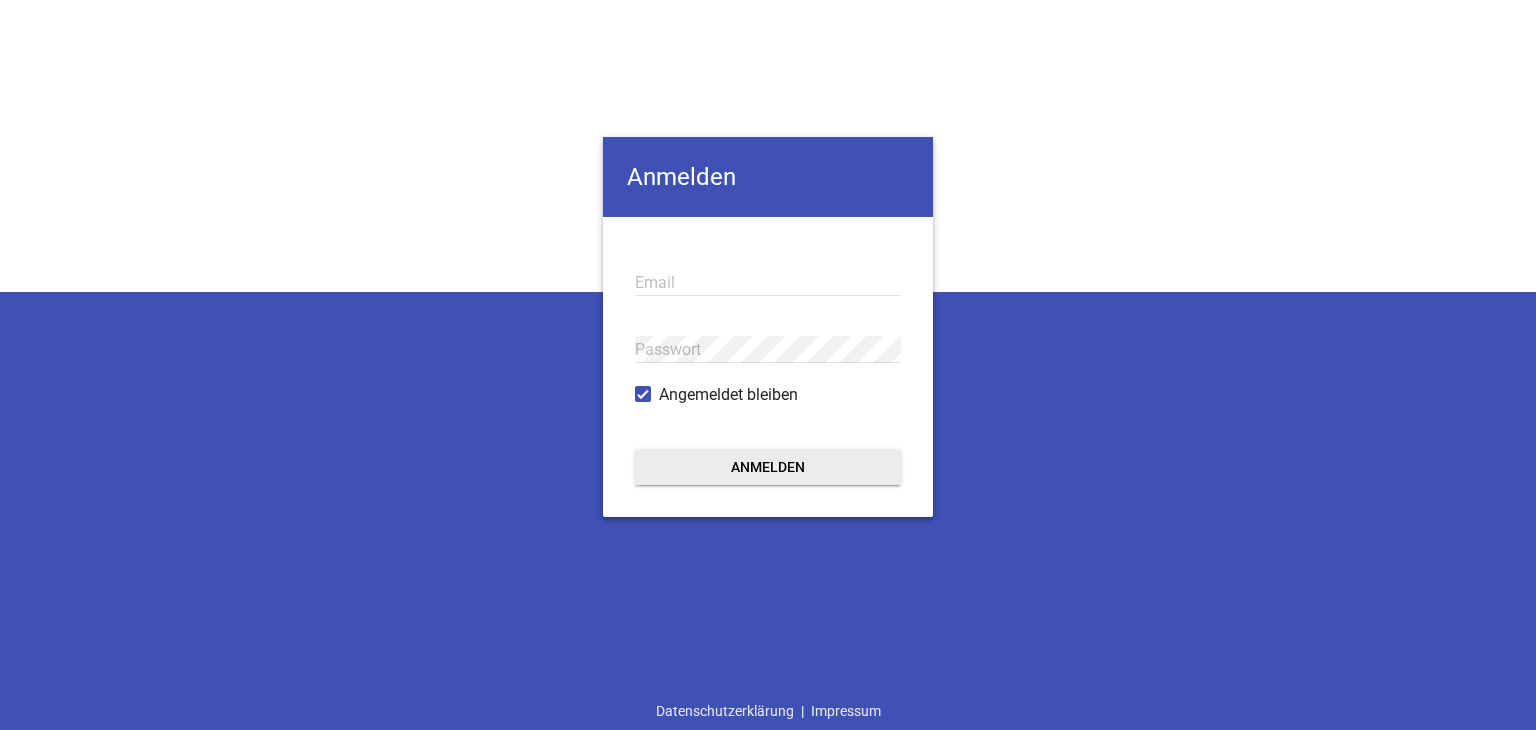 scroll, scrollTop: 0, scrollLeft: 0, axis: both 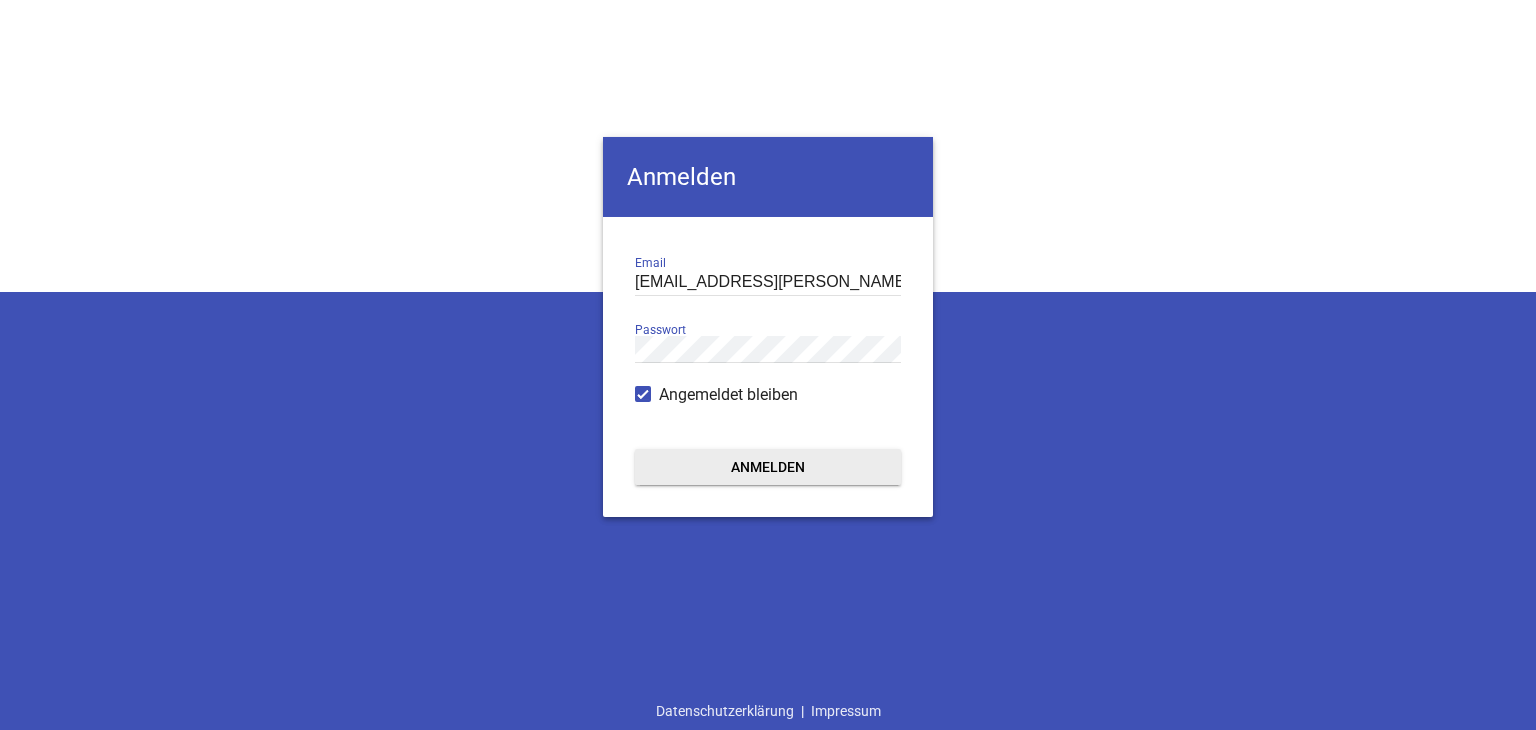 click on "Anmelden" at bounding box center (768, 467) 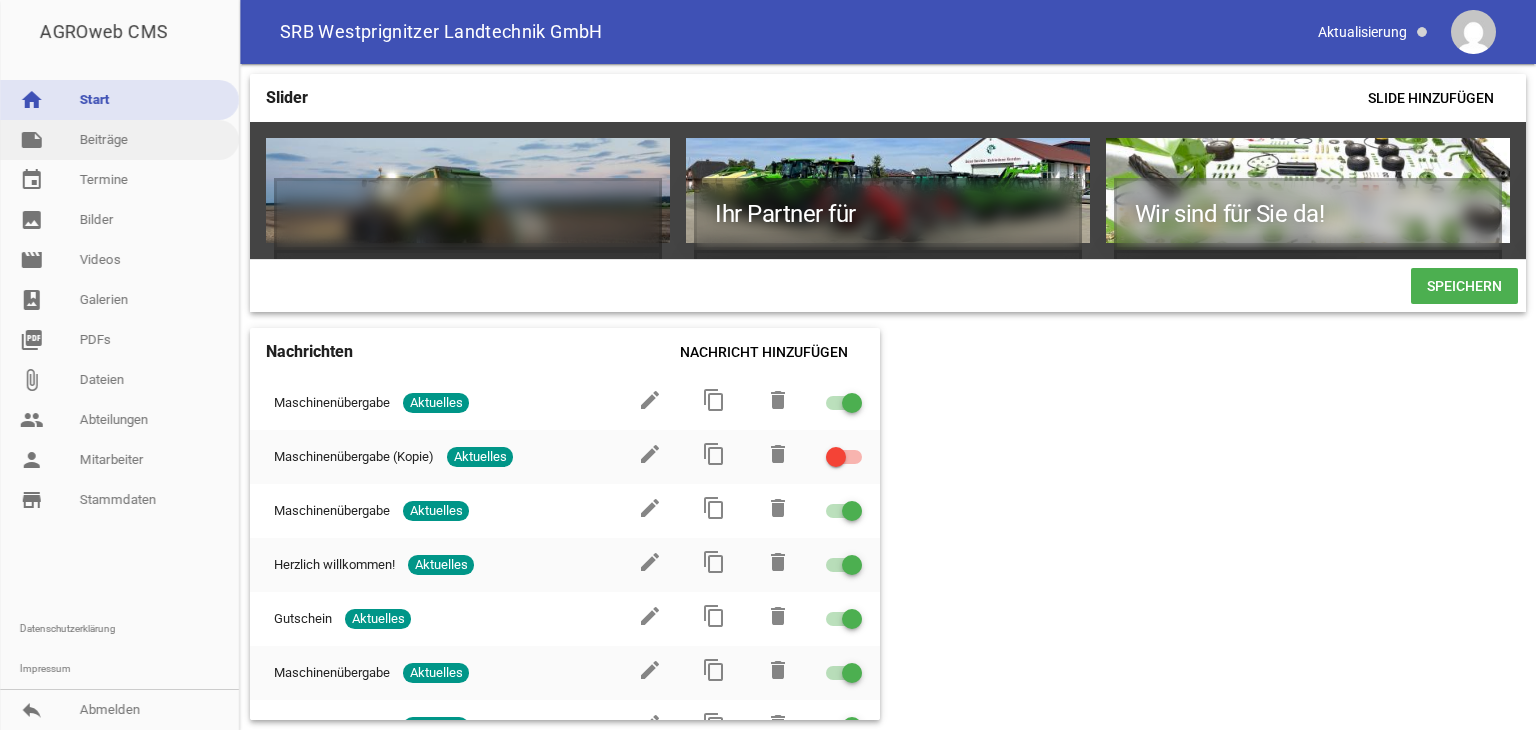 click on "note Beiträge" at bounding box center [119, 140] 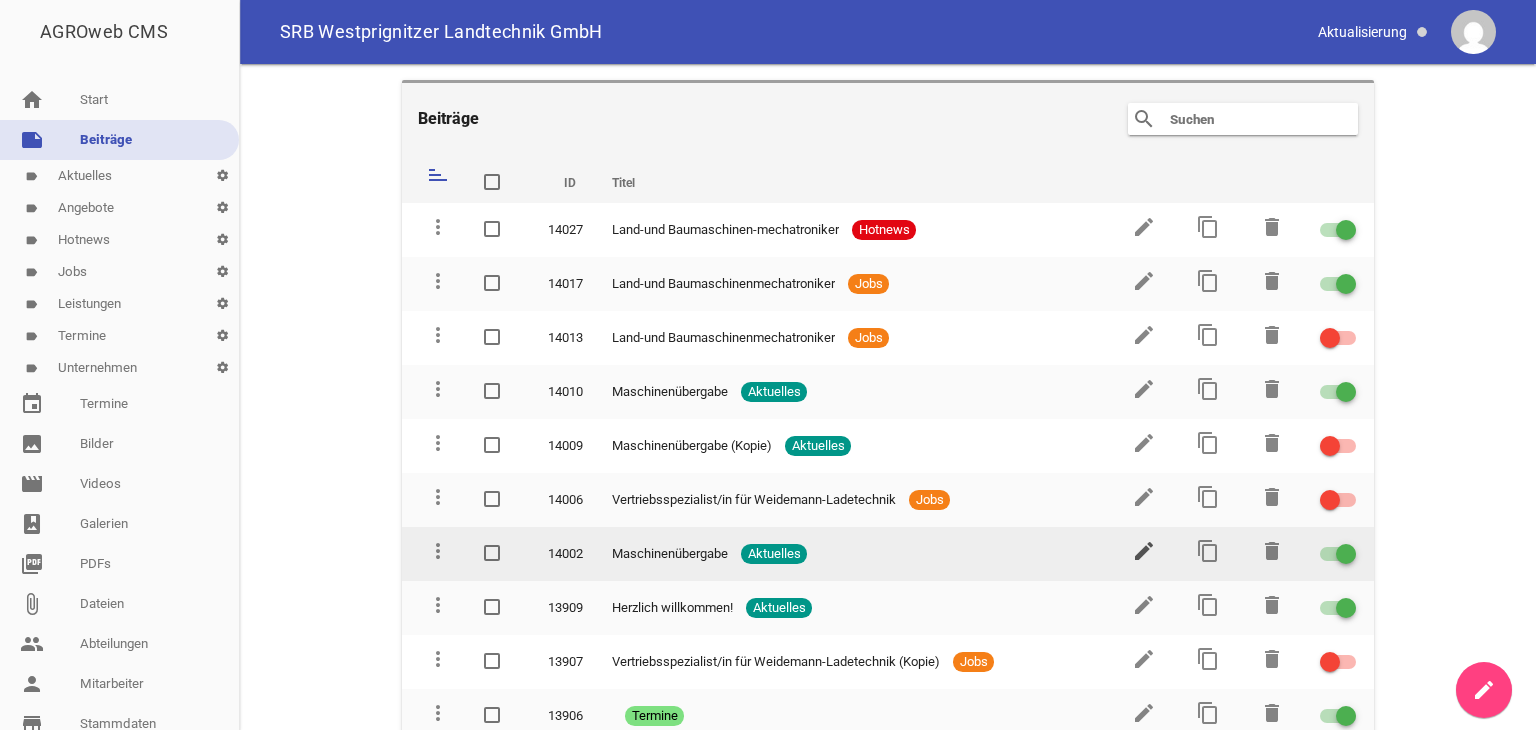 click on "edit" at bounding box center (1144, 551) 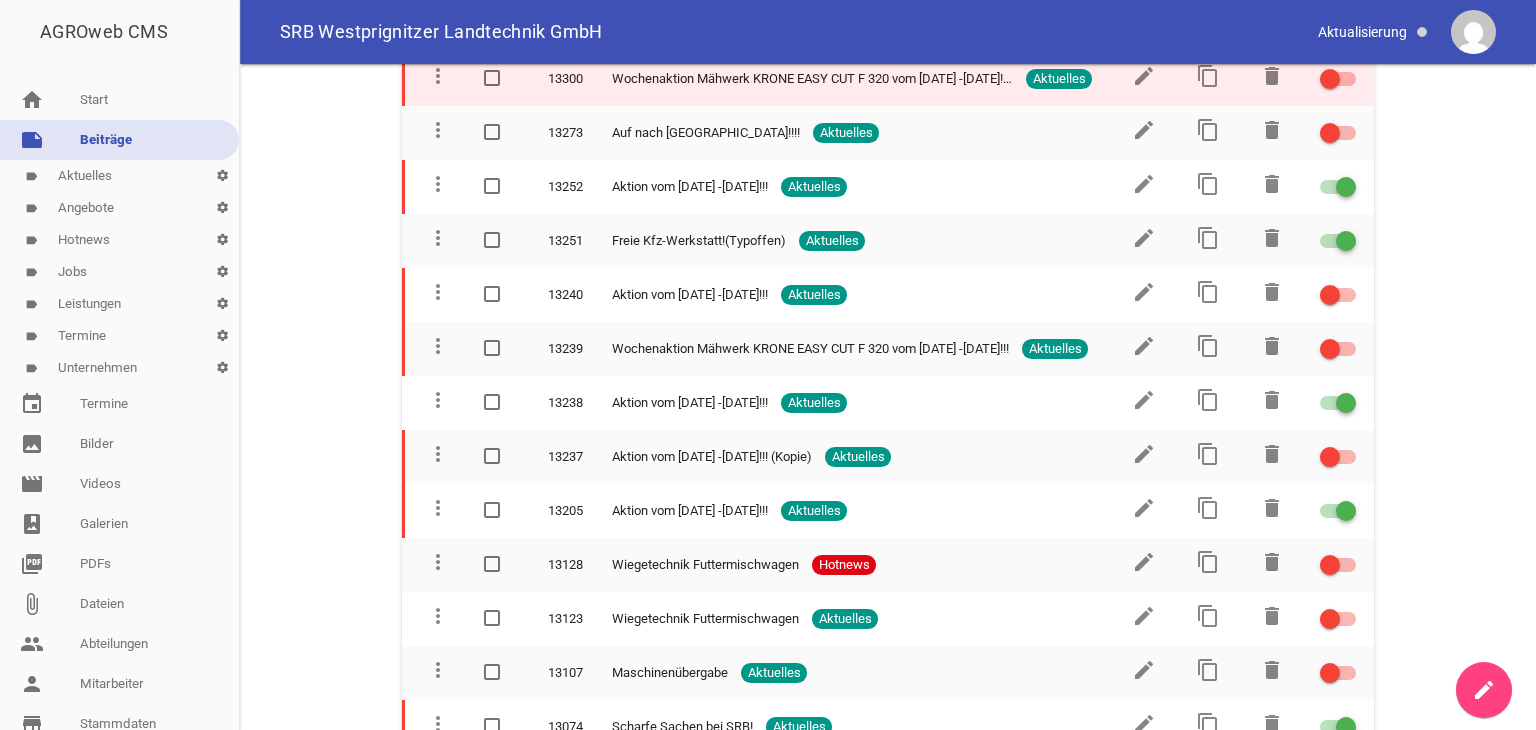 scroll, scrollTop: 2400, scrollLeft: 0, axis: vertical 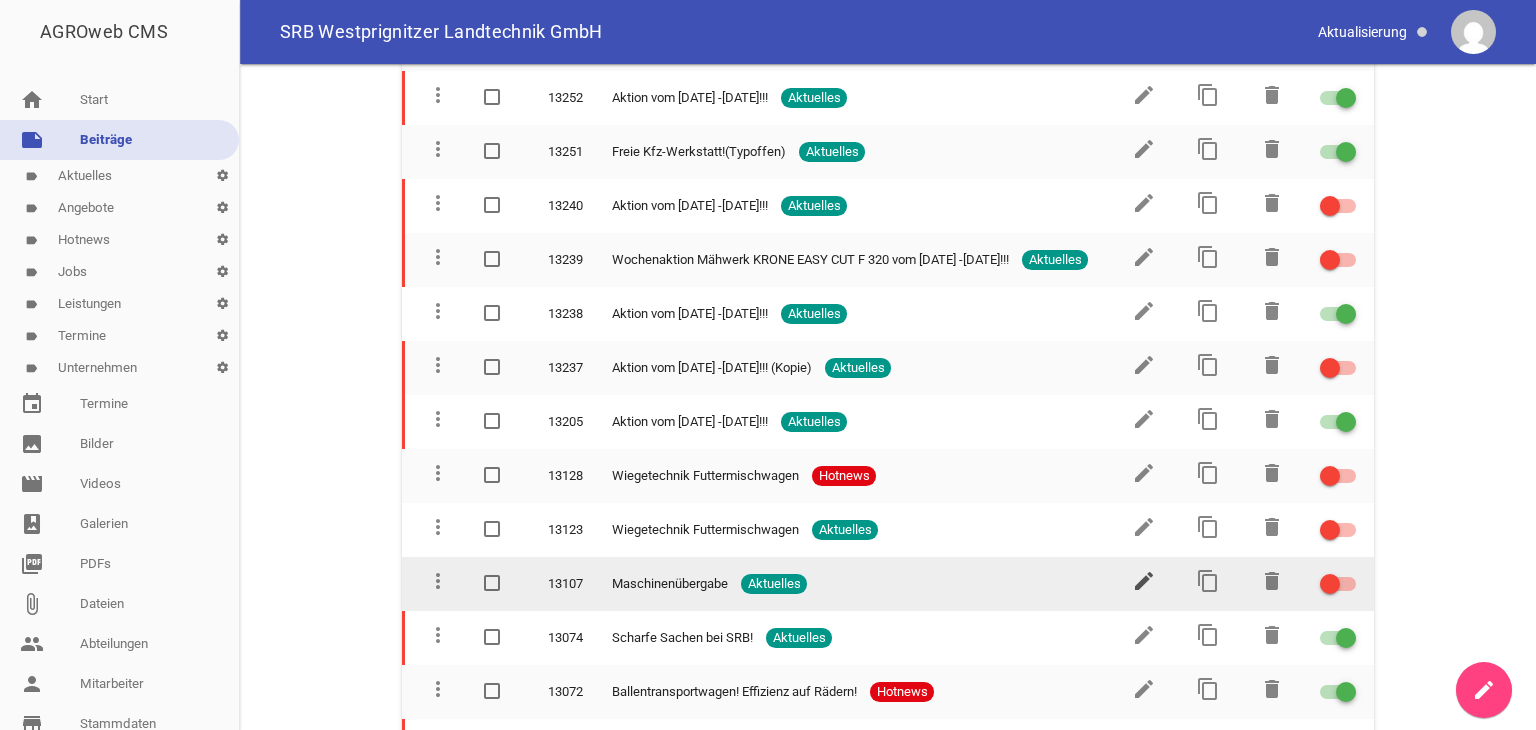 click on "edit" at bounding box center [1144, 581] 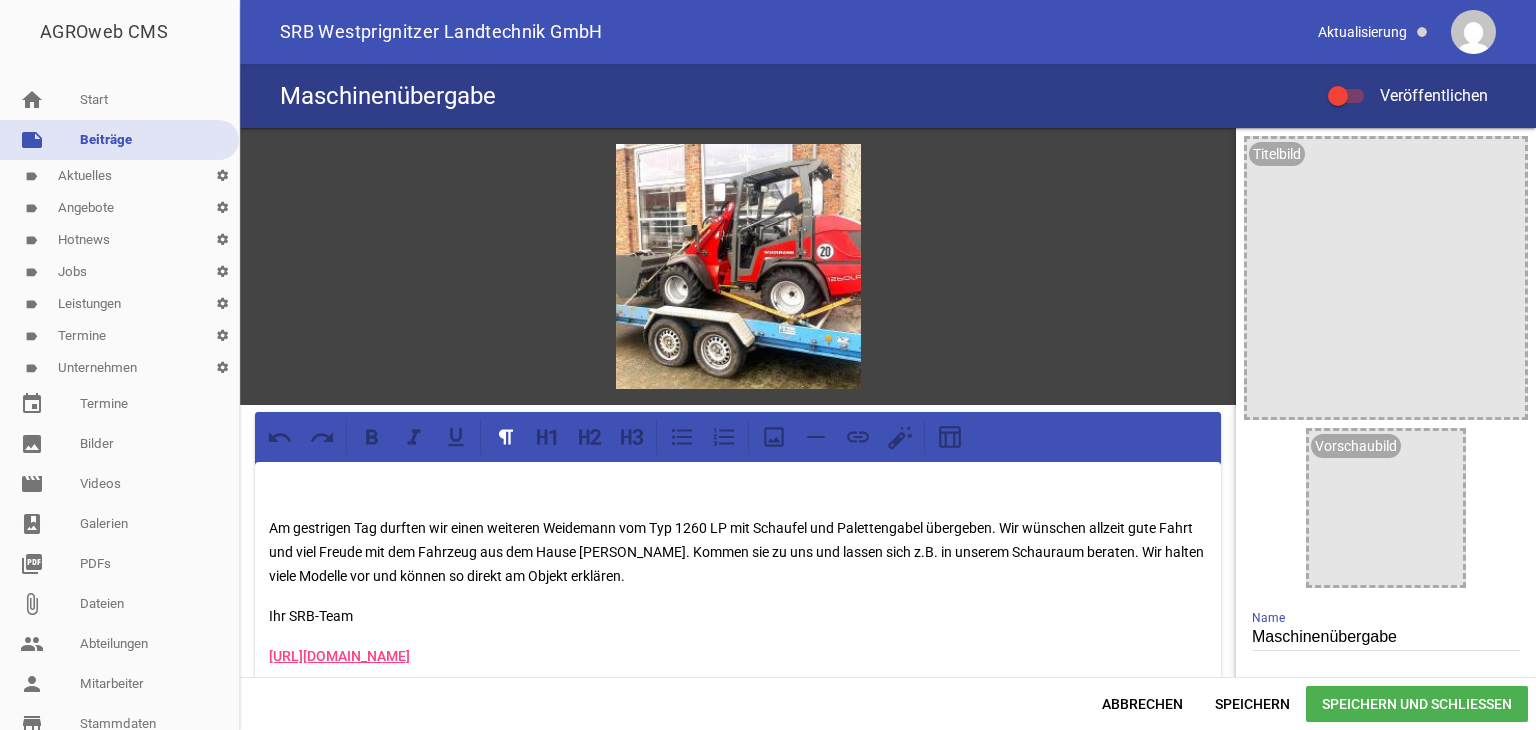 scroll, scrollTop: 0, scrollLeft: 0, axis: both 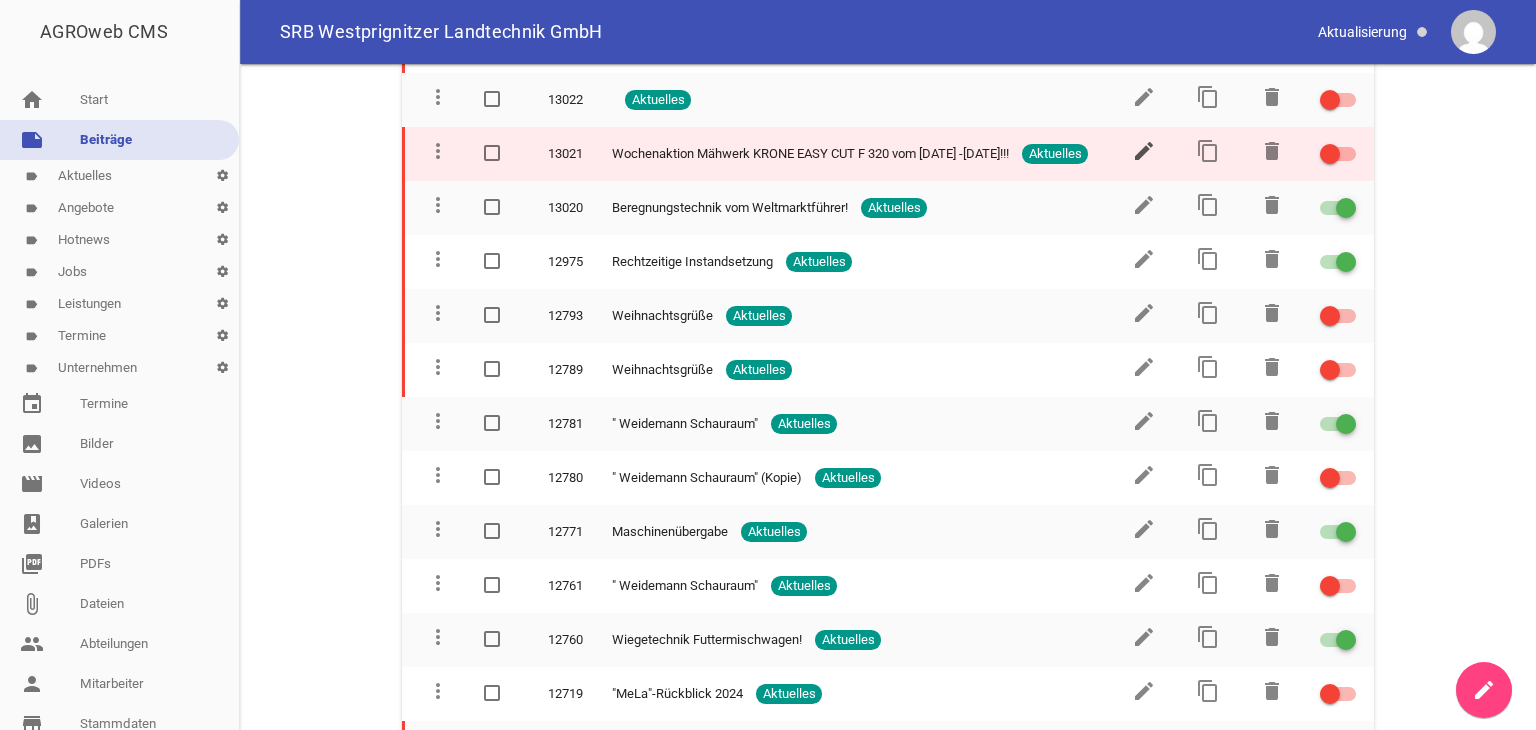 click on "edit" at bounding box center (1144, 151) 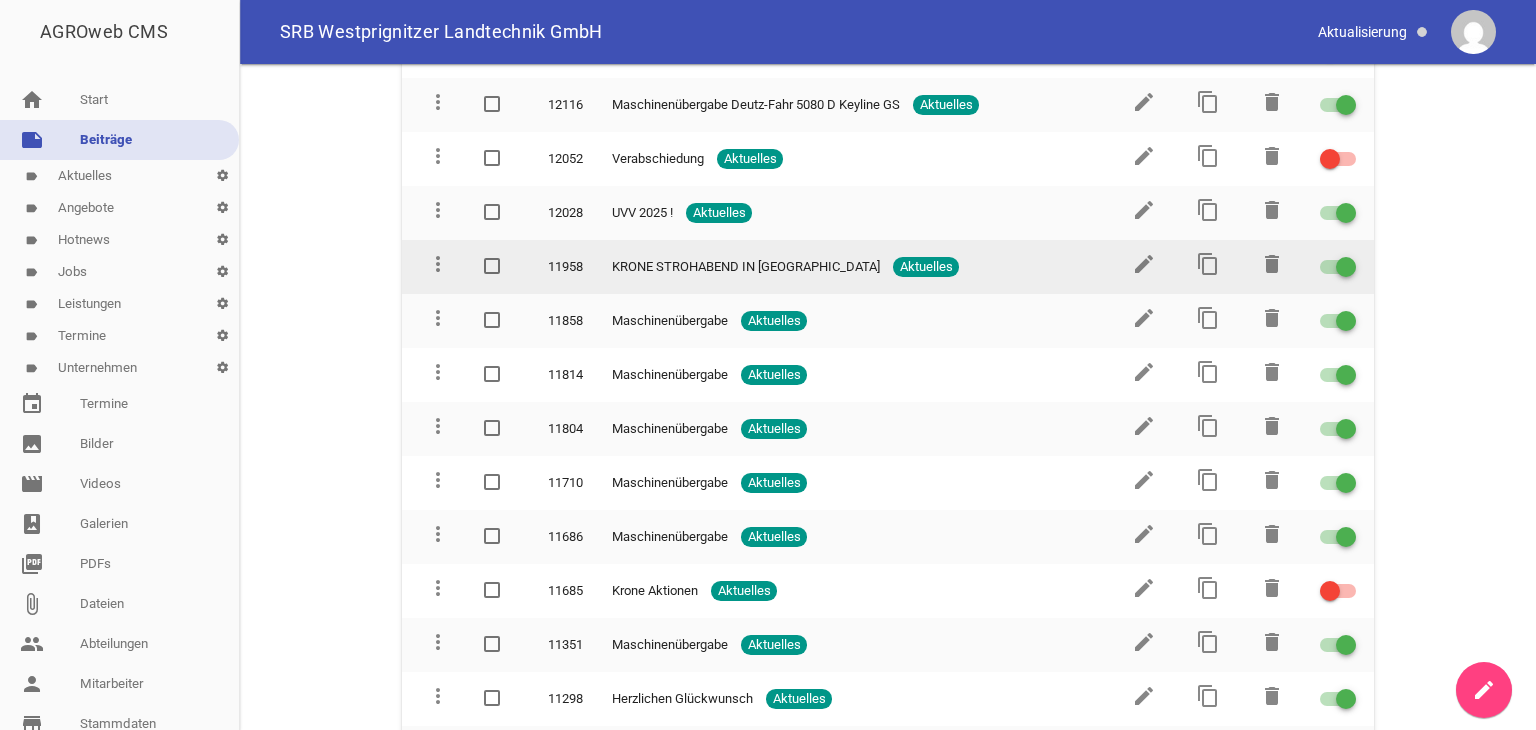 scroll, scrollTop: 4500, scrollLeft: 0, axis: vertical 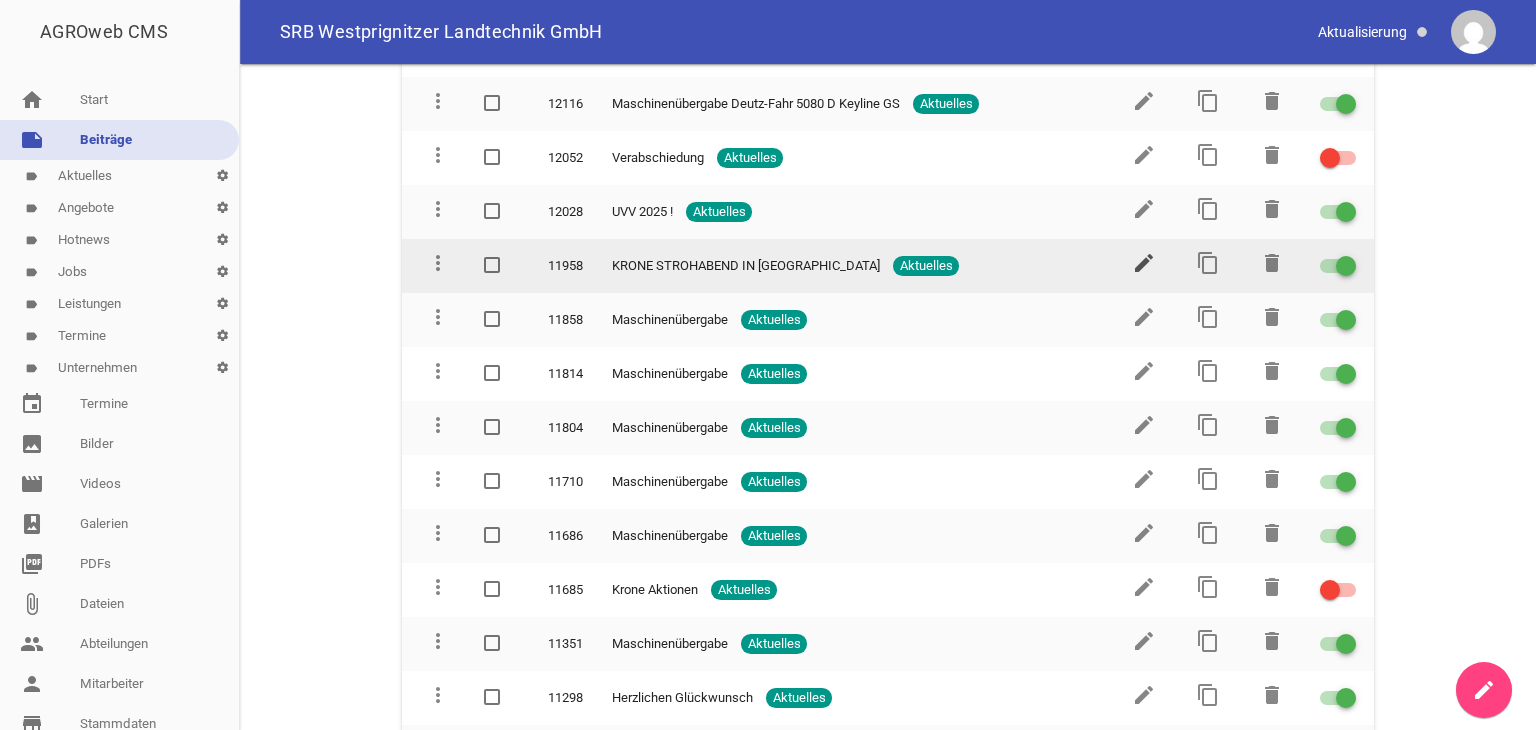 click on "edit" at bounding box center (1144, 263) 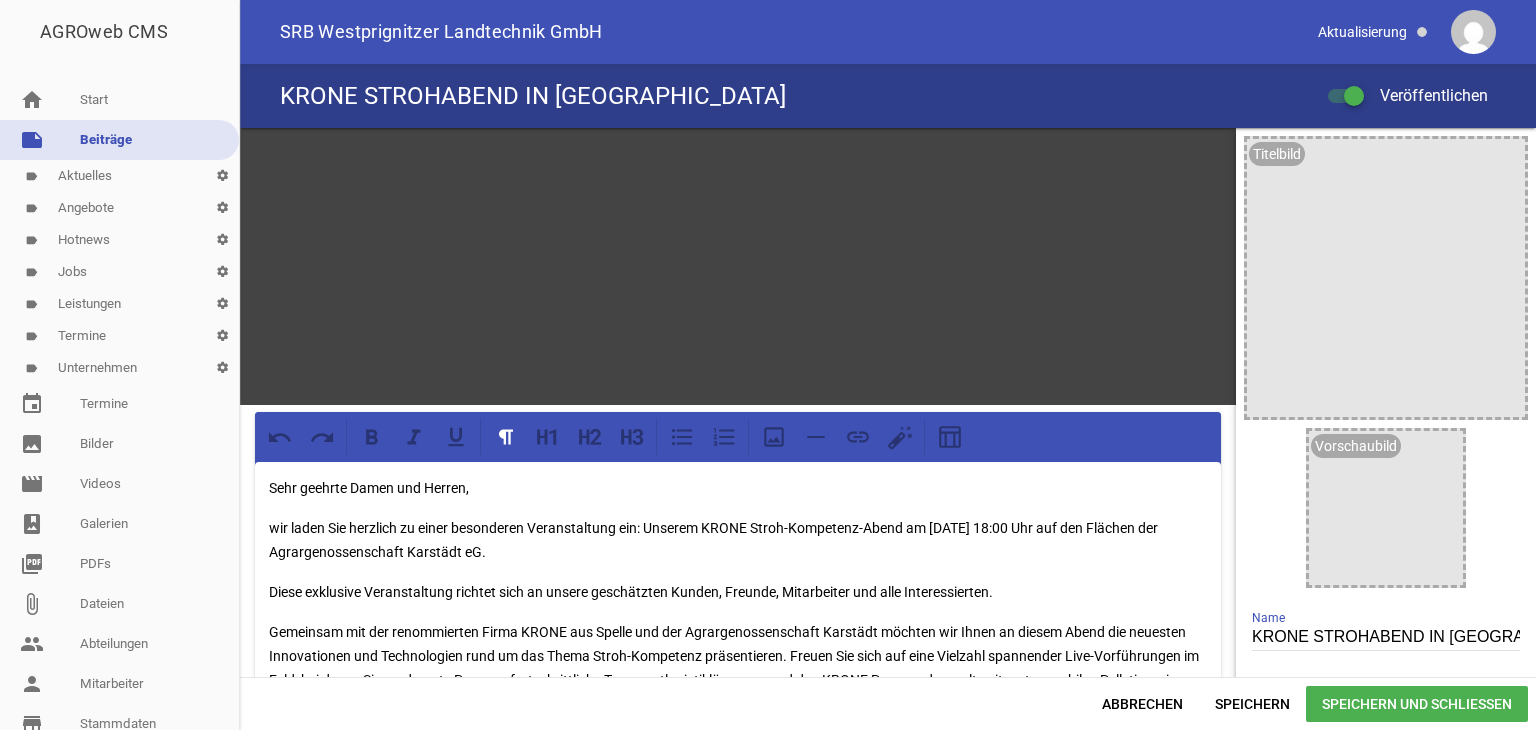 scroll, scrollTop: 0, scrollLeft: 0, axis: both 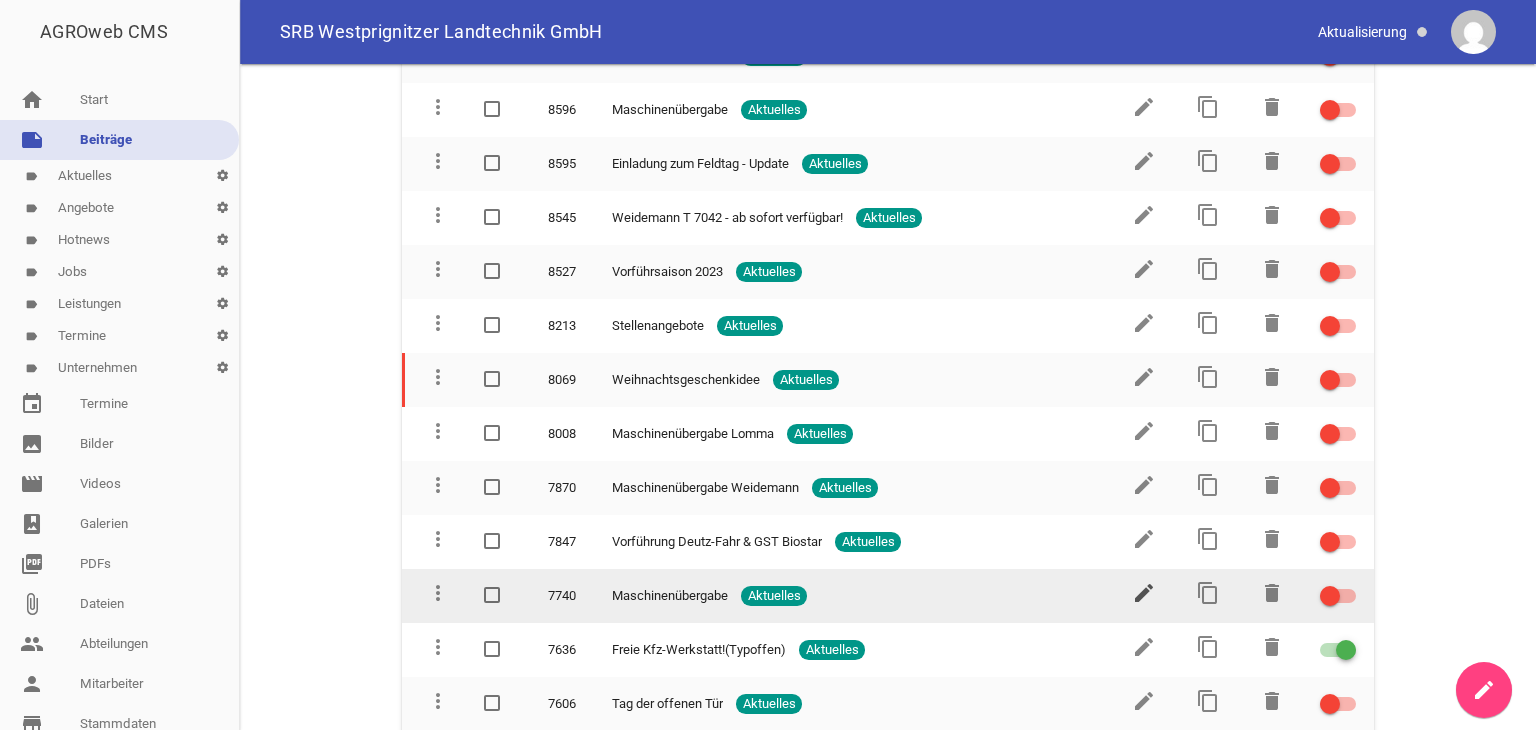 click on "edit" at bounding box center [1144, 593] 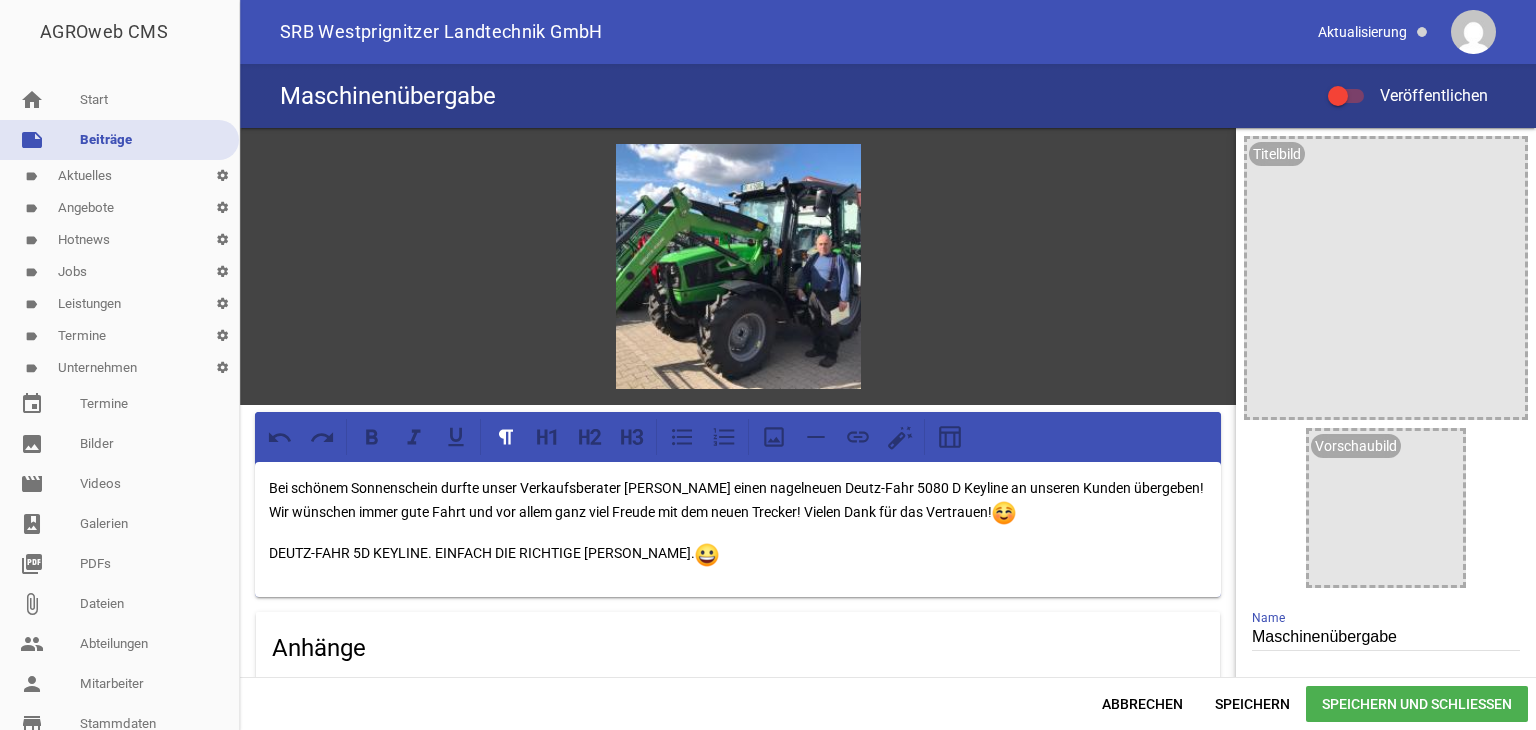scroll, scrollTop: 0, scrollLeft: 0, axis: both 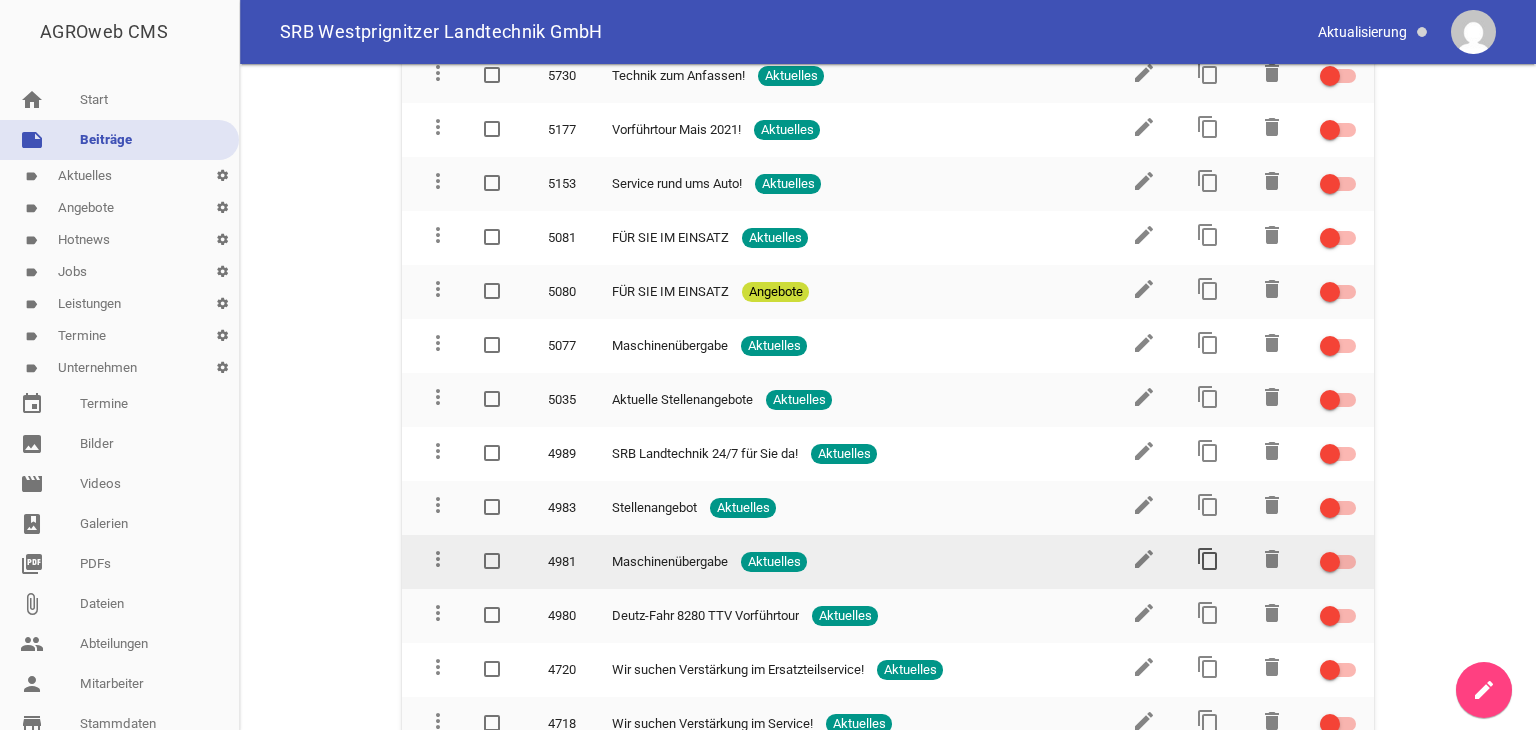 click on "content_copy" at bounding box center [1208, 559] 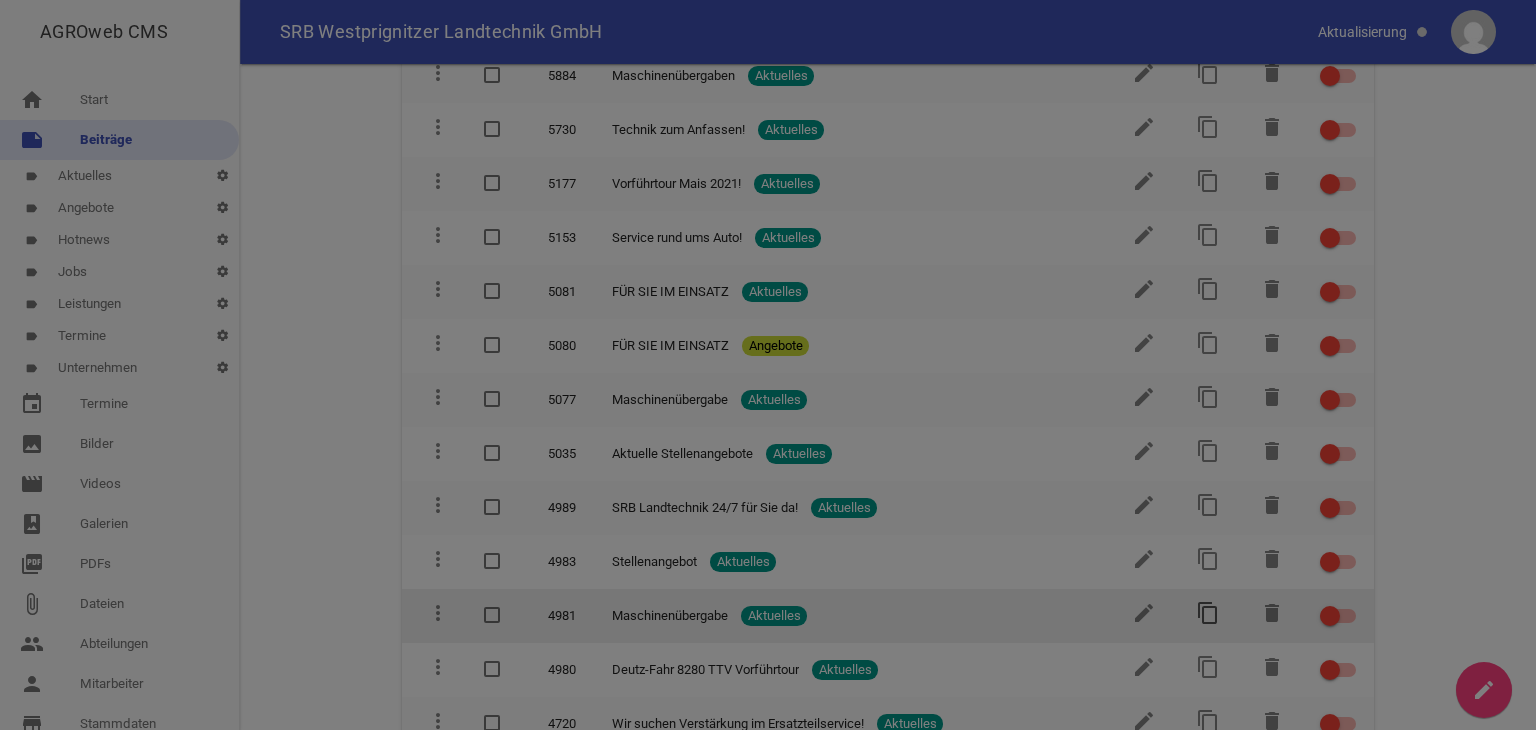 scroll, scrollTop: 8253, scrollLeft: 0, axis: vertical 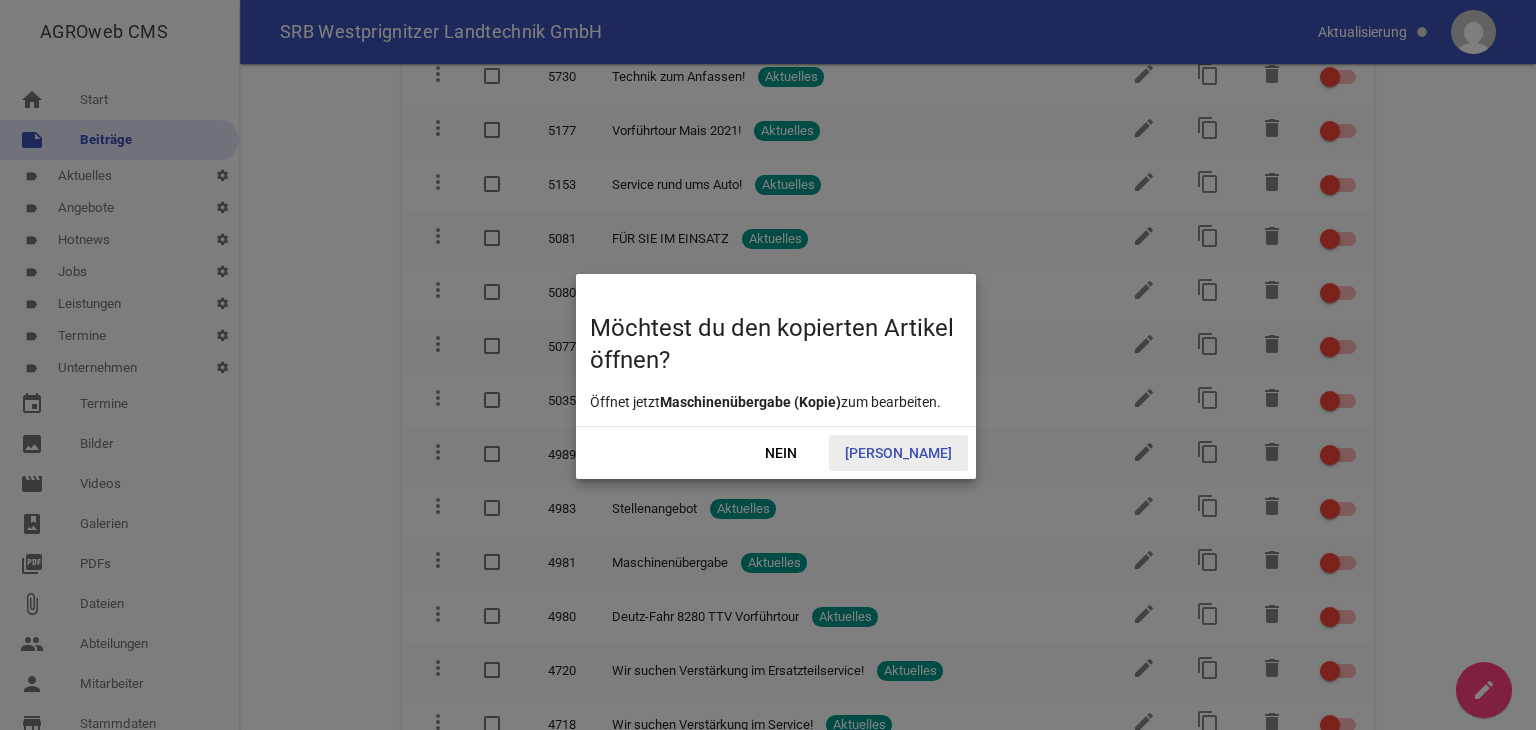 click on "Ja" at bounding box center [898, 453] 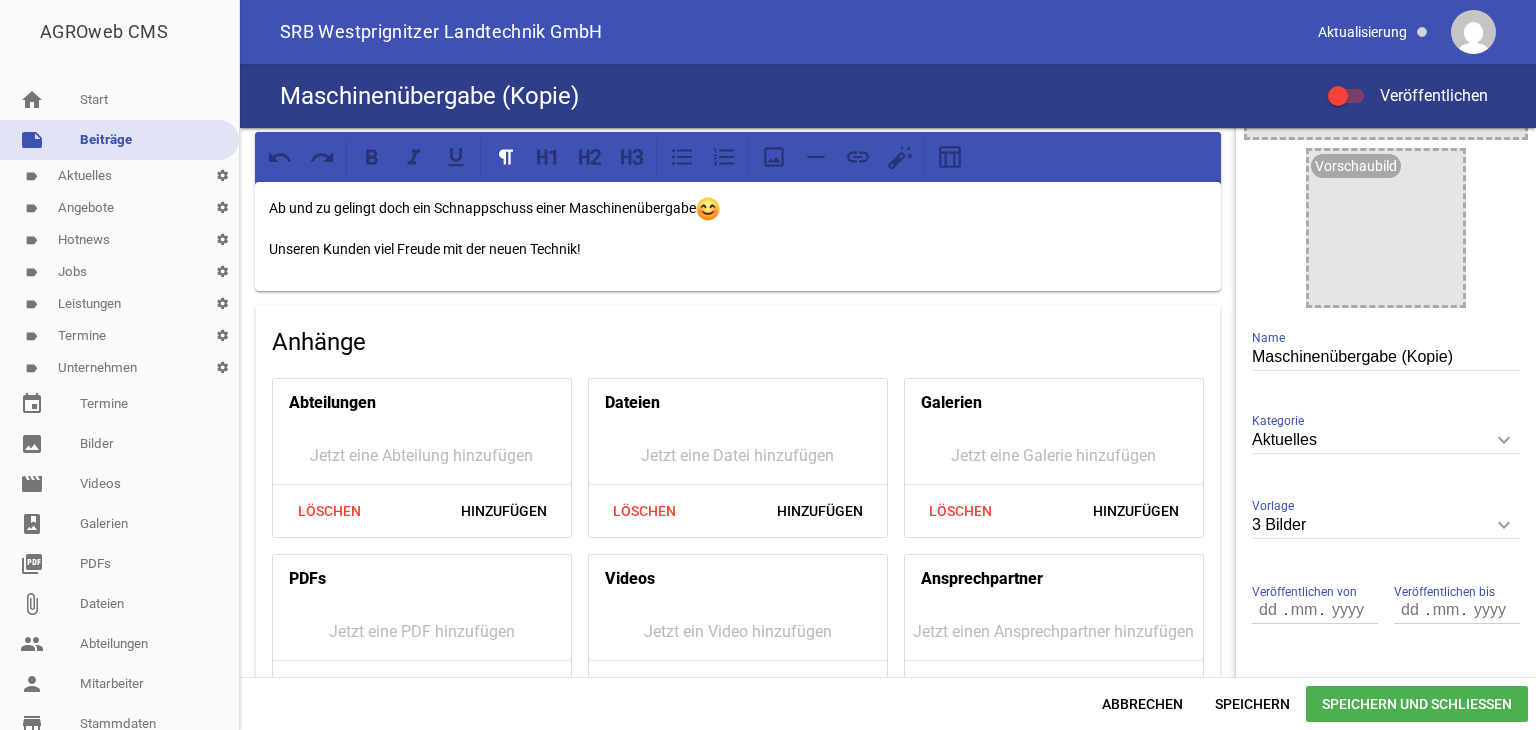 scroll, scrollTop: 350, scrollLeft: 0, axis: vertical 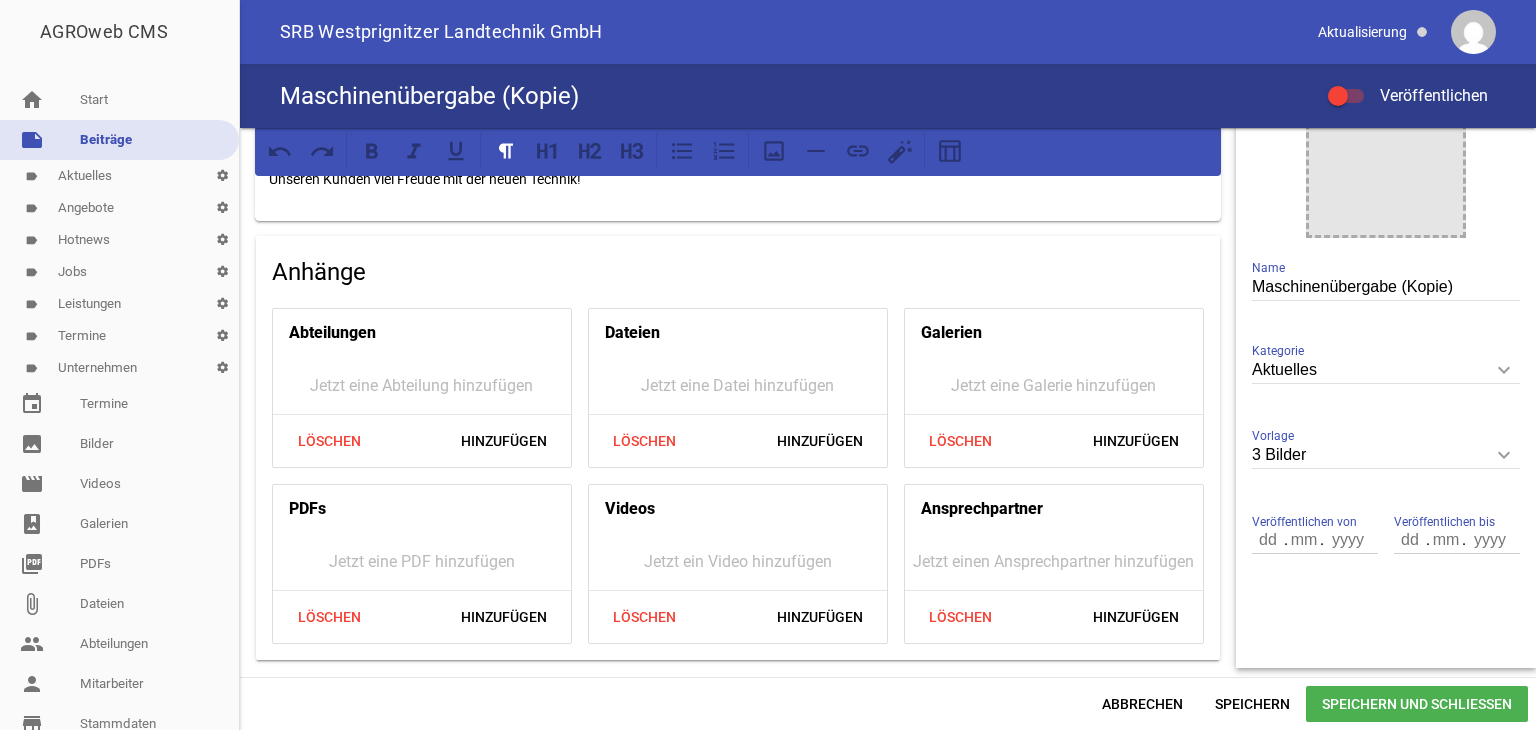 click on "keyboard_arrow_down" at bounding box center (1504, 455) 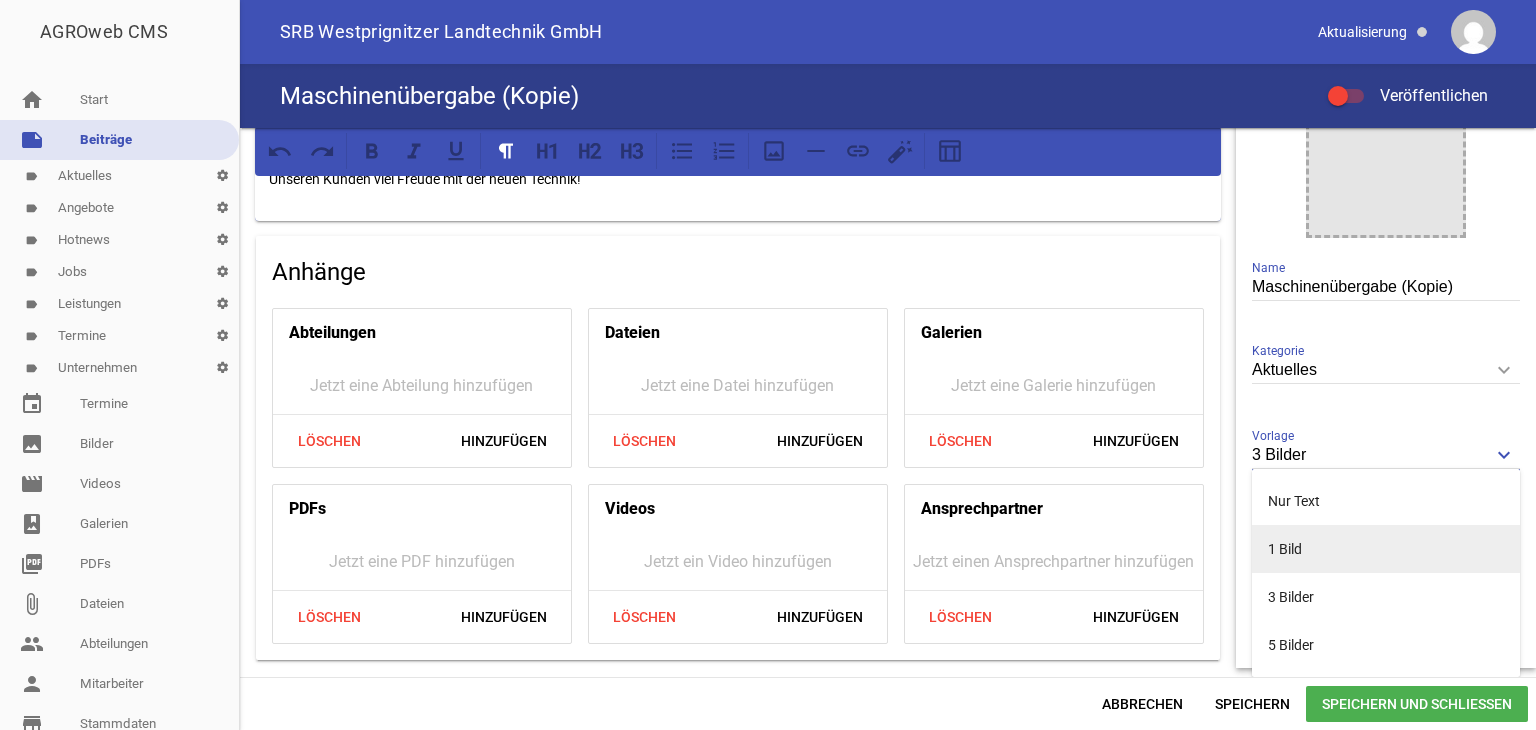 click on "1 Bild" at bounding box center [1386, 549] 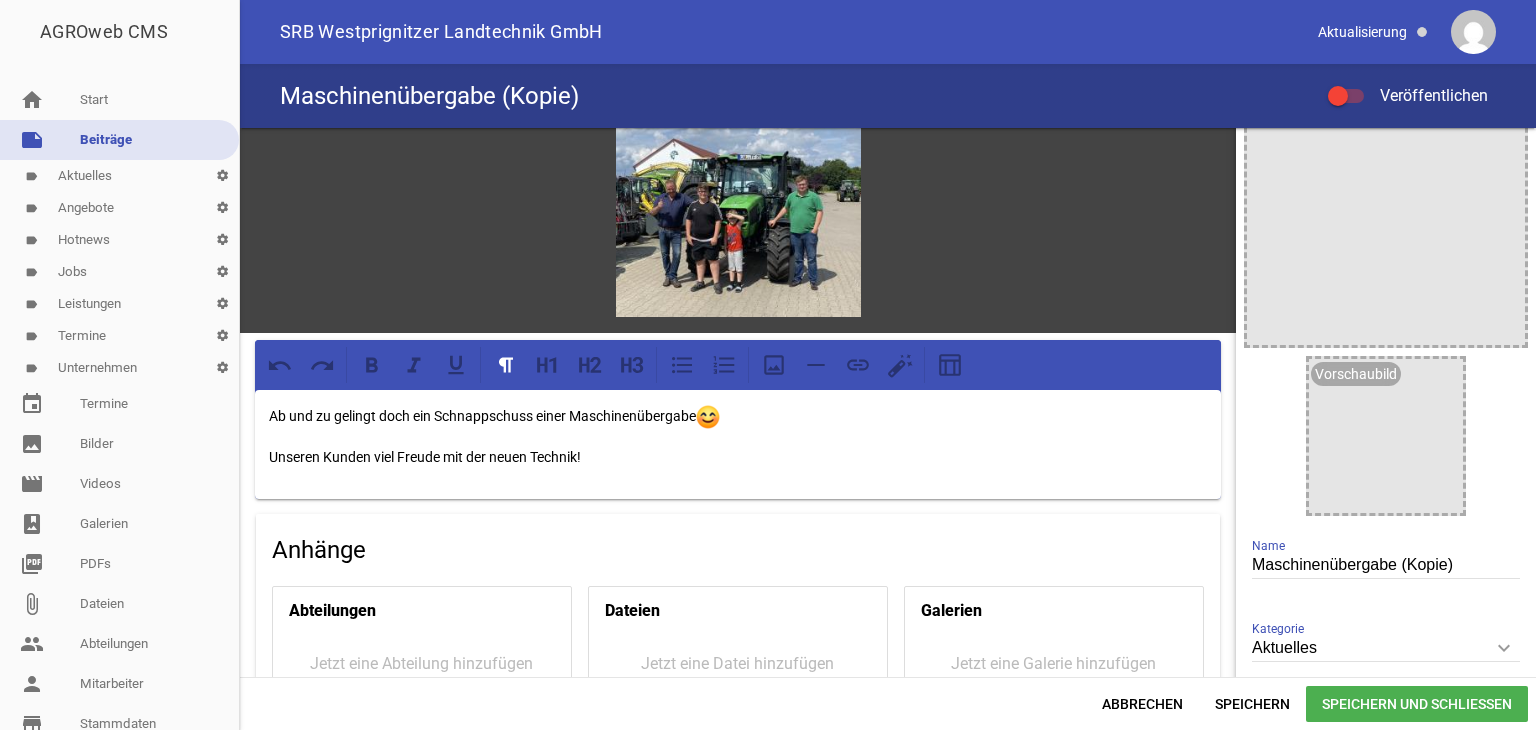 scroll, scrollTop: 0, scrollLeft: 0, axis: both 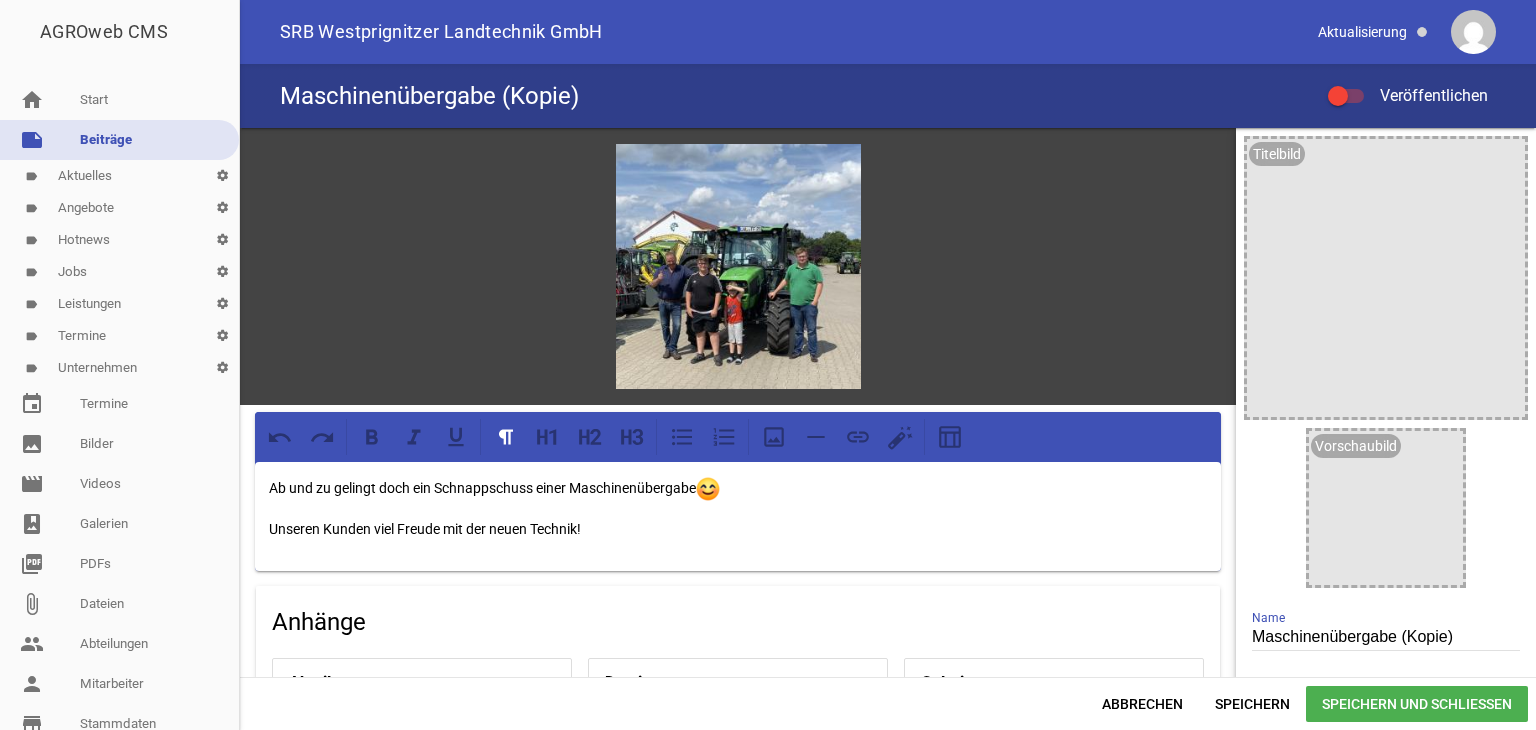 click on "Maschinenübergabe (Kopie)" at bounding box center (1386, 637) 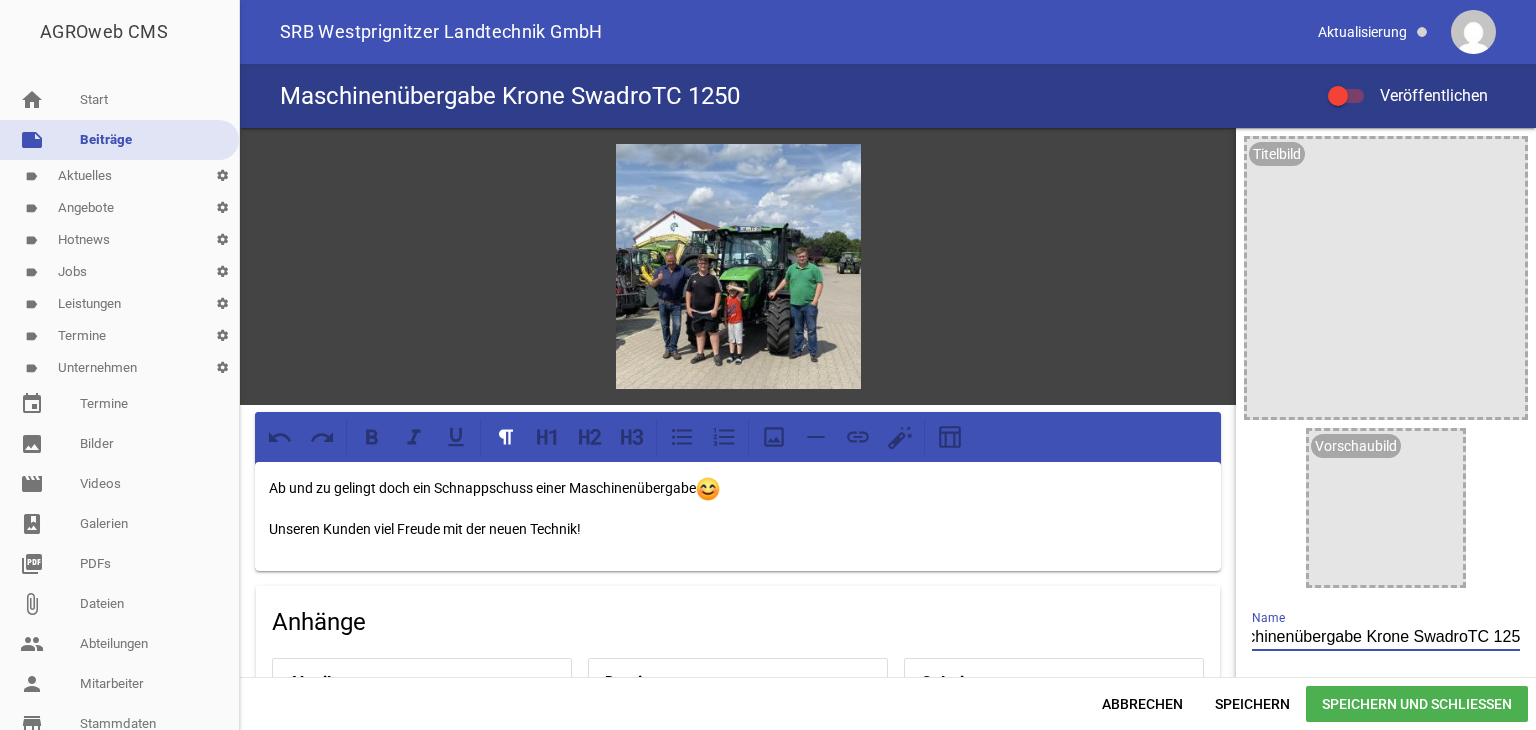 scroll, scrollTop: 0, scrollLeft: 44, axis: horizontal 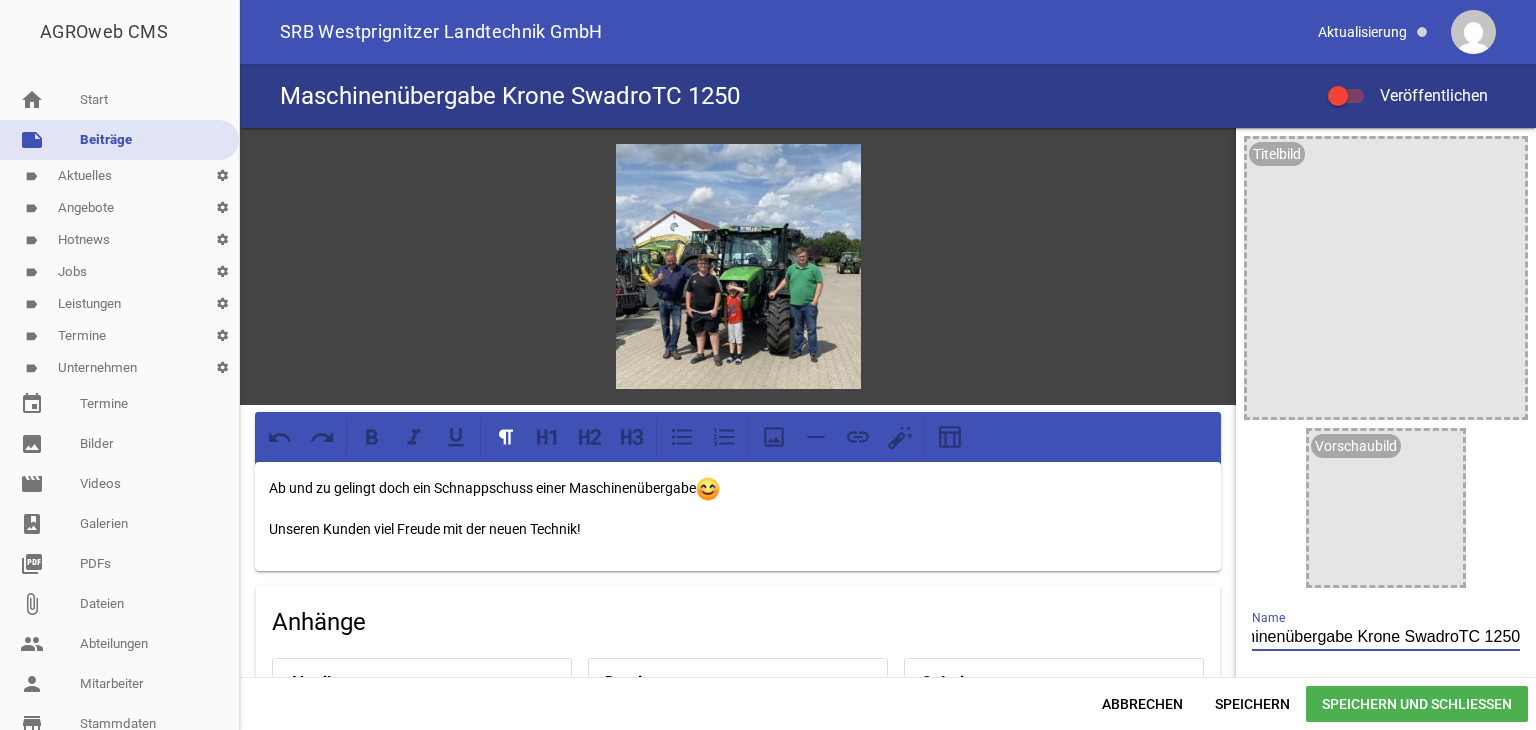 type on "Maschinenübergabe Krone SwadroTC 1250" 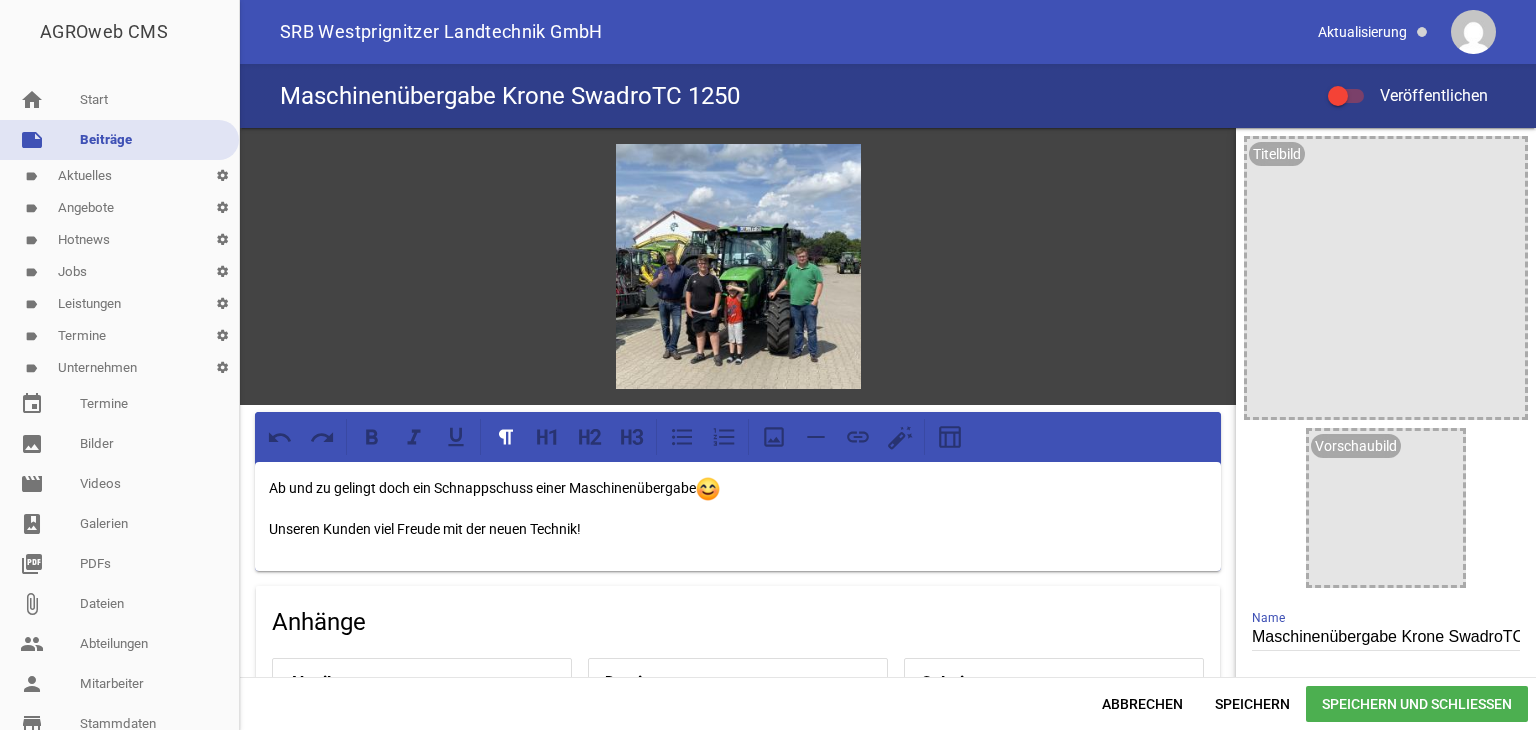 type 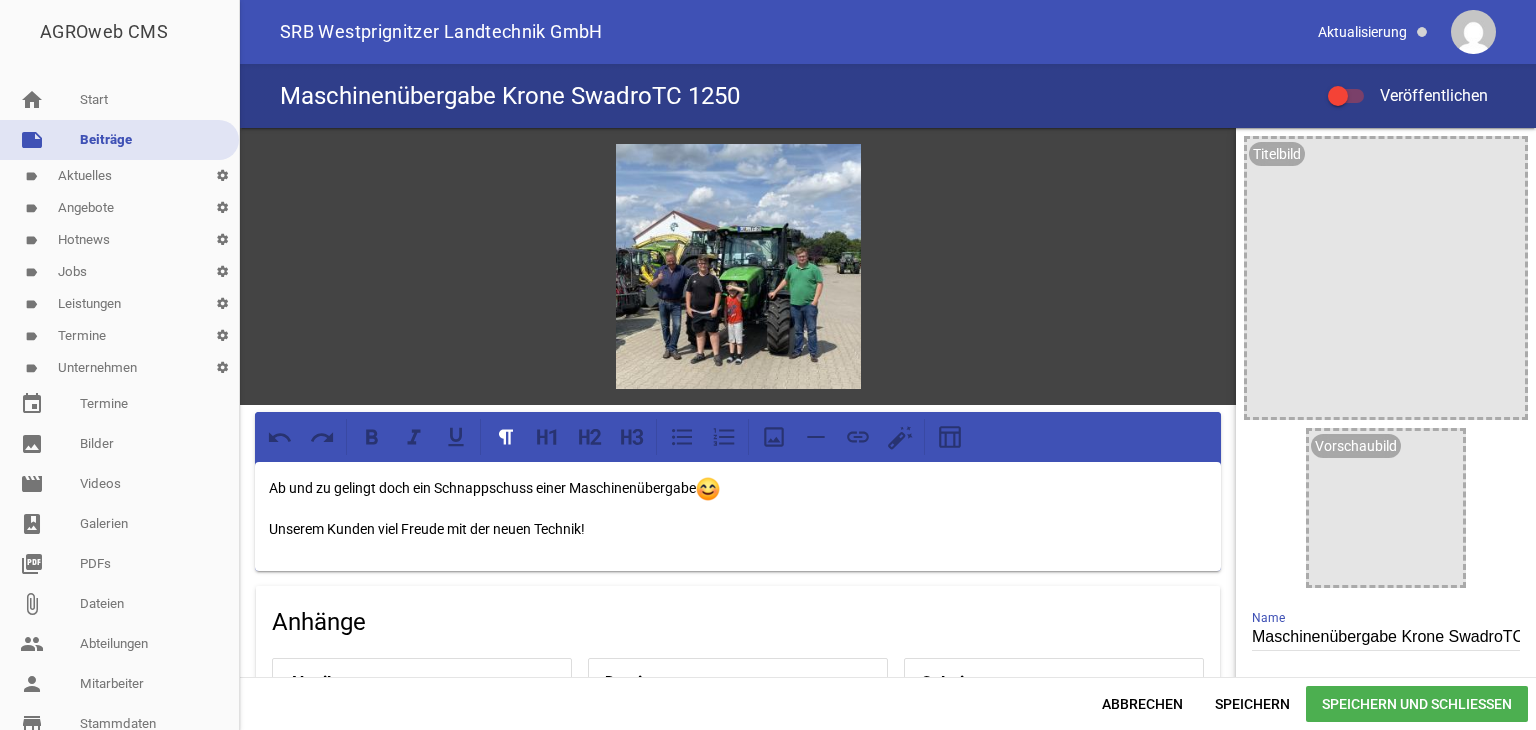 click on "Ab und zu gelingt doch ein Schnappschuss einer Maschinenübergabe" at bounding box center [738, 488] 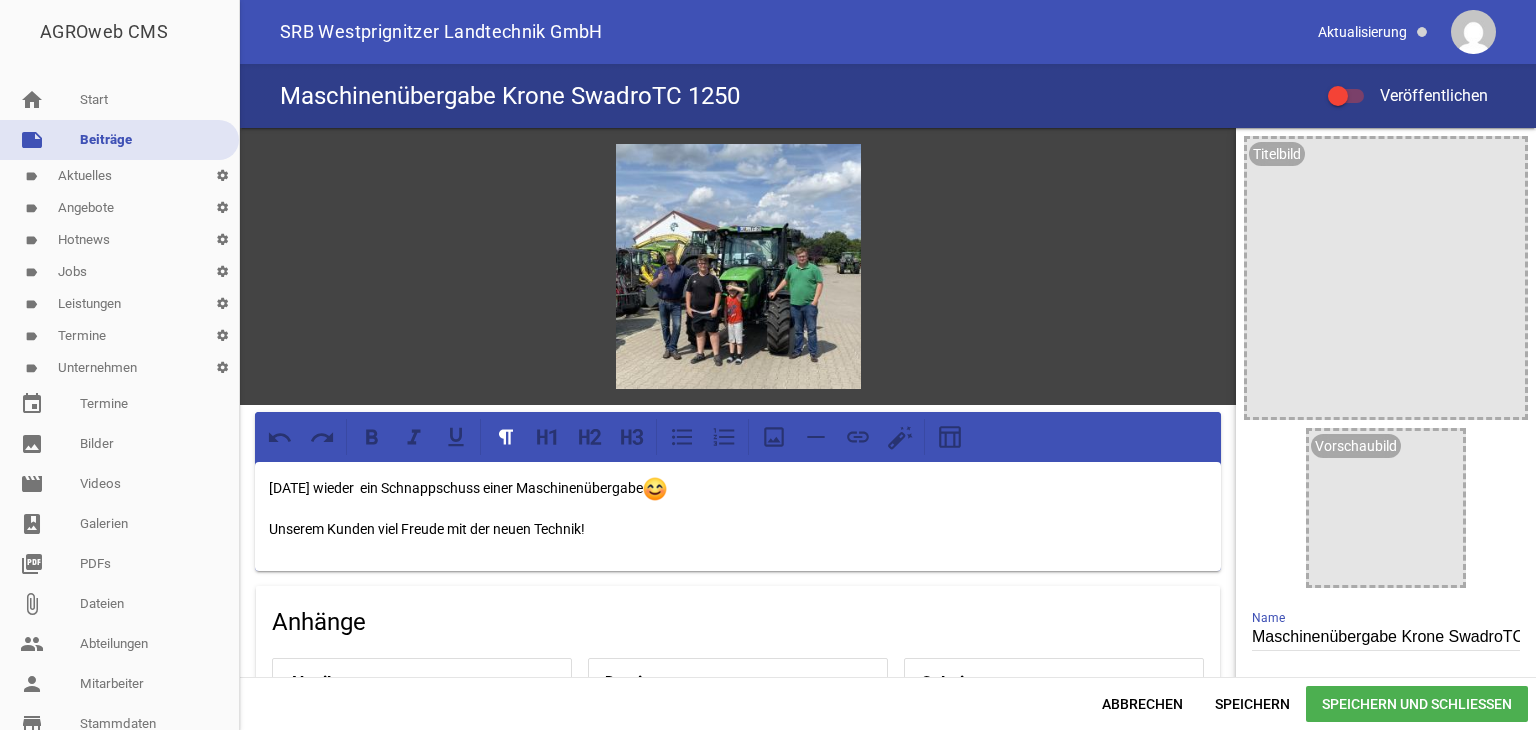 click on "Heute wieder  ein Schnappschuss einer Maschinenübergabe" at bounding box center [738, 488] 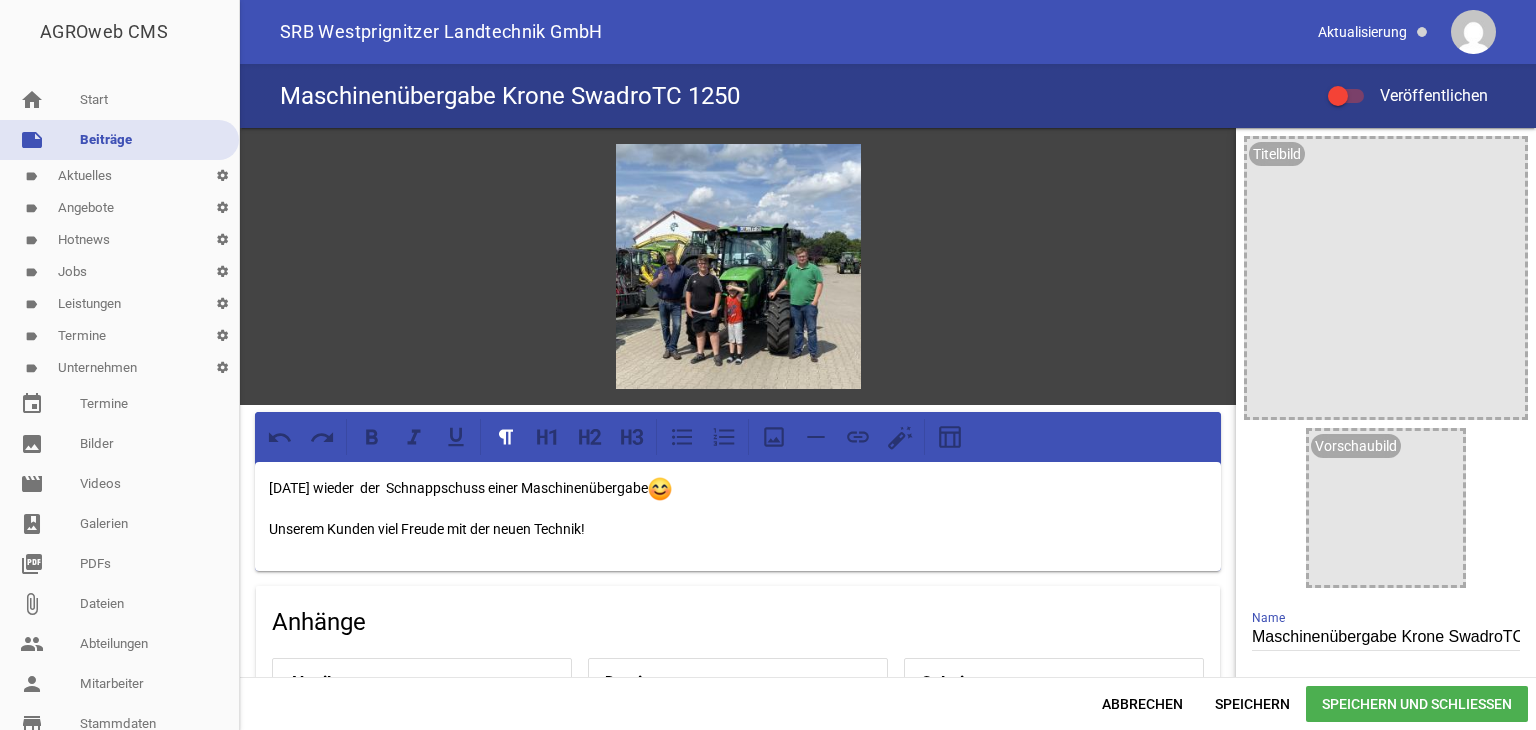 click on "Heute wieder  der  Schnappschuss einer Maschinenübergabe  Unserem Kunden viel Freude mit der neuen Technik!" at bounding box center (738, 516) 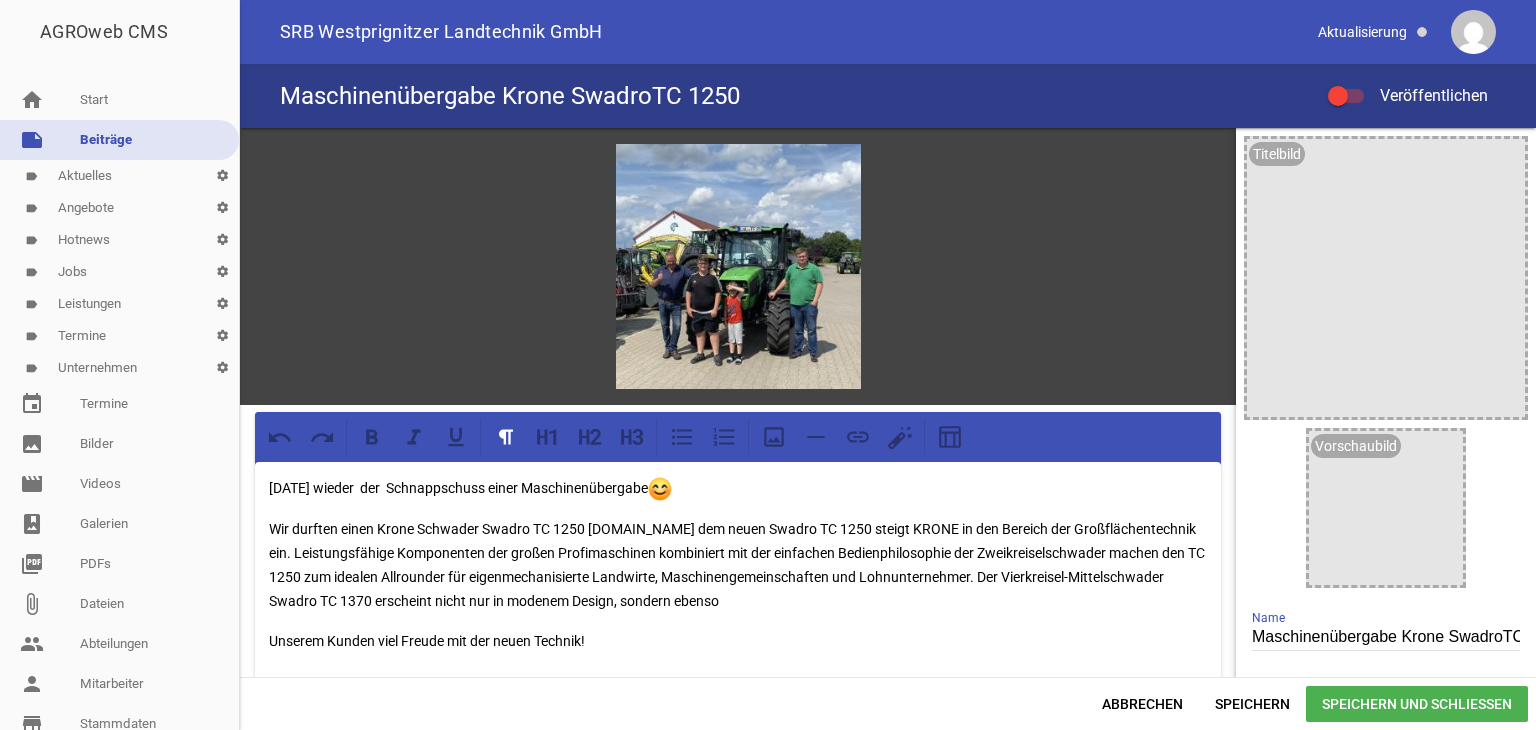 click on "Wir durften einen Krone Schwader Swadro TC 1250 übergeben.Mit dem neuen Swadro TC 1250 steigt KRONE in den Bereich der Großflächentechnik ein. Leistungsfähige Komponenten der großen Profimaschinen kombiniert mit der einfachen Bedienphilosophie der Zweikreiselschwader machen den TC 1250 zum idealen Allrounder für eigenmechanisierte Landwirte, Maschinengemeinschaften und Lohnunternehmer. Der Vierkreisel-Mittelschwader Swadro TC 1370 erscheint nicht nur in modenem Design, sondern ebenso" at bounding box center [738, 565] 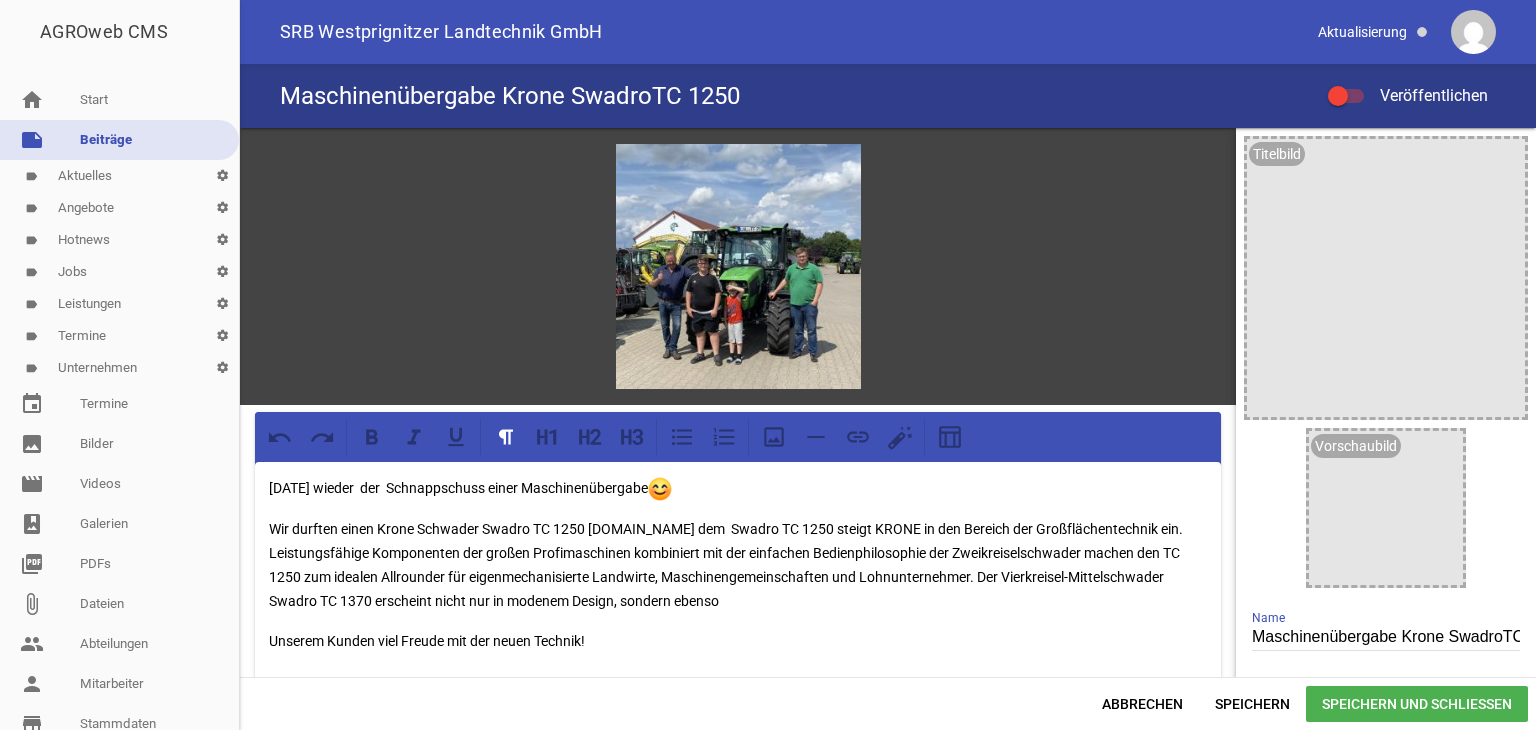 click on "Wir durften einen Krone Schwader Swadro TC 1250 übergeben.Mit dem  Swadro TC 1250 steigt KRONE in den Bereich der Großflächentechnik ein. Leistungsfähige Komponenten der großen Profimaschinen kombiniert mit der einfachen Bedienphilosophie der Zweikreiselschwader machen den TC 1250 zum idealen Allrounder für eigenmechanisierte Landwirte, Maschinengemeinschaften und Lohnunternehmer. Der Vierkreisel-Mittelschwader Swadro TC 1370 erscheint nicht nur in modenem Design, sondern ebenso" at bounding box center [738, 565] 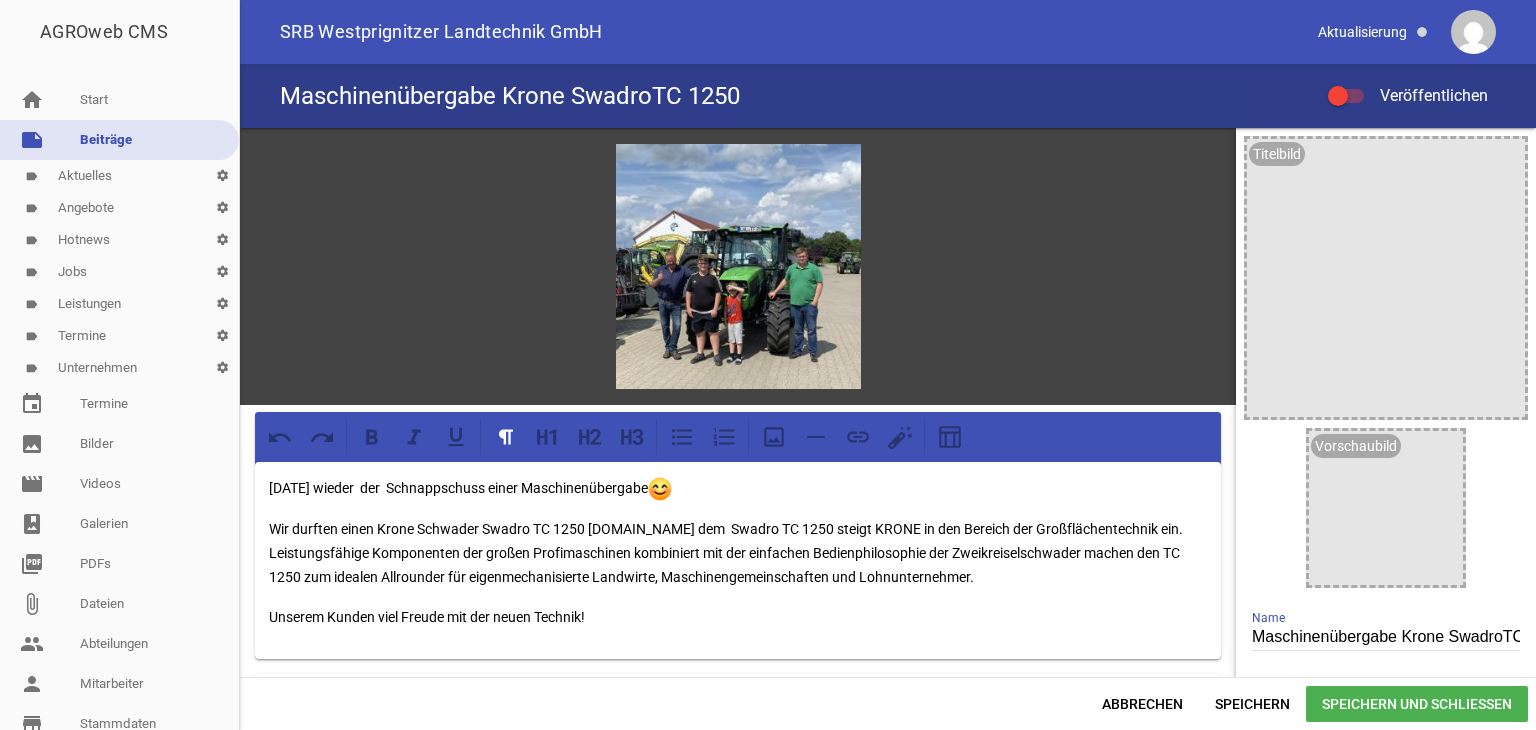 click on "Wir durften einen Krone Schwader Swadro TC 1250 übergeben.Mit dem  Swadro TC 1250 steigt KRONE in den Bereich der Großflächentechnik ein. Leistungsfähige Komponenten der großen Profimaschinen kombiniert mit der einfachen Bedienphilosophie der Zweikreiselschwader machen den TC 1250 zum idealen Allrounder für eigenmechanisierte Landwirte, Maschinengemeinschaften und Lohnunternehmer." at bounding box center (738, 553) 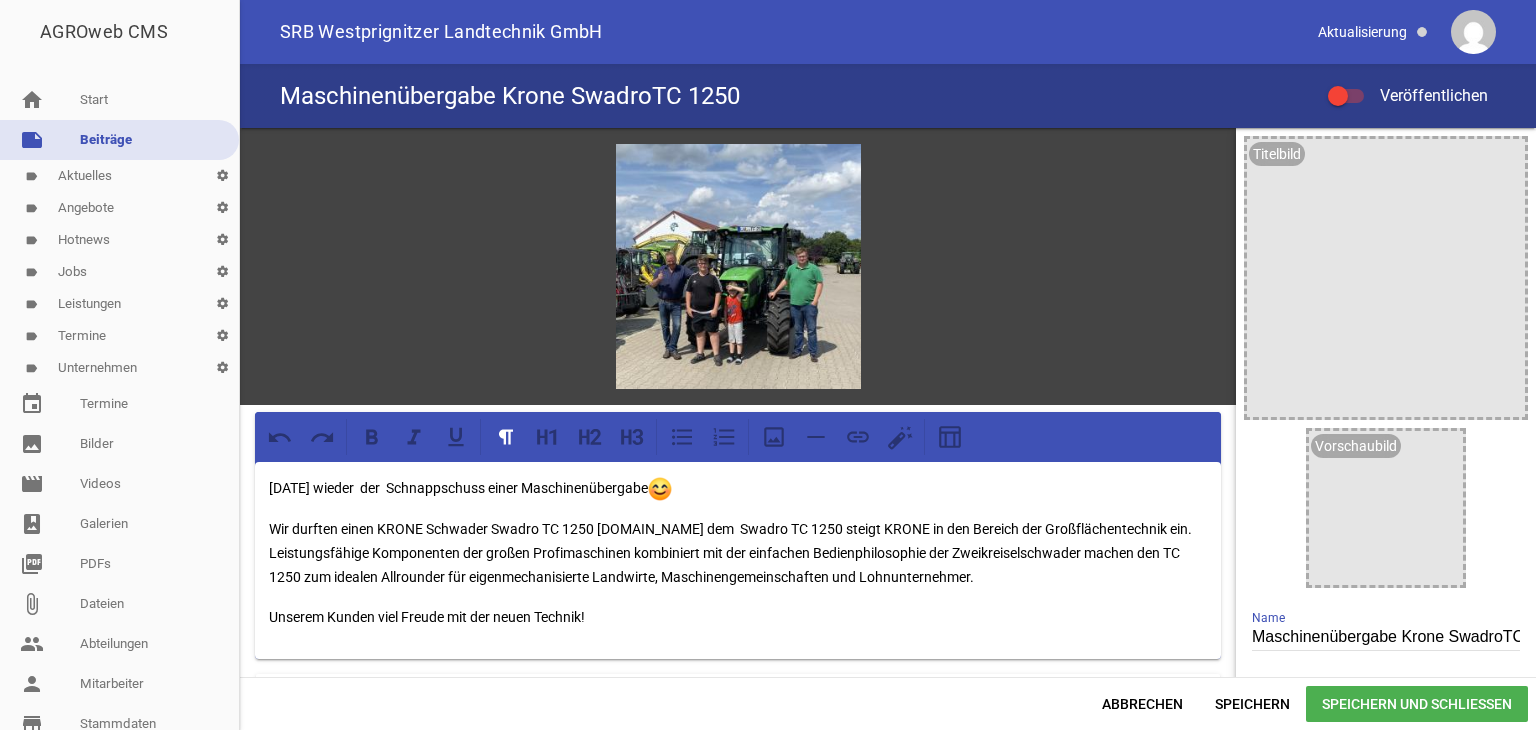 click on "Maschinenübergabe Krone SwadroTC 1250" at bounding box center (1386, 637) 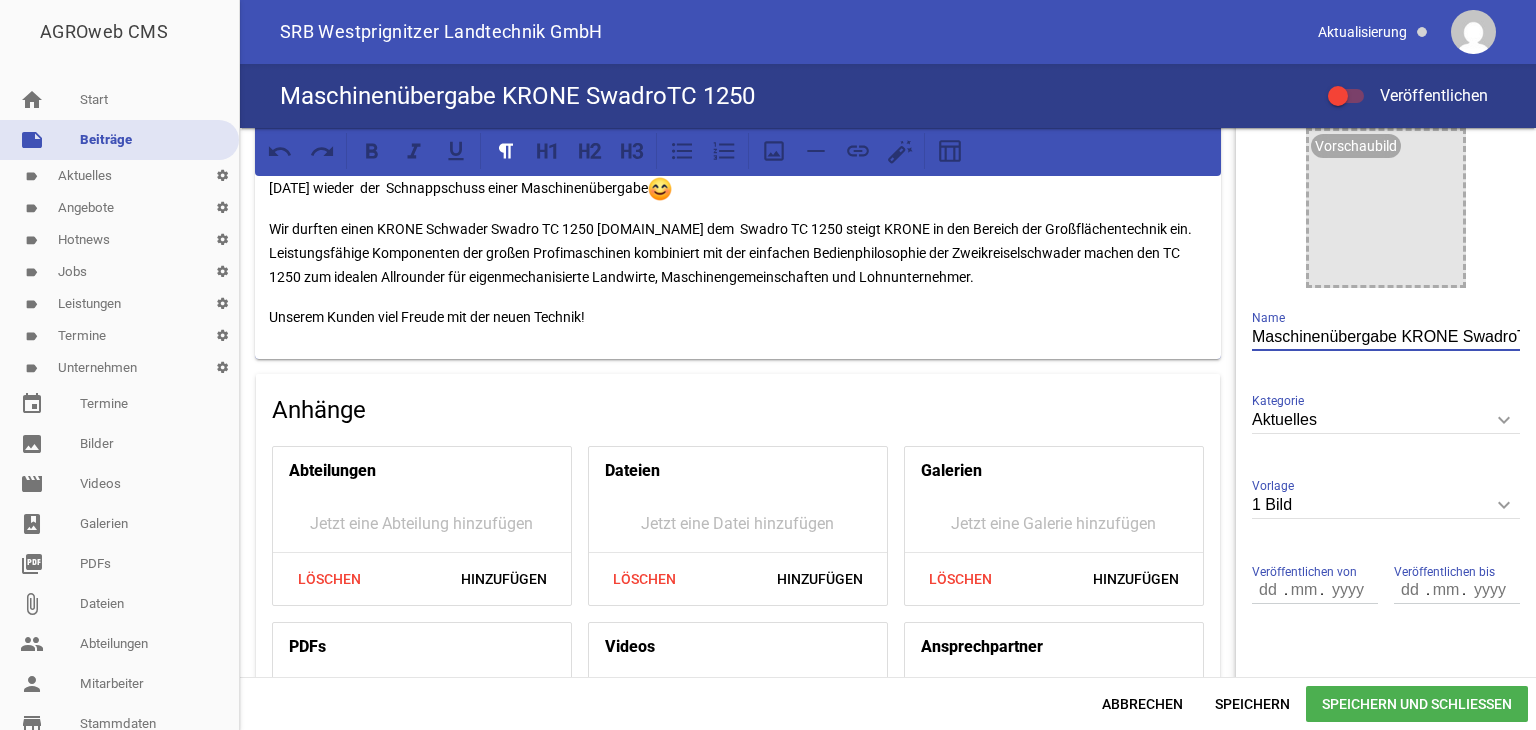 scroll, scrollTop: 400, scrollLeft: 0, axis: vertical 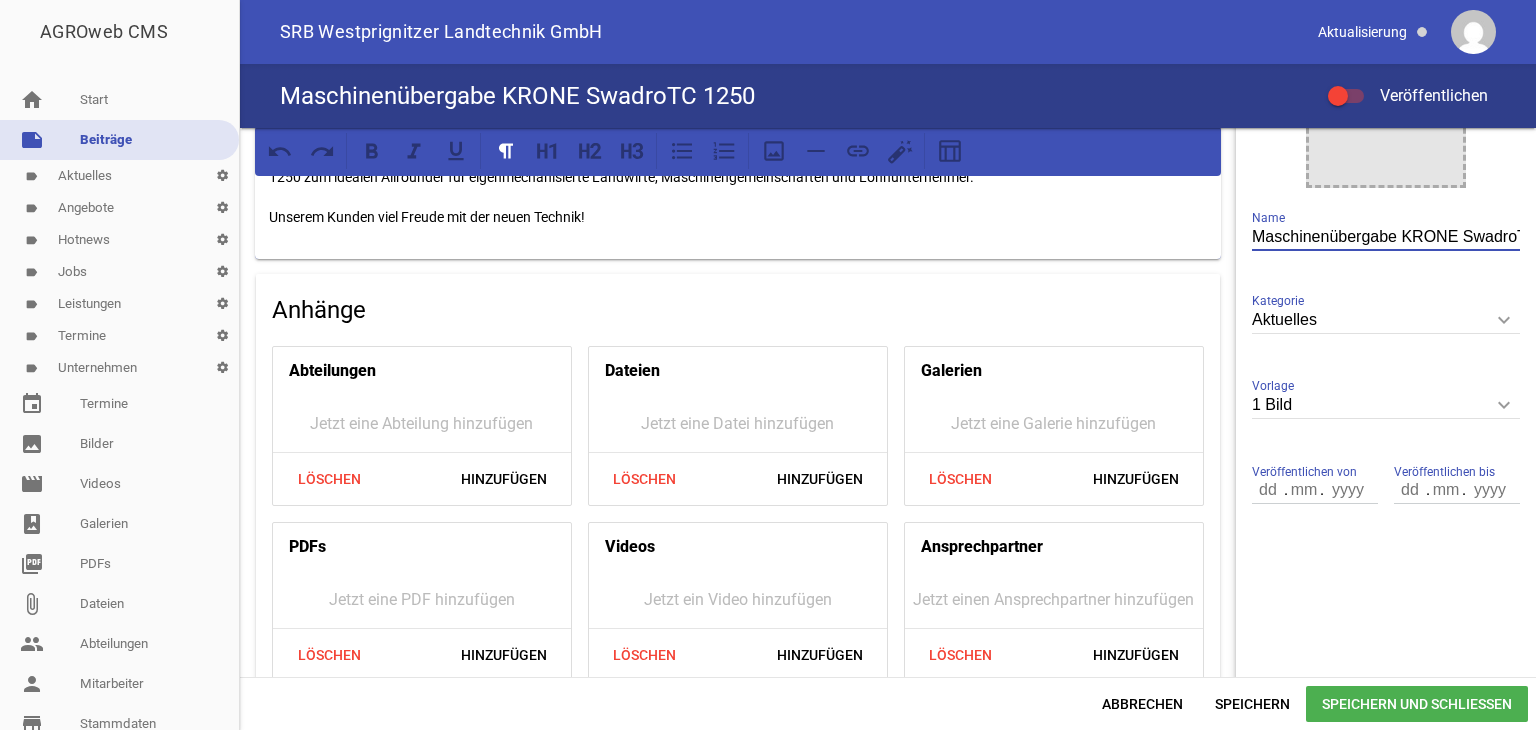 type on "Maschinenübergabe KRONE SwadroTC 1250" 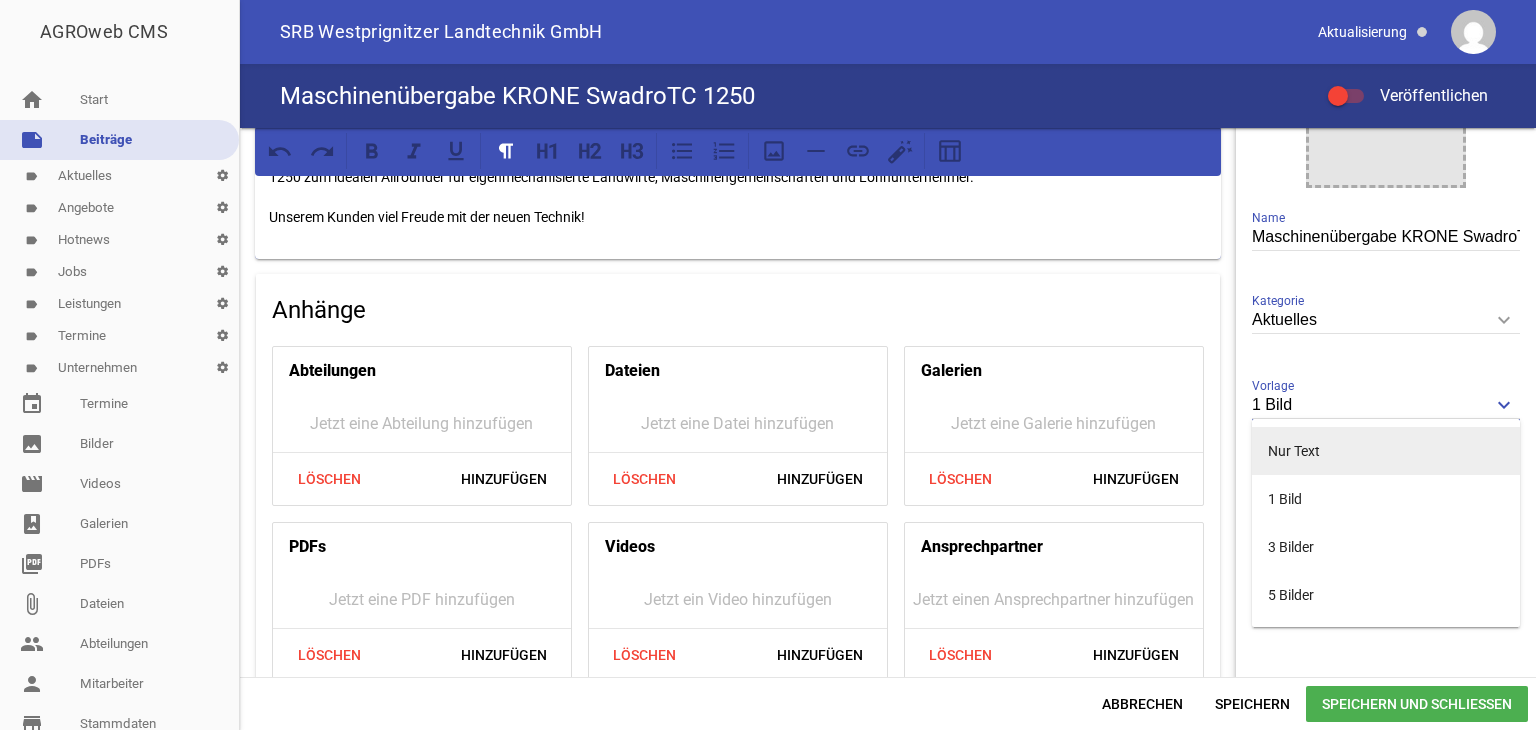 click on "Nur Text" at bounding box center (1386, 451) 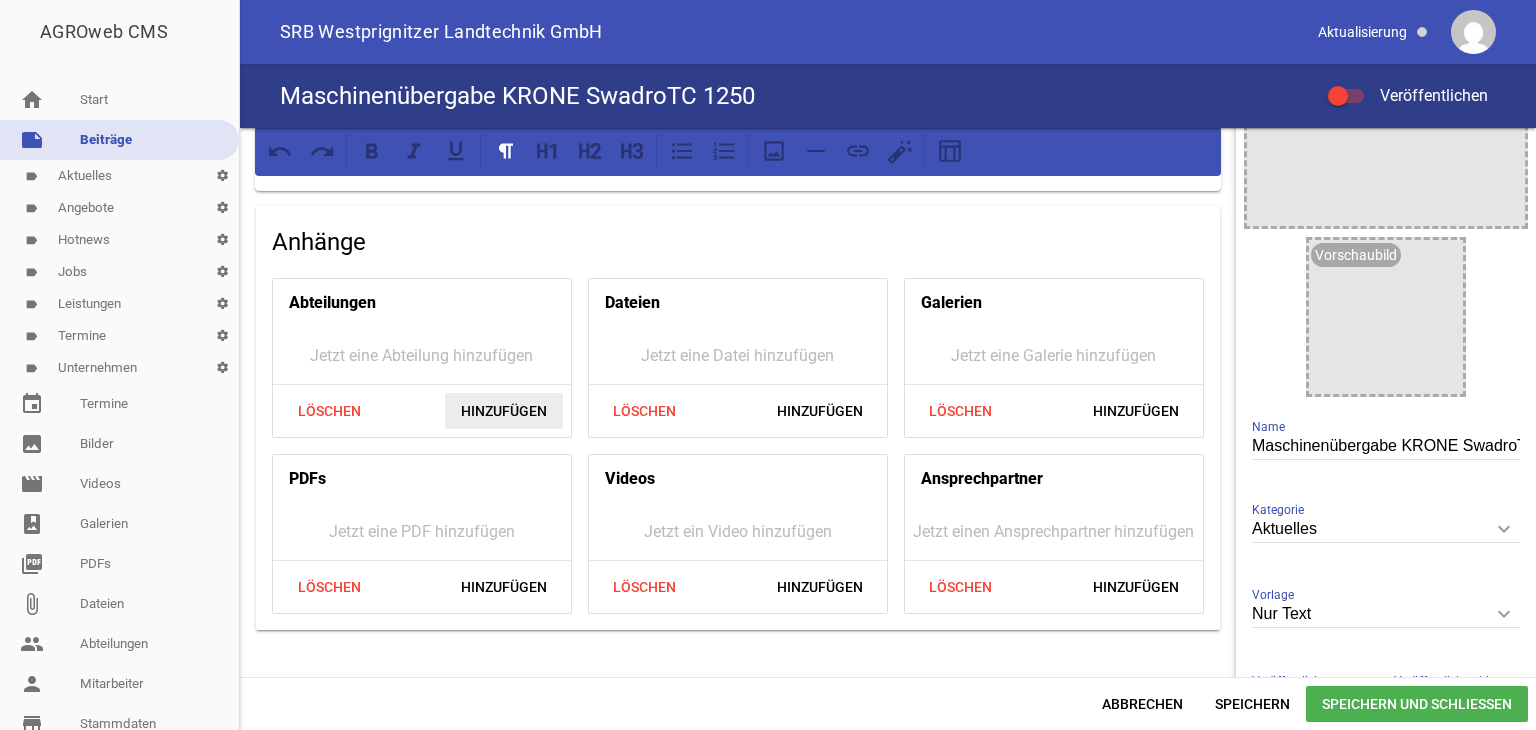 scroll, scrollTop: 225, scrollLeft: 0, axis: vertical 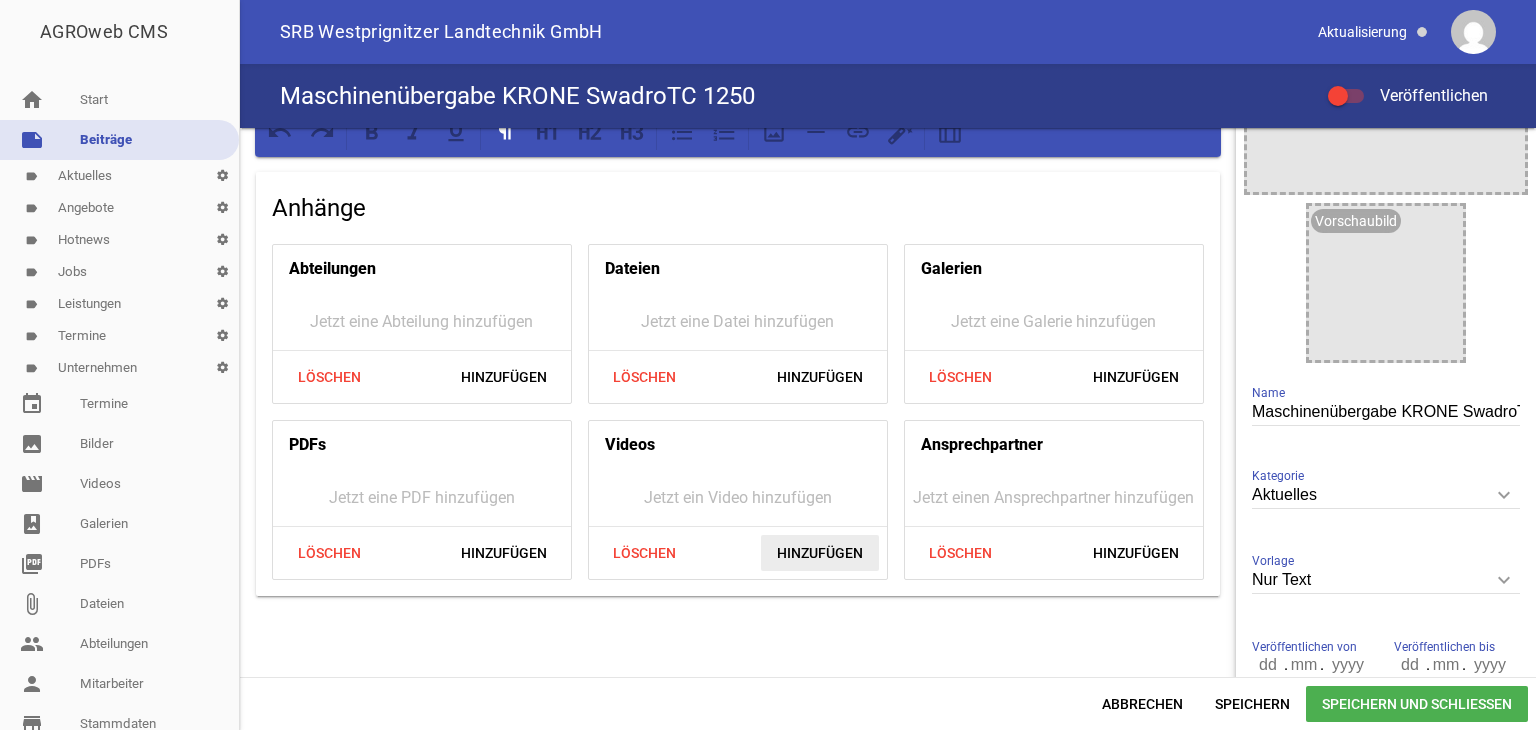 click on "Hinzufügen" at bounding box center (820, 553) 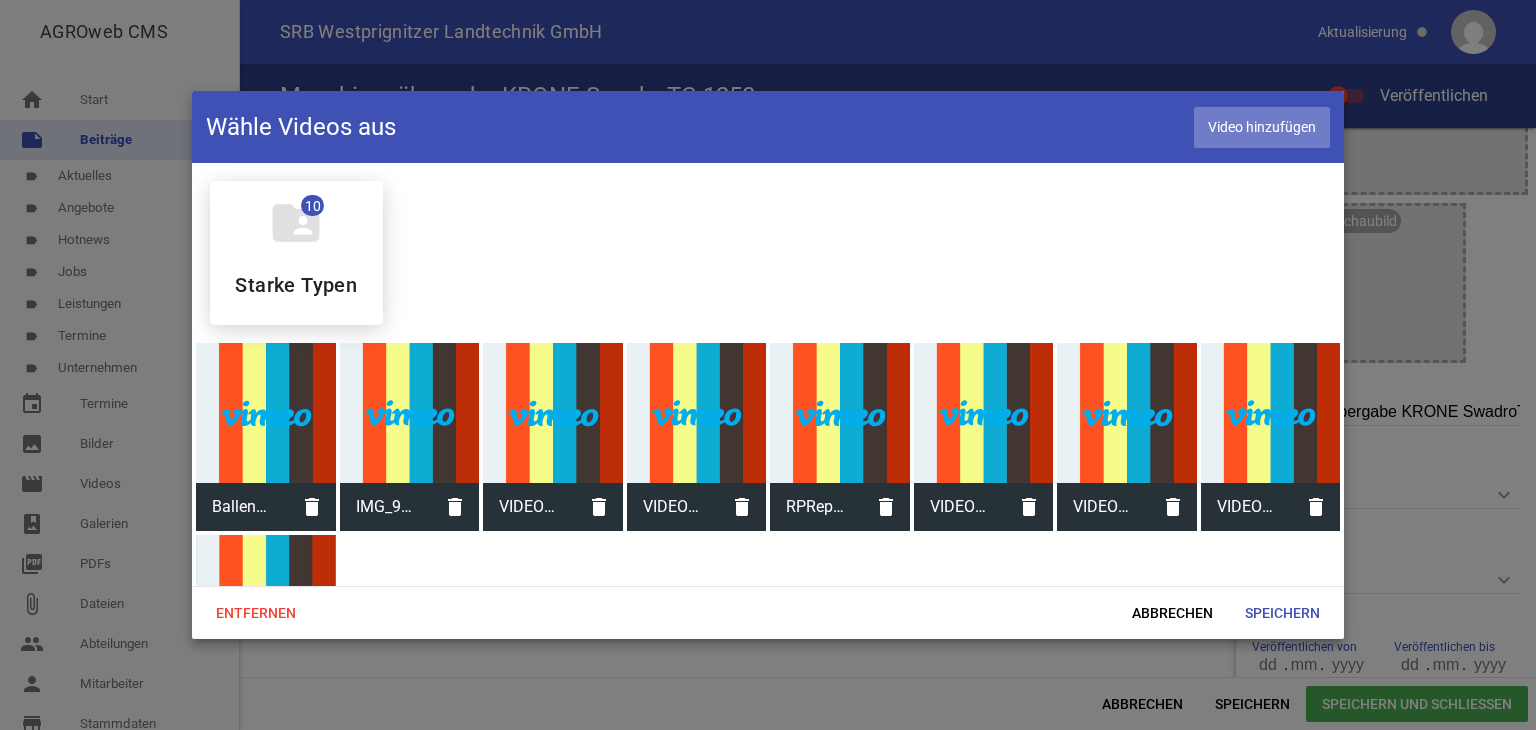 click on "Video hinzufügen" at bounding box center (1262, 127) 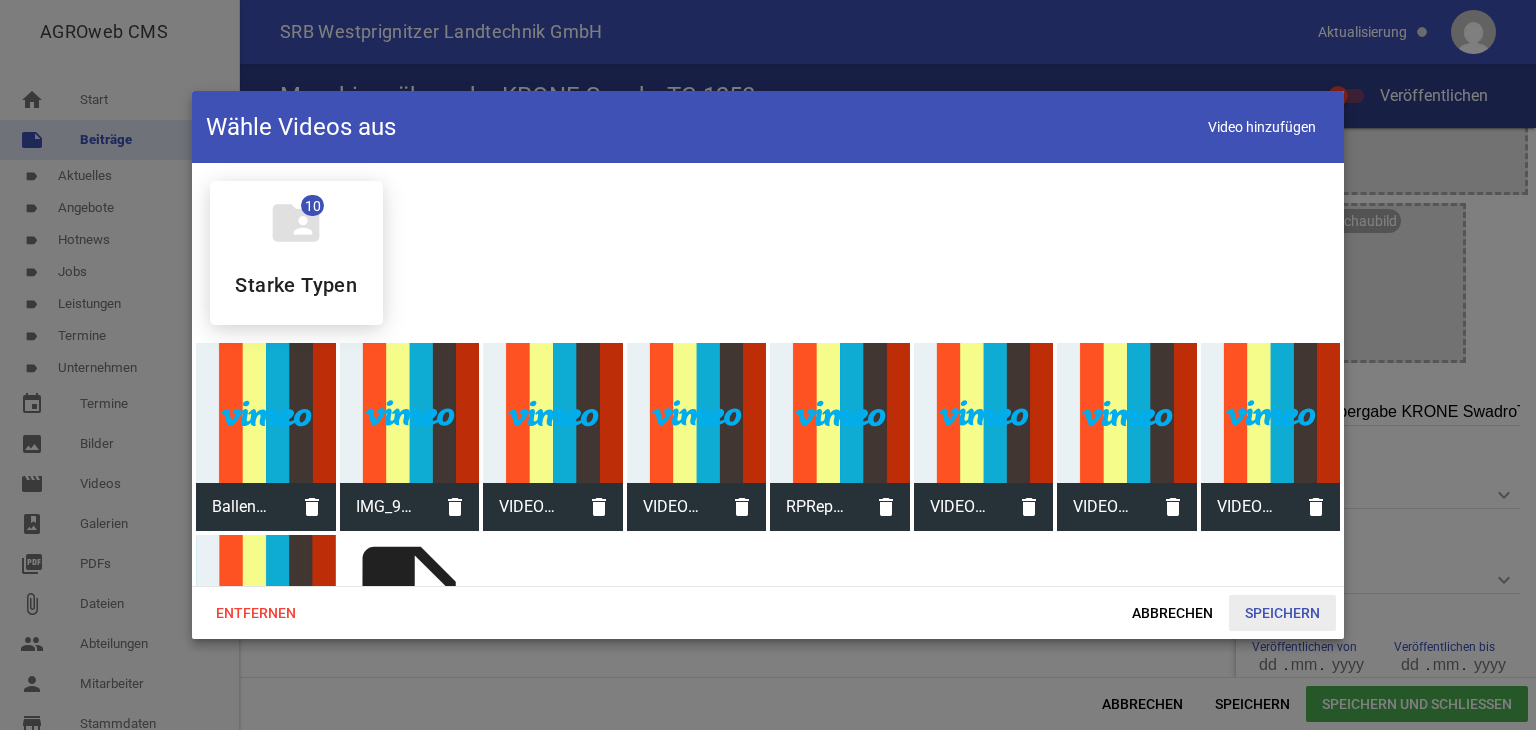 click on "Speichern" at bounding box center (1282, 613) 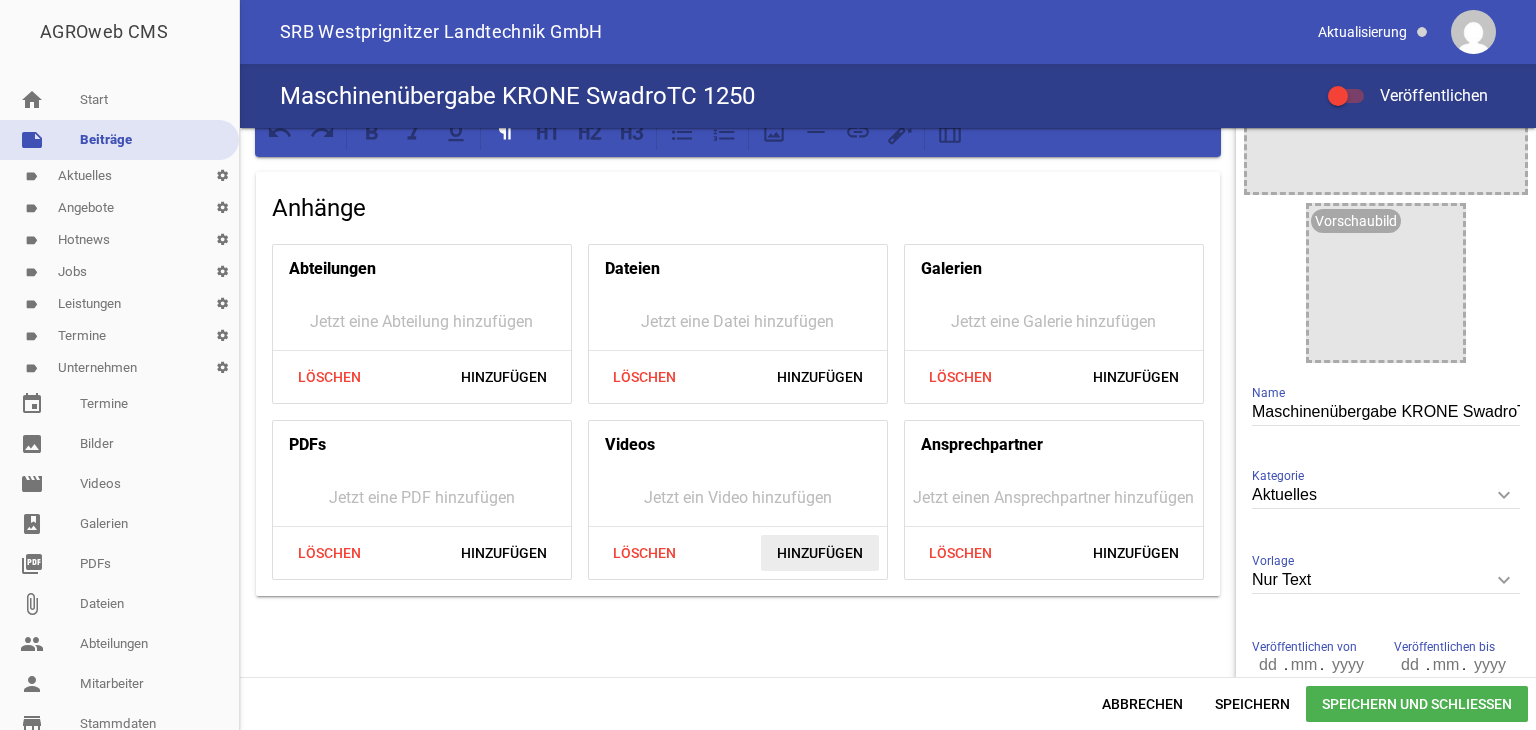 click on "Hinzufügen" at bounding box center [820, 553] 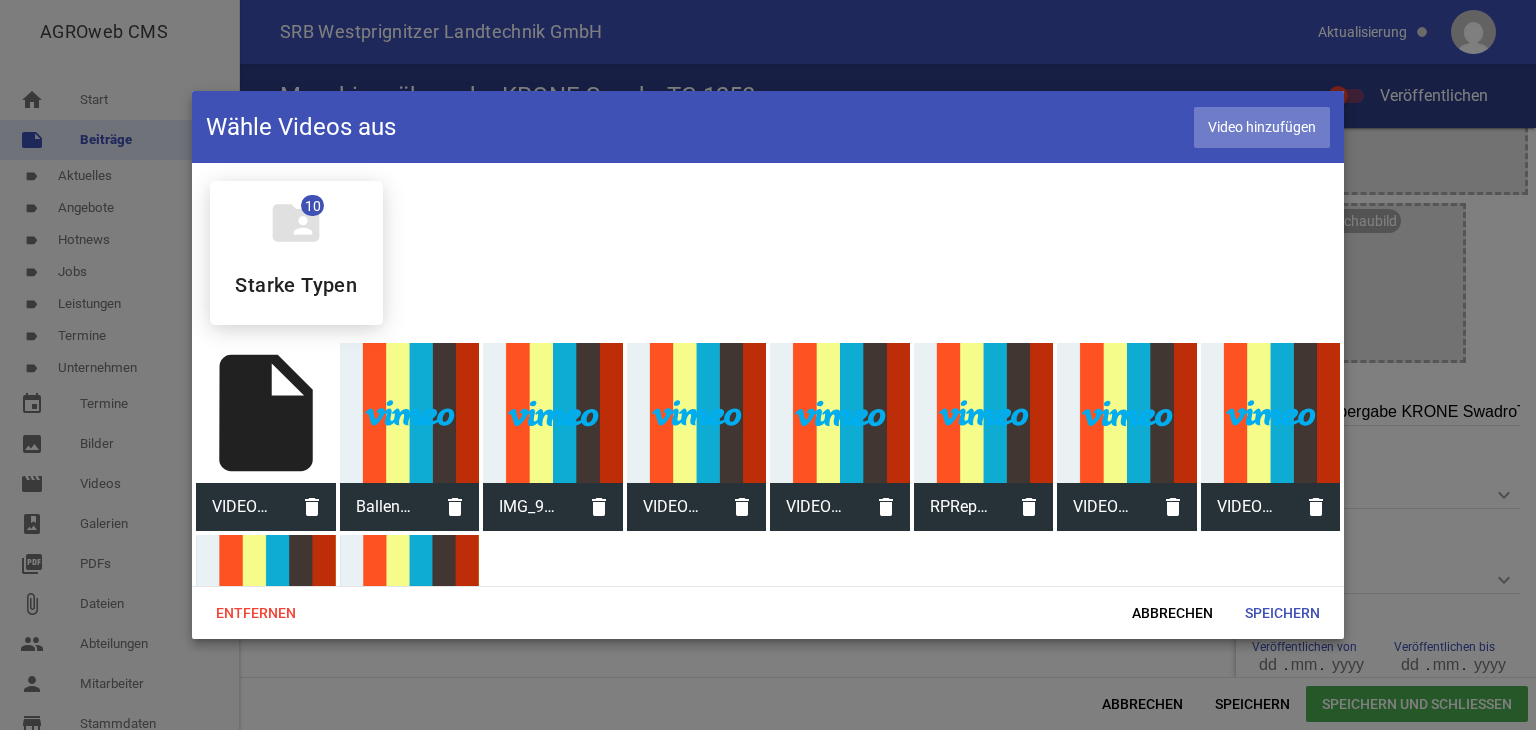 click on "Video hinzufügen" at bounding box center [1262, 127] 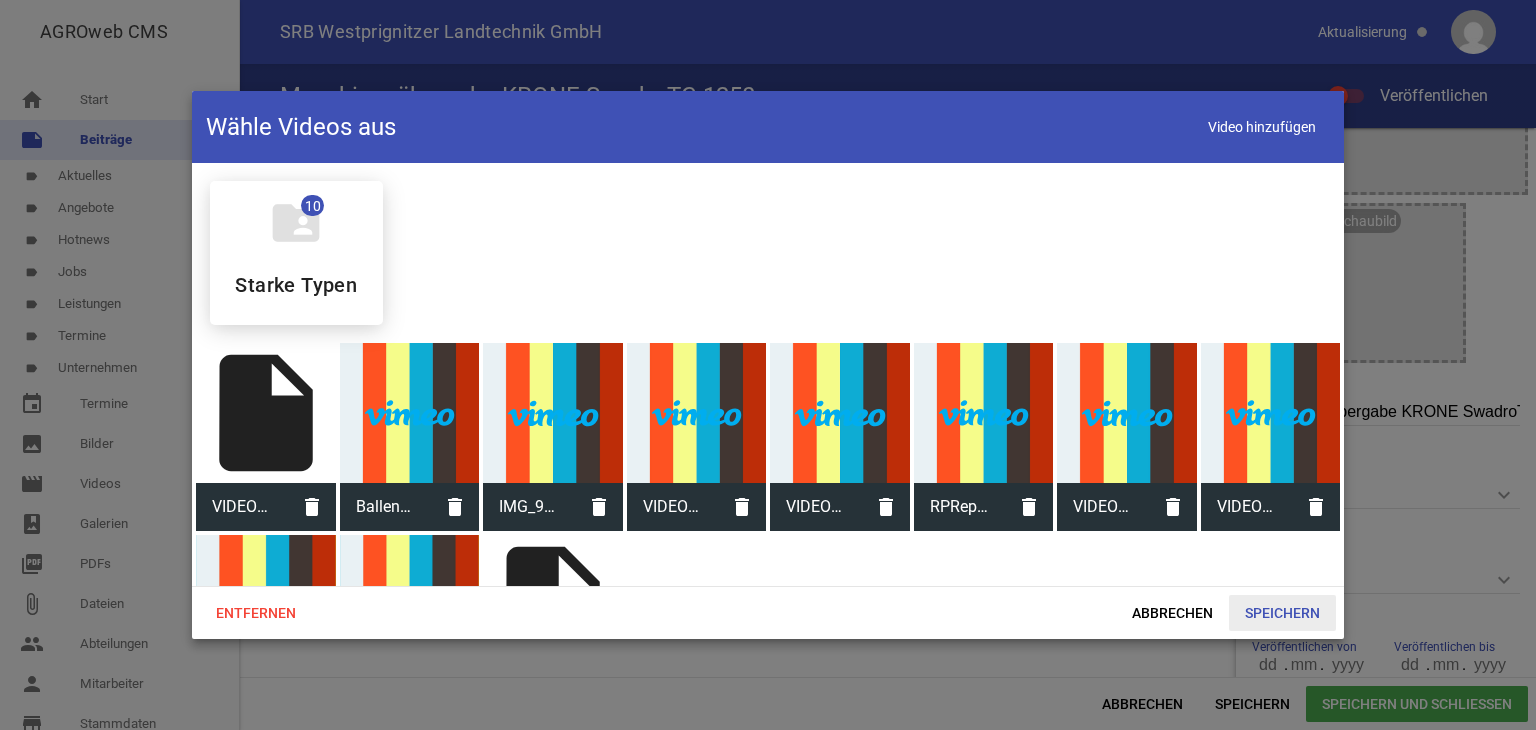 click on "Speichern" at bounding box center [1282, 613] 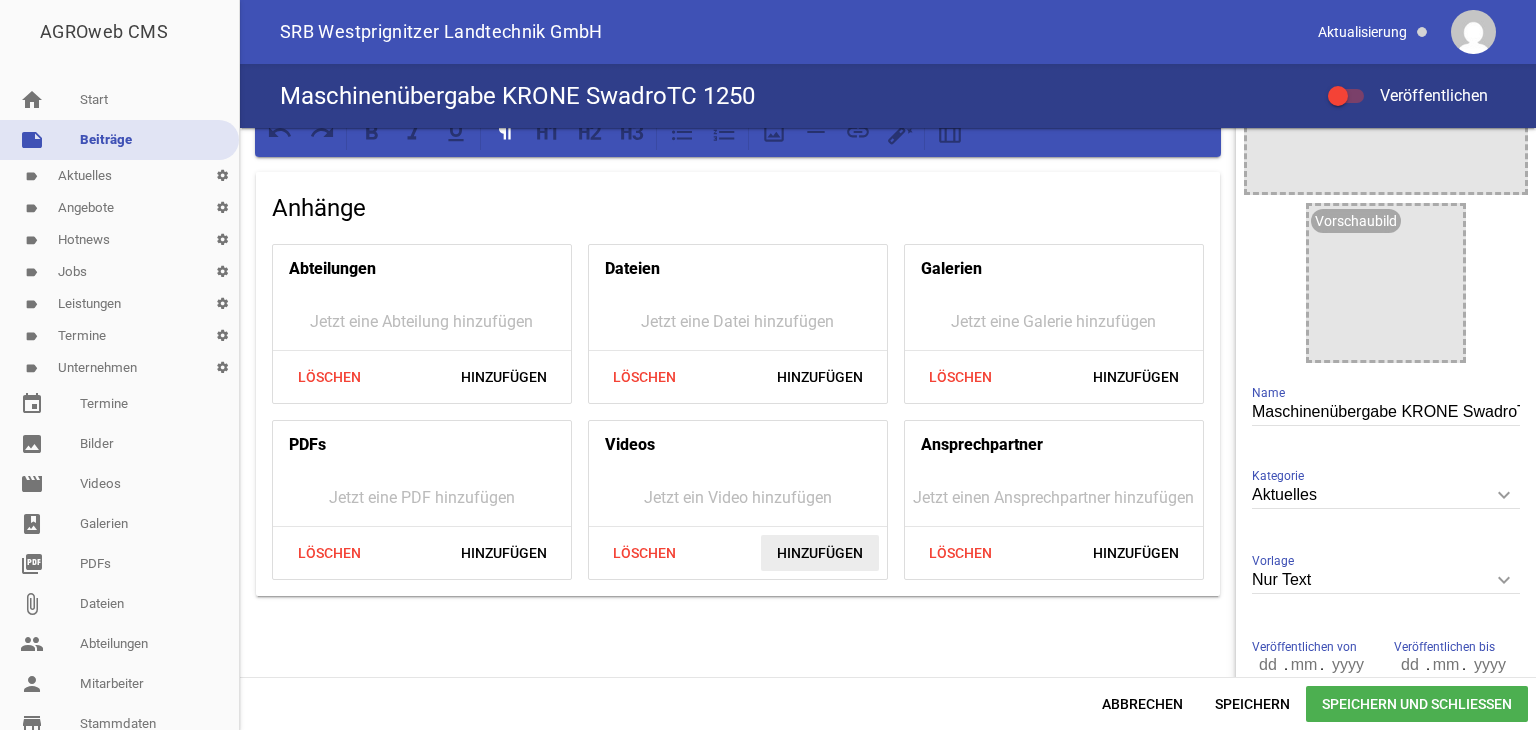 click on "Hinzufügen" at bounding box center (820, 553) 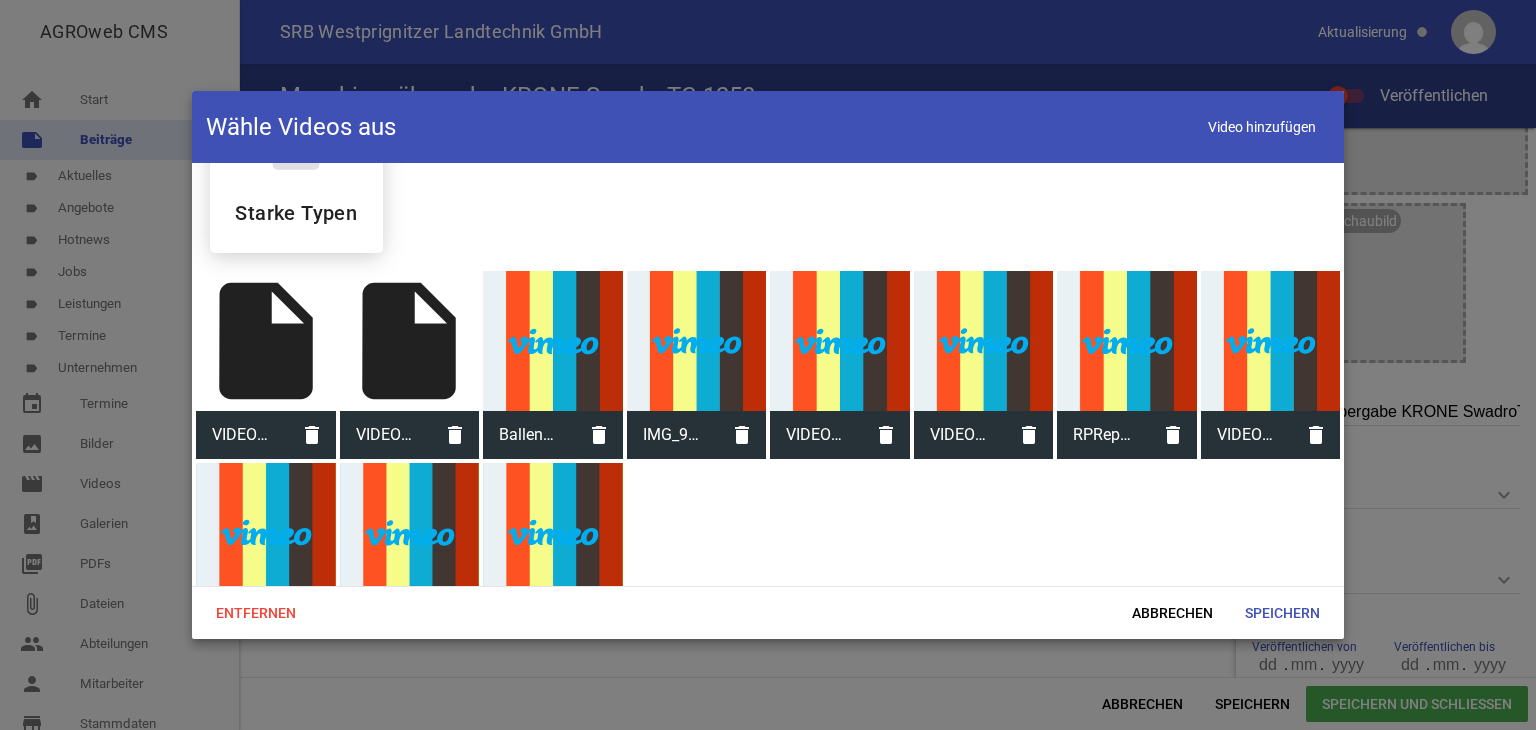 scroll, scrollTop: 38, scrollLeft: 0, axis: vertical 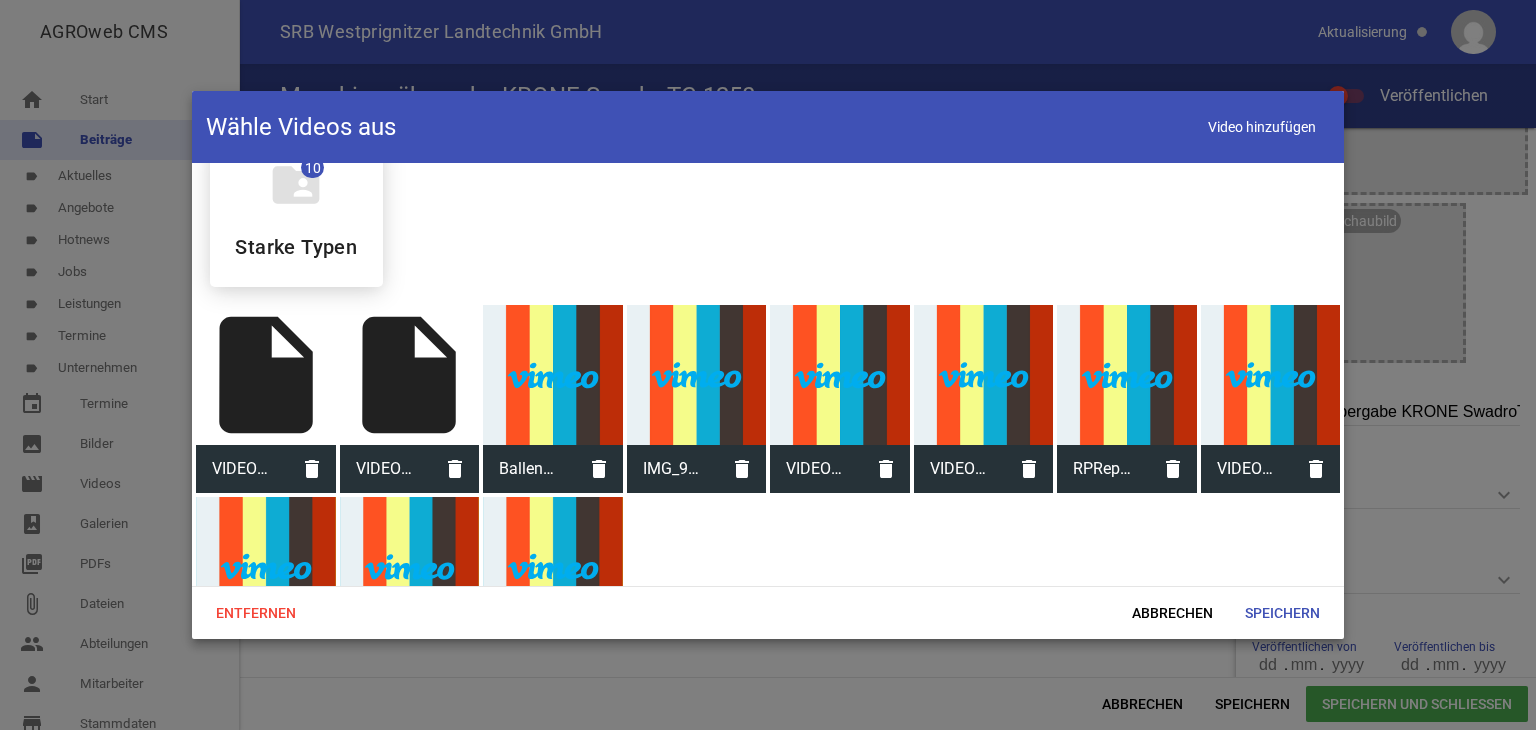click on "insert_drive_file" at bounding box center (266, 375) 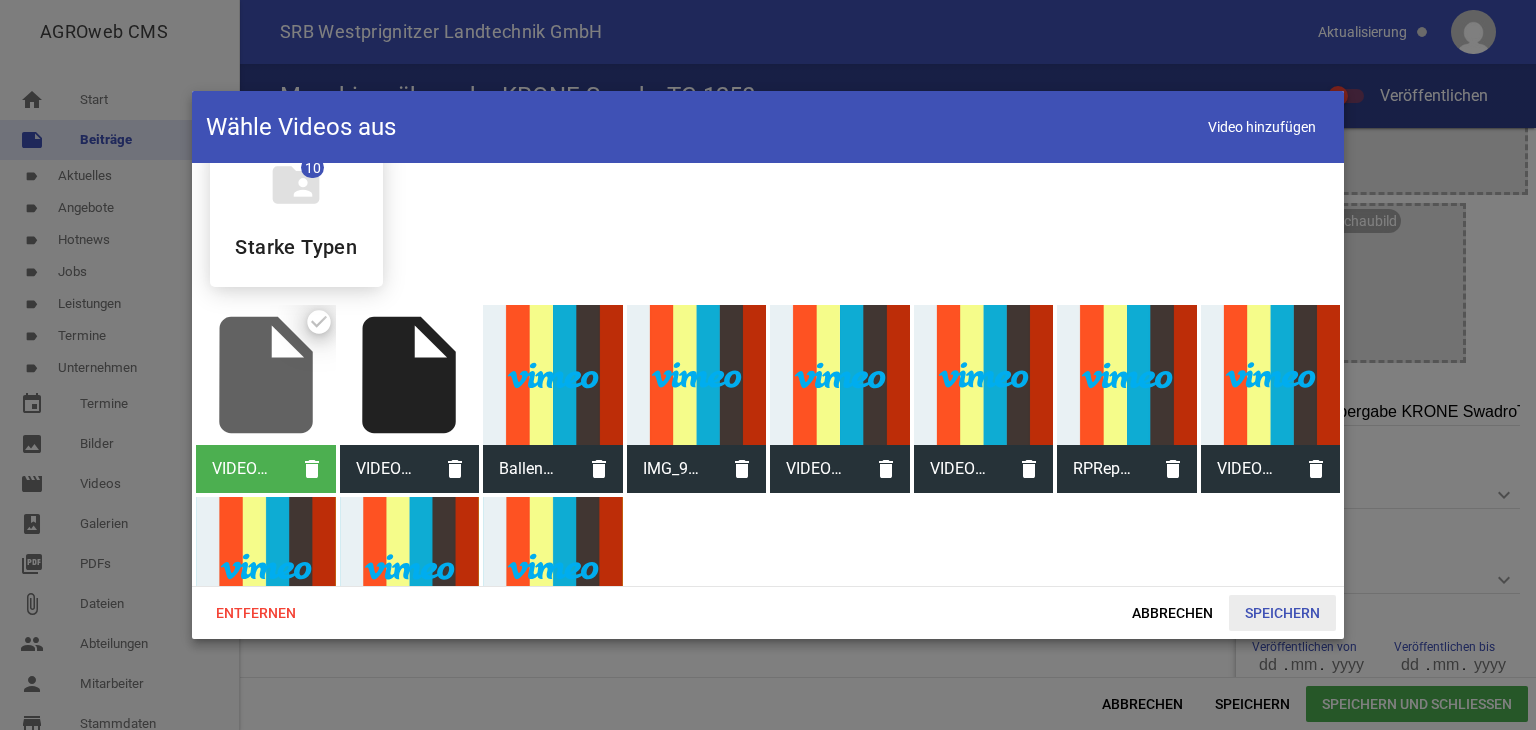 click on "Speichern" at bounding box center [1282, 613] 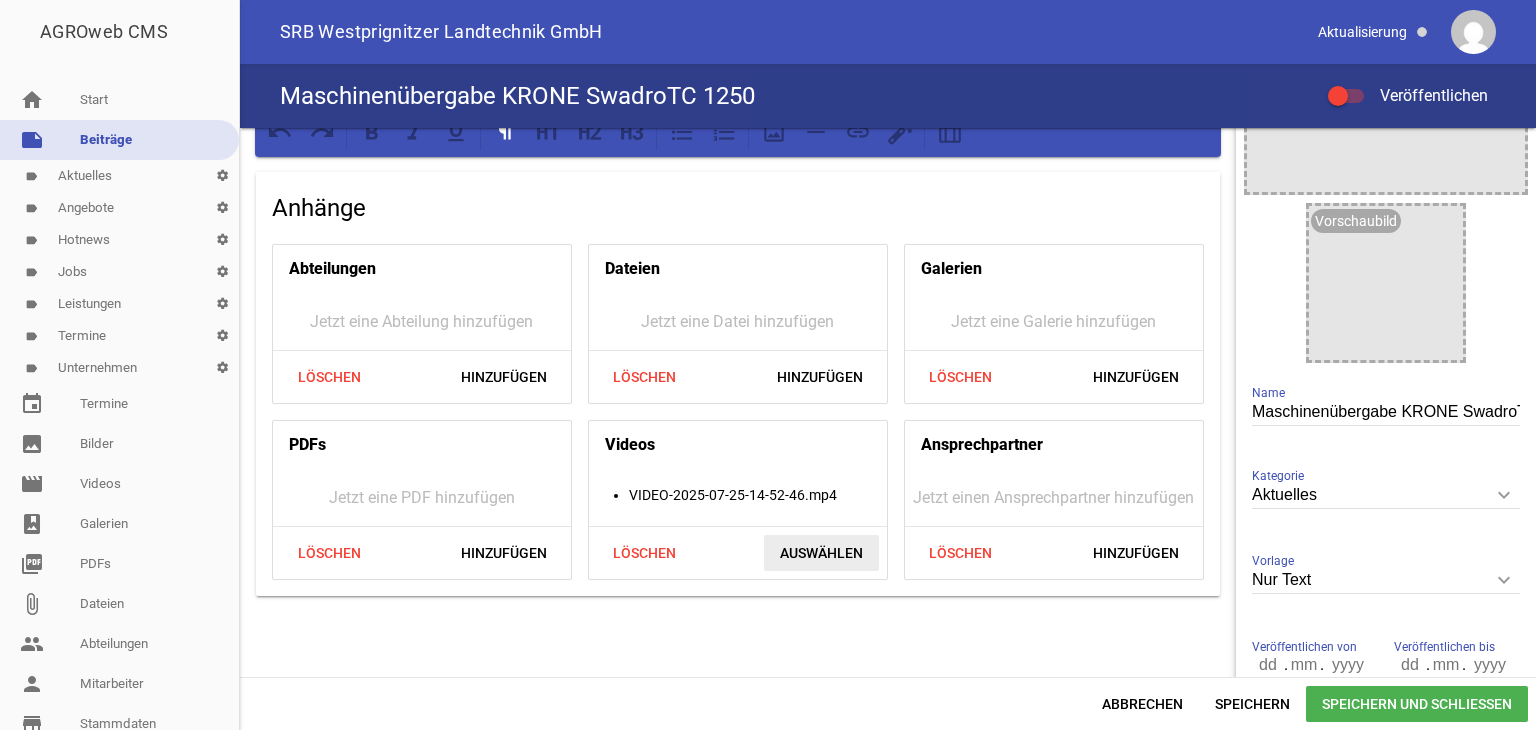 click on "Auswählen" at bounding box center (821, 553) 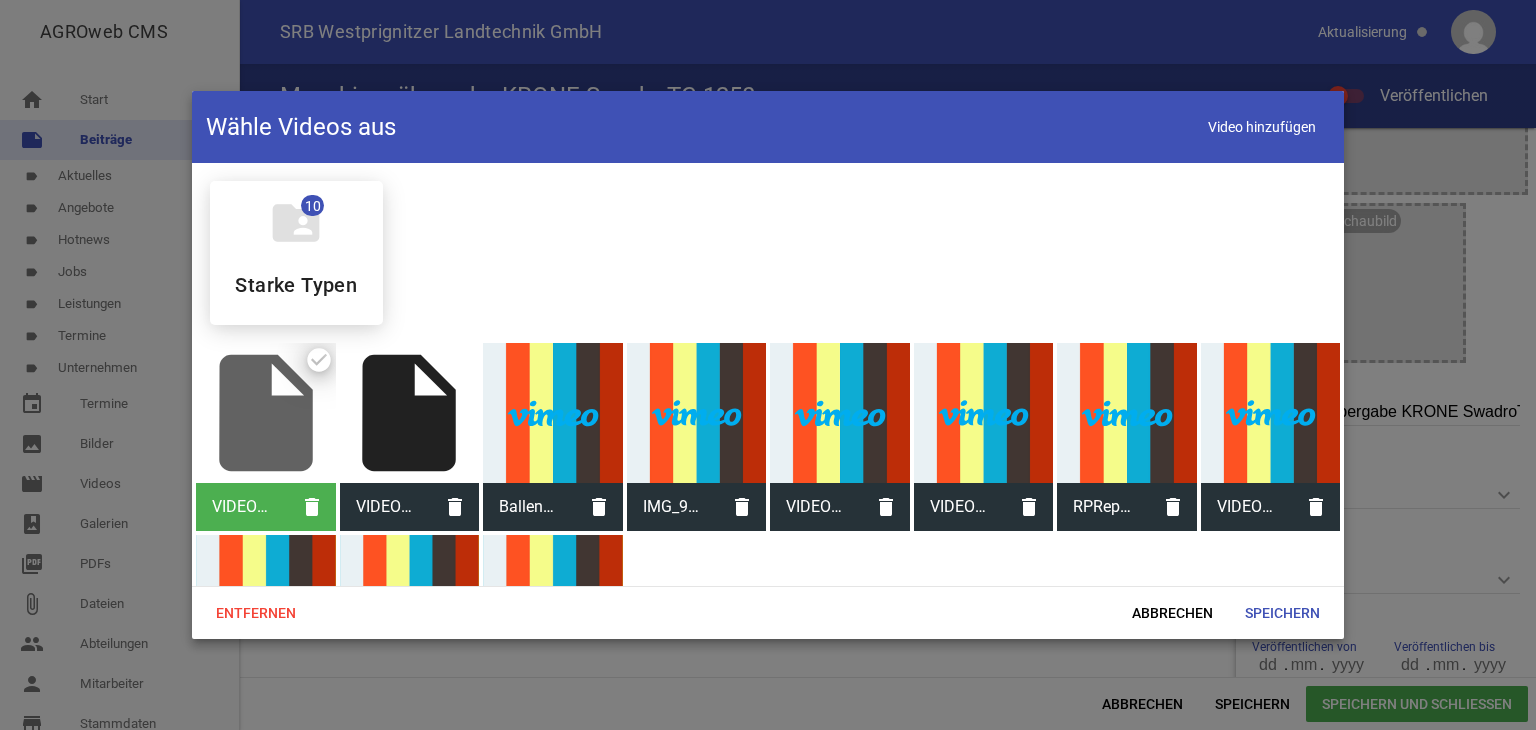 click on "insert_drive_file" at bounding box center [410, 413] 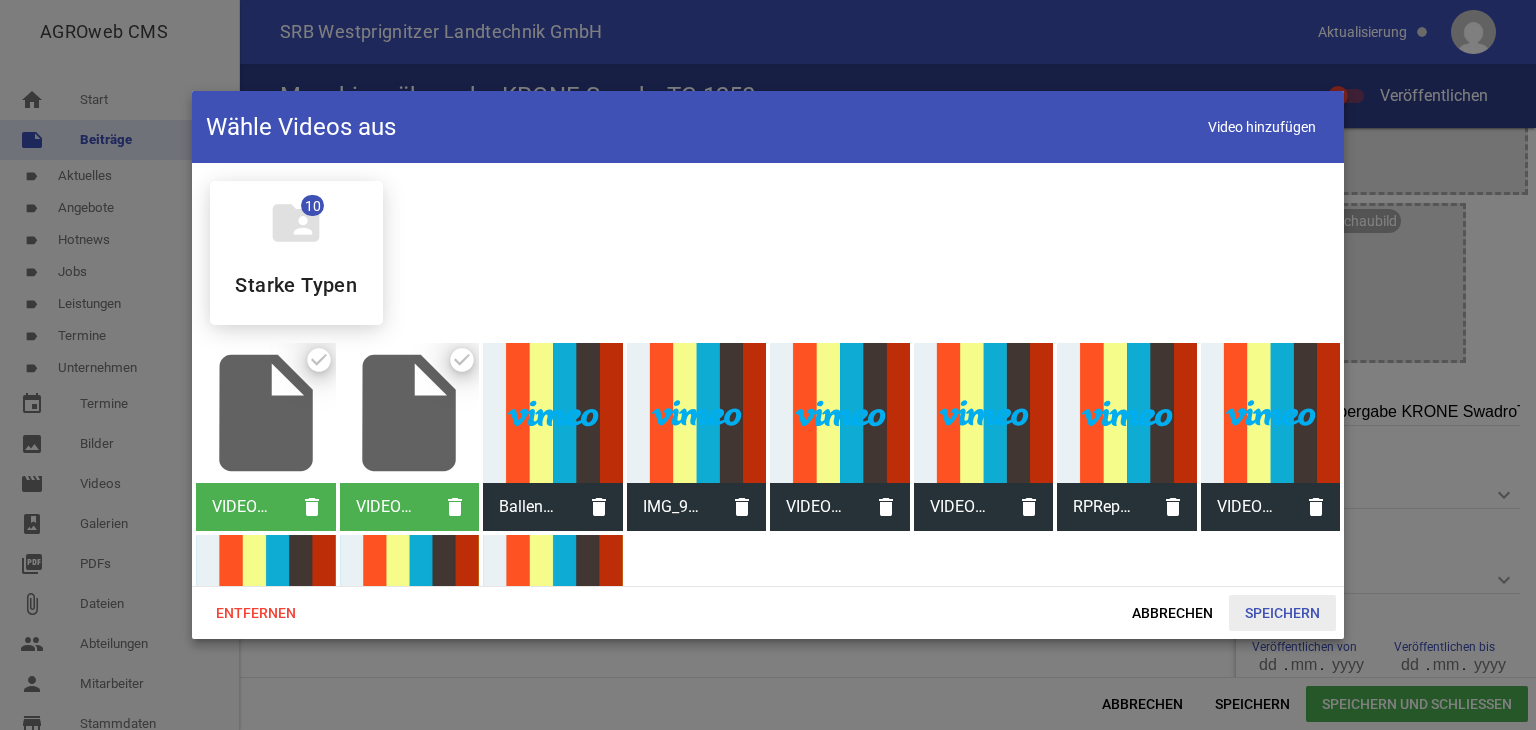click on "Speichern" at bounding box center [1282, 613] 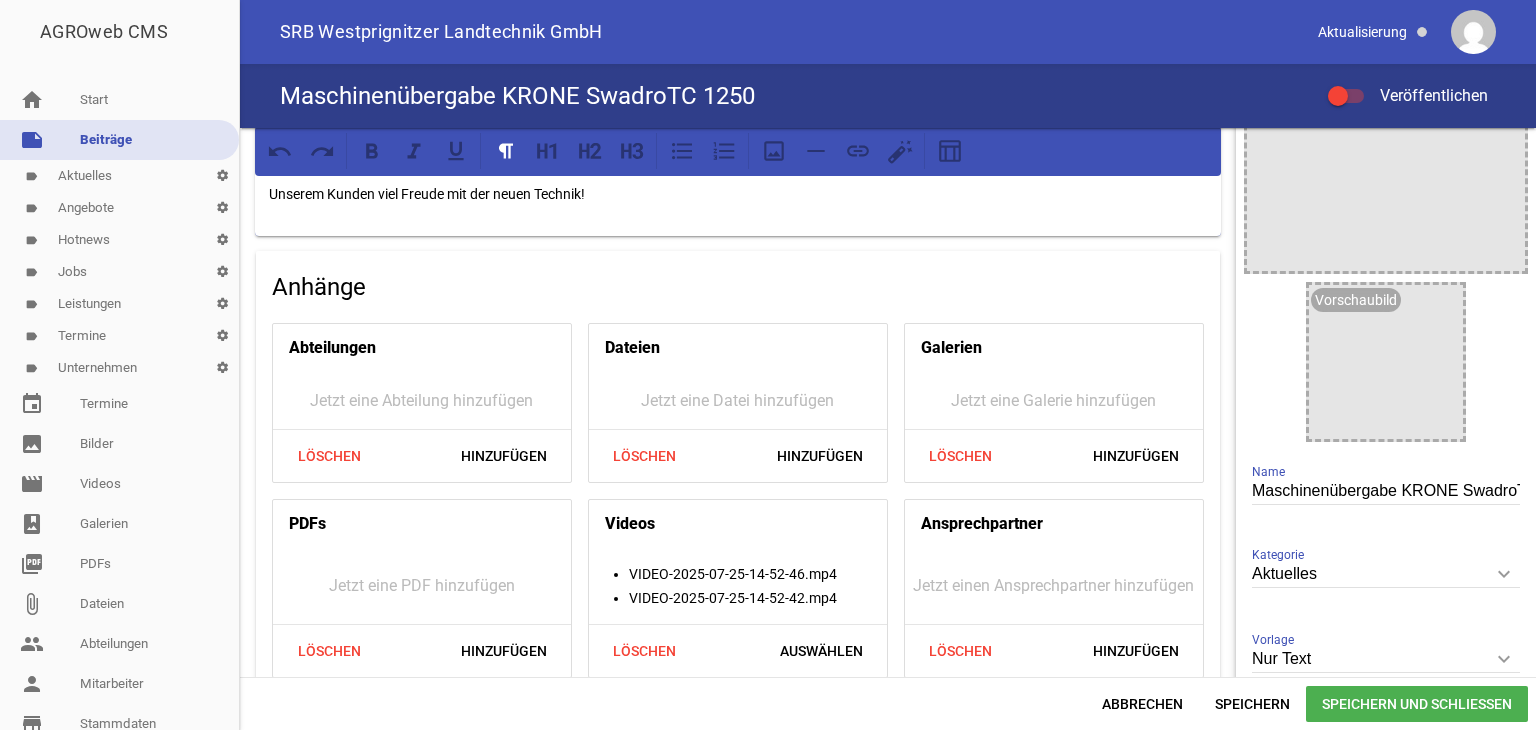 scroll, scrollTop: 0, scrollLeft: 0, axis: both 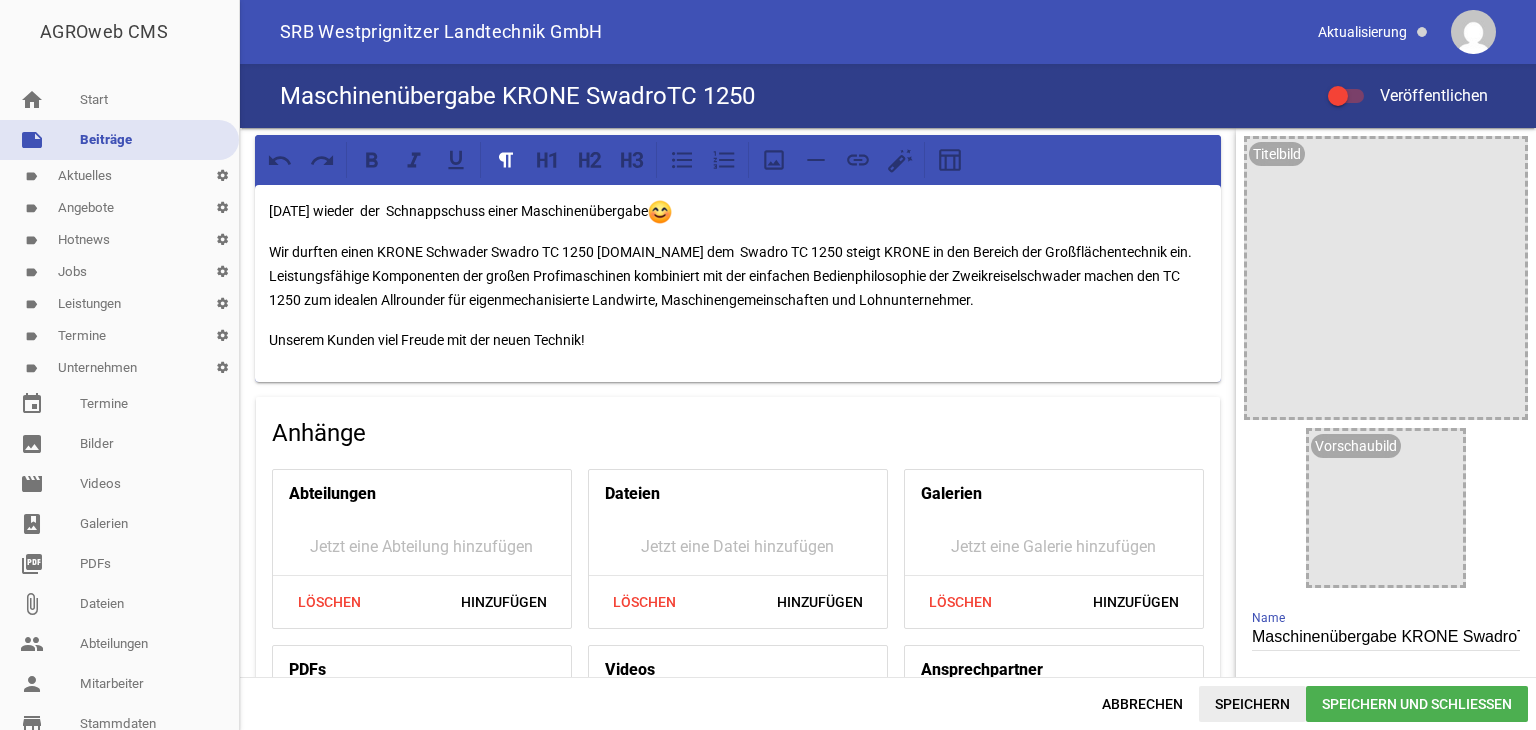 click on "Speichern" at bounding box center [1252, 704] 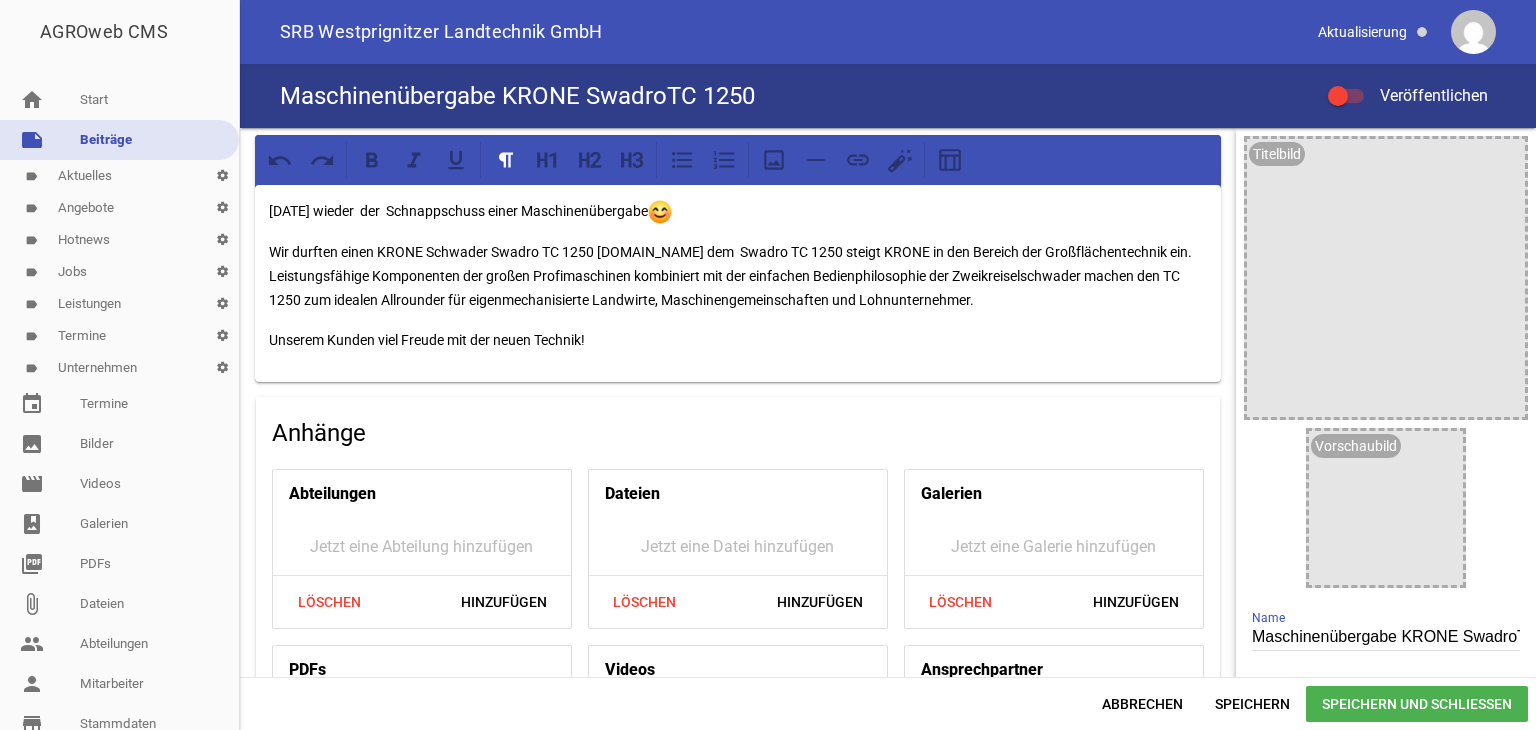 click at bounding box center [1346, 96] 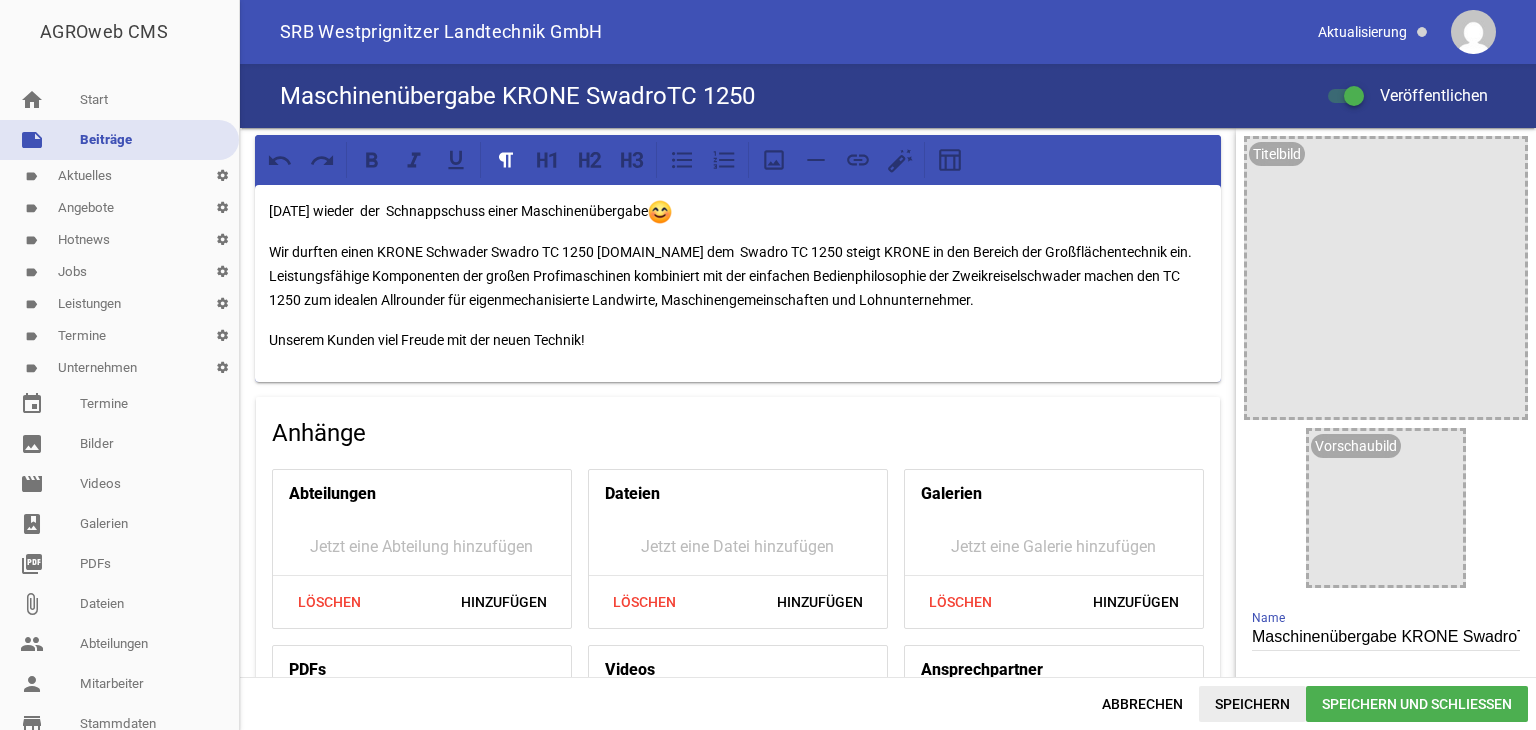 click on "Speichern" at bounding box center (1252, 704) 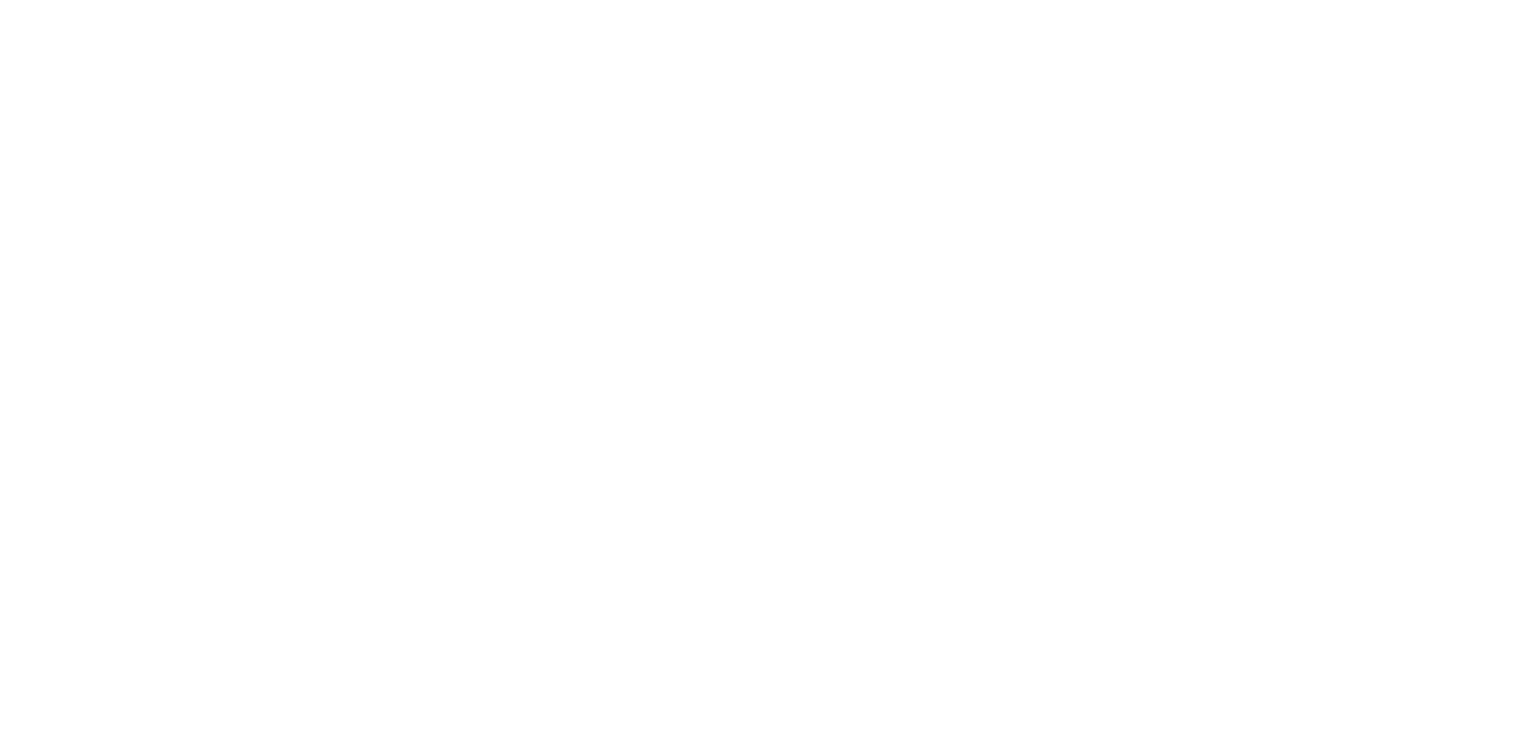 scroll, scrollTop: 0, scrollLeft: 0, axis: both 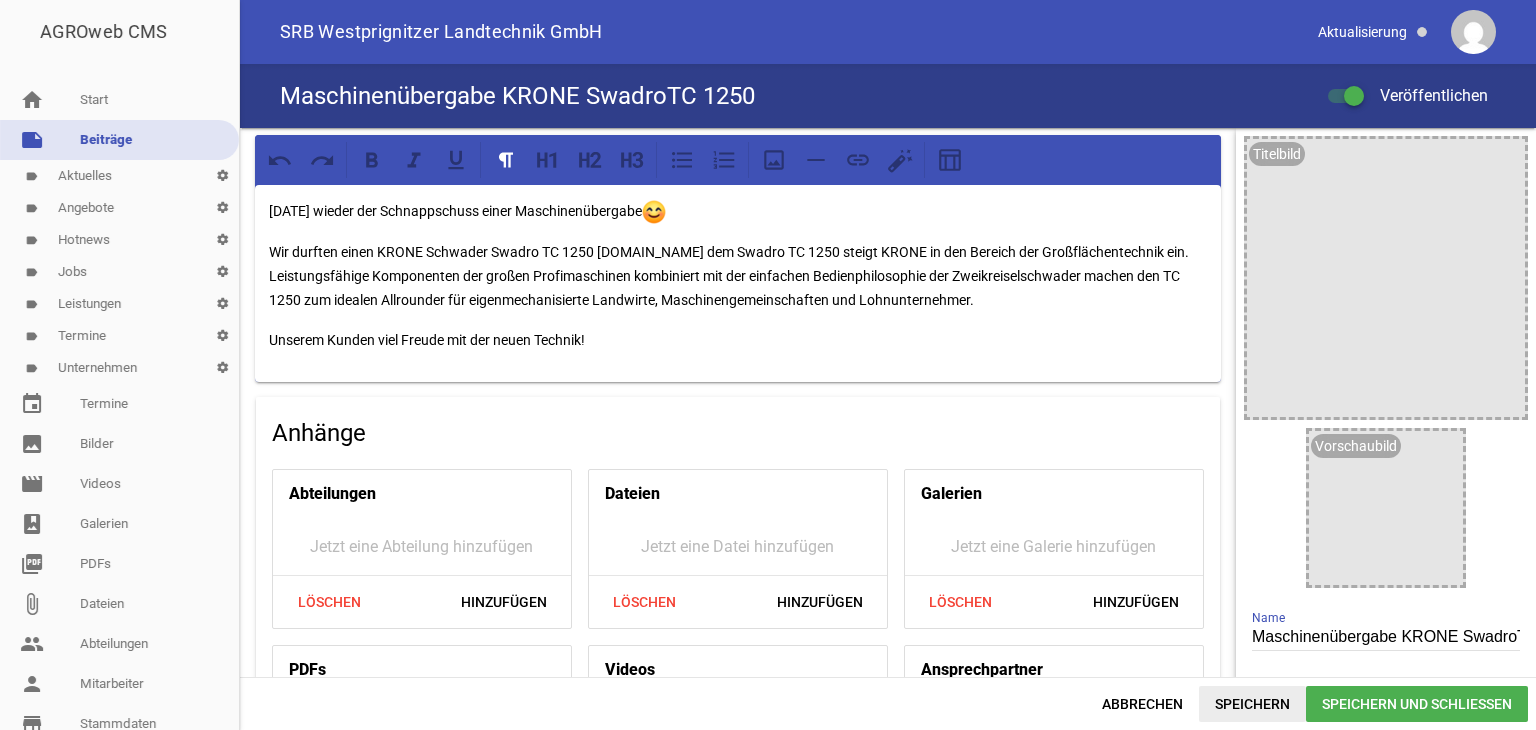 click on "Speichern" at bounding box center (1252, 704) 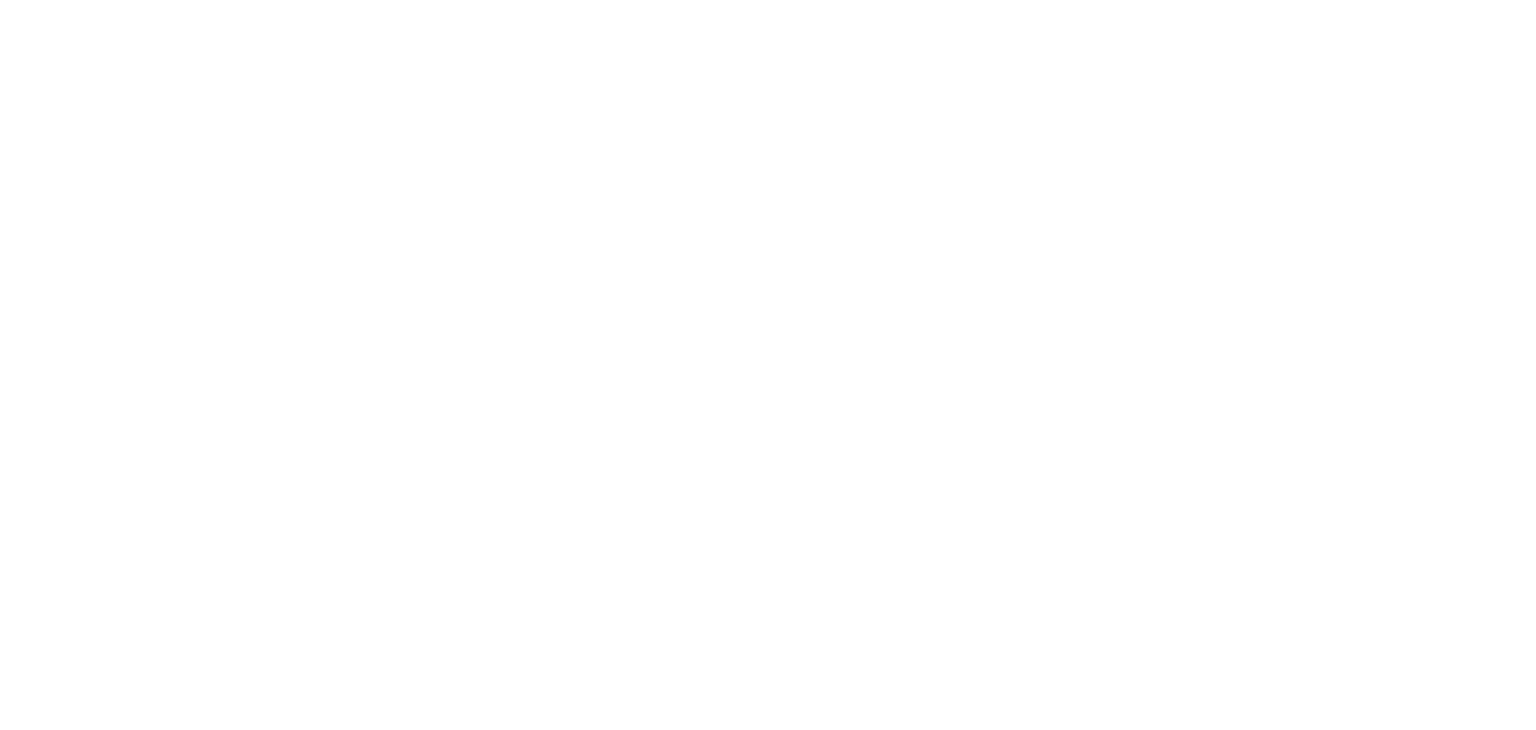 scroll, scrollTop: 0, scrollLeft: 0, axis: both 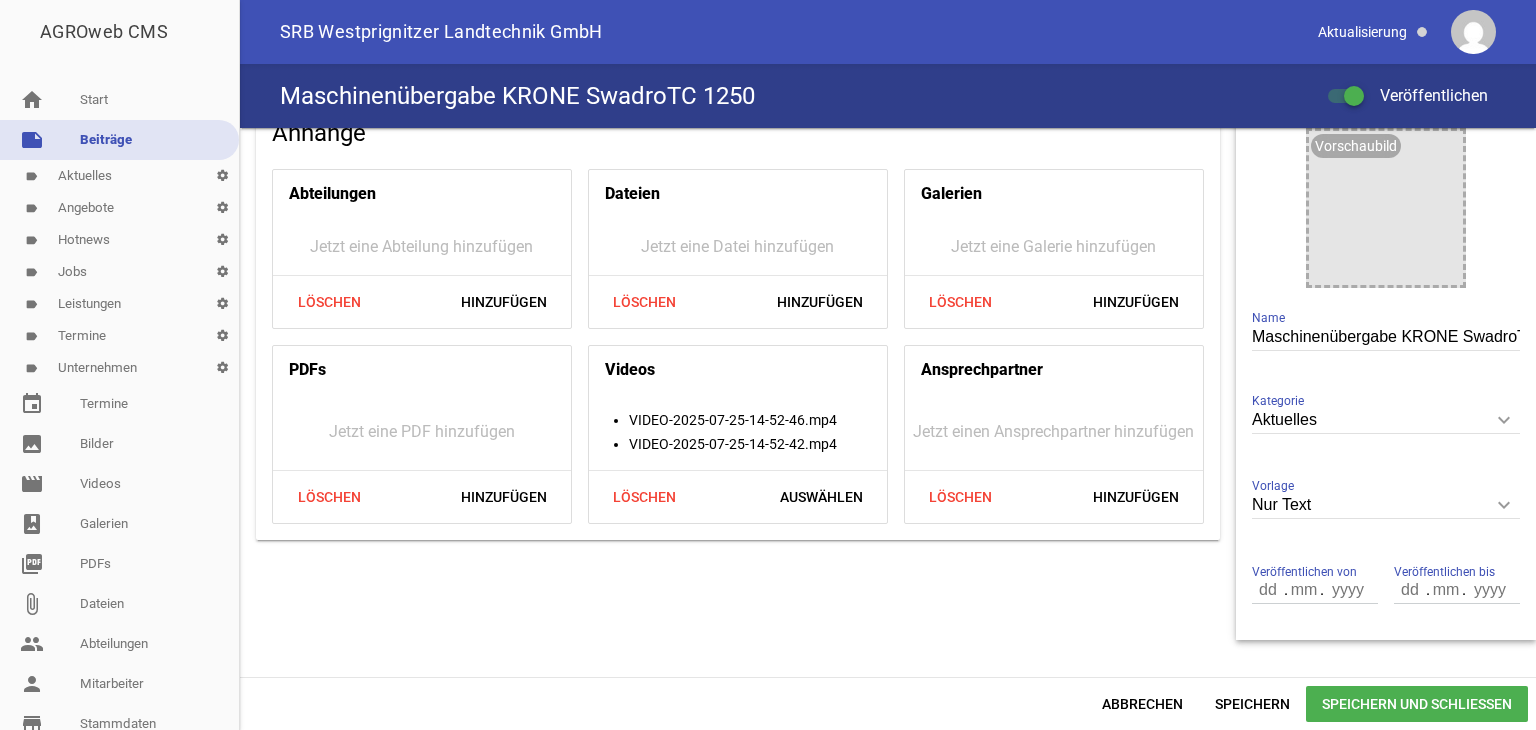 click on "keyboard_arrow_down" at bounding box center [1504, 505] 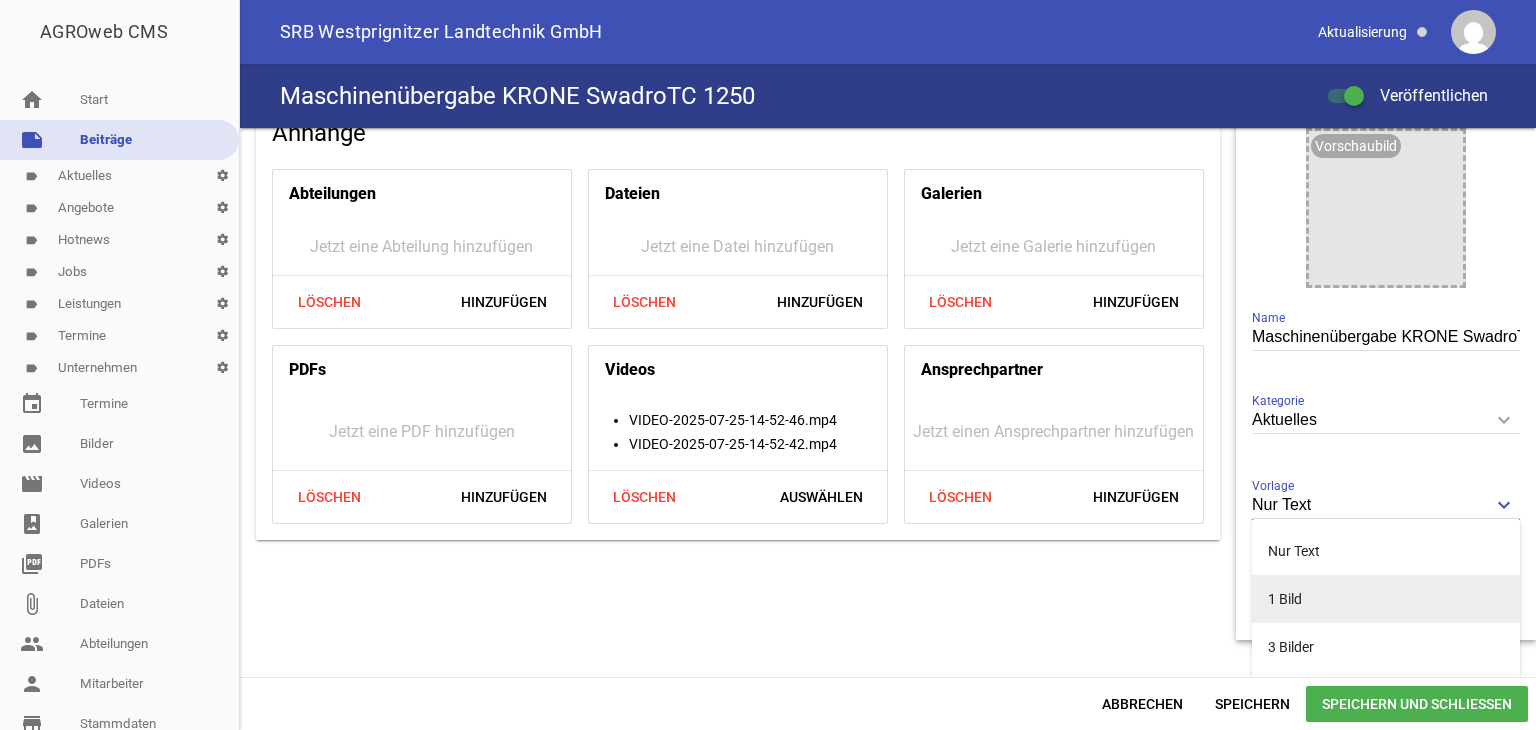 click on "1 Bild" at bounding box center [1386, 599] 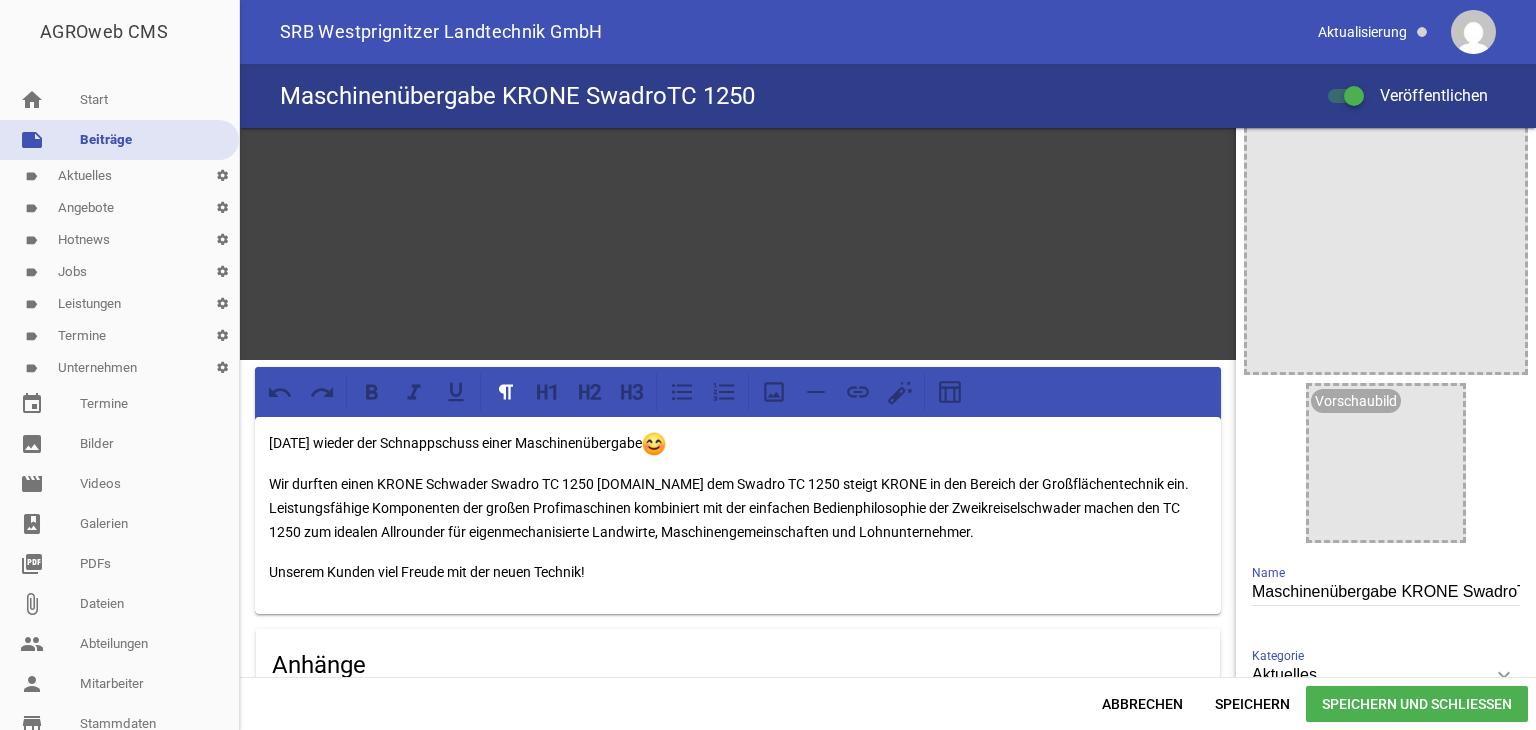 scroll, scrollTop: 0, scrollLeft: 0, axis: both 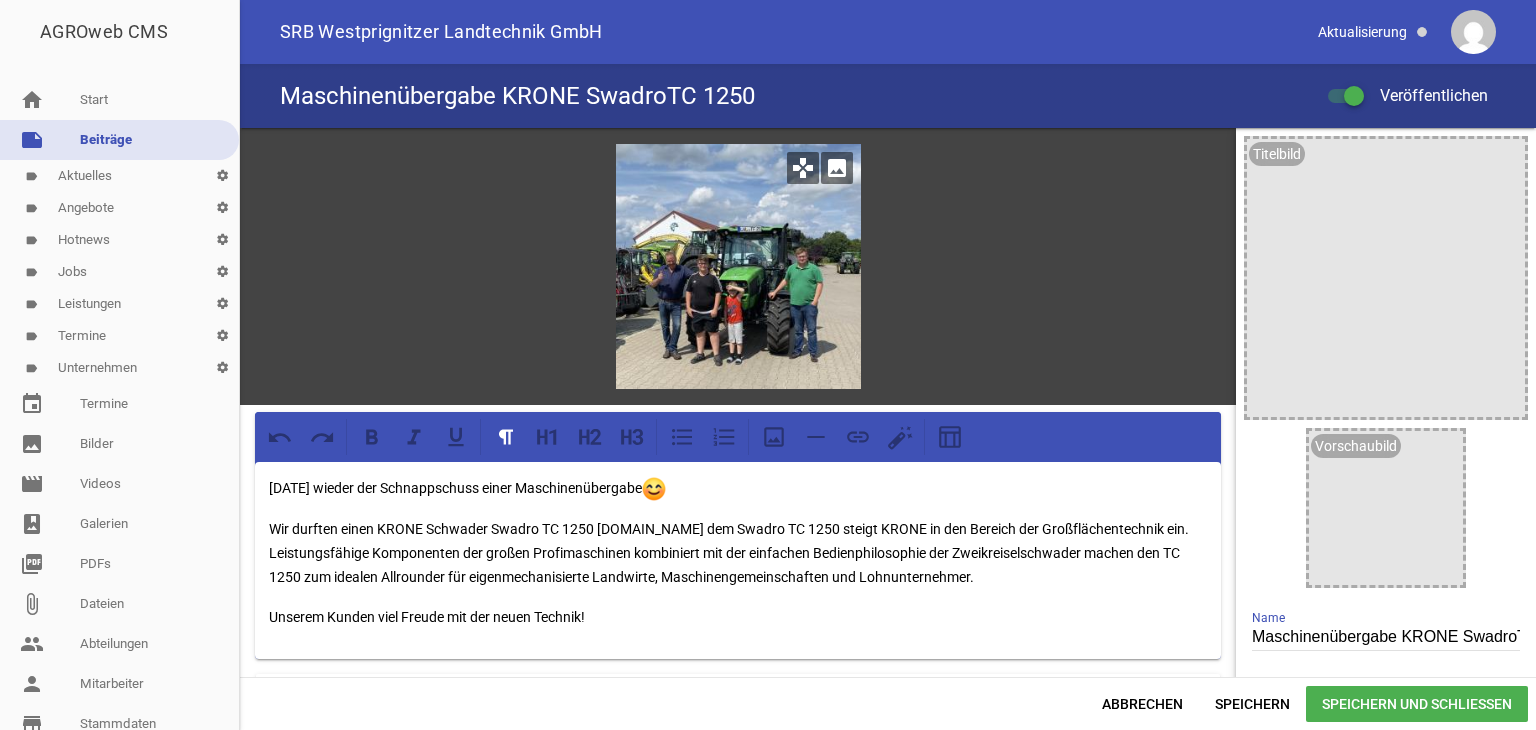 click on "games" at bounding box center (803, 168) 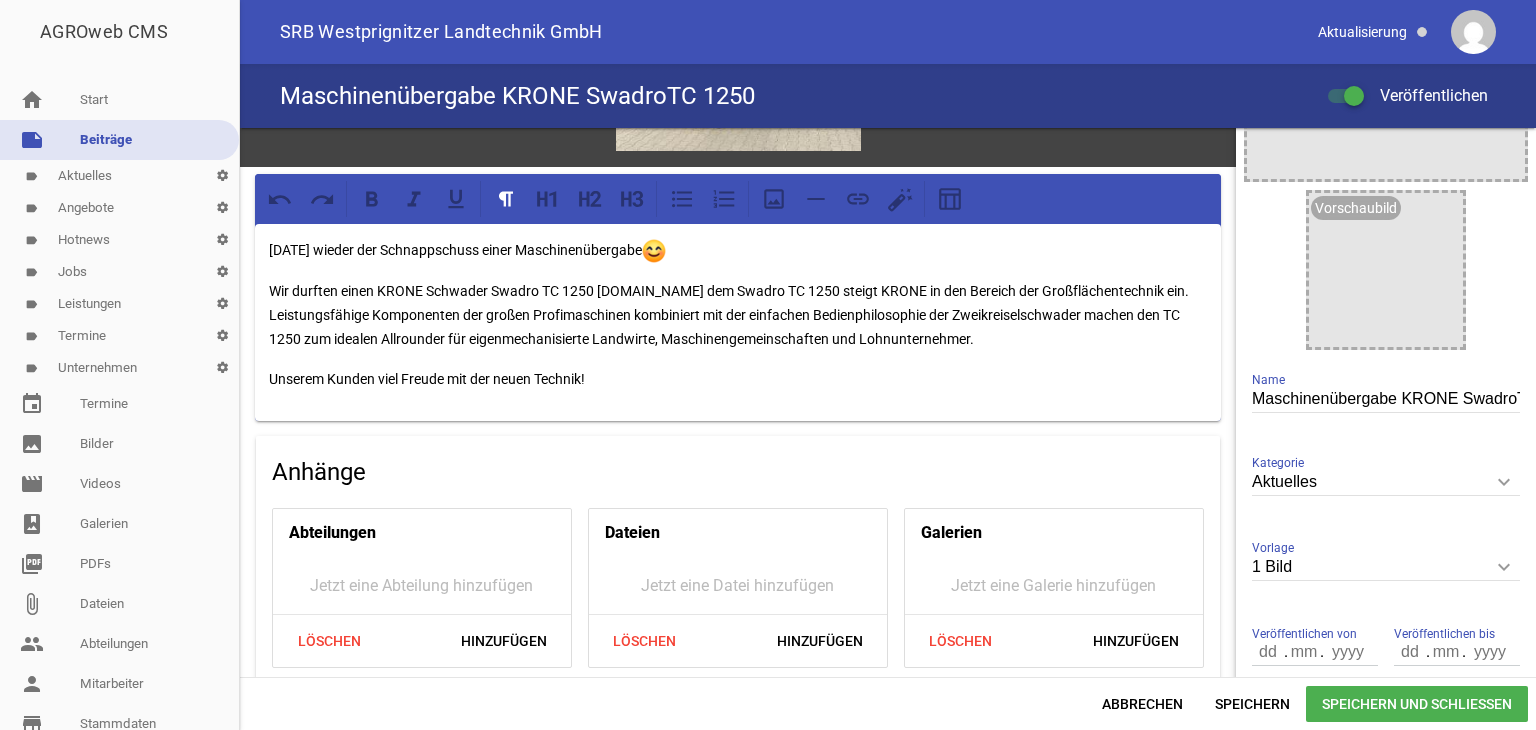 scroll, scrollTop: 445, scrollLeft: 0, axis: vertical 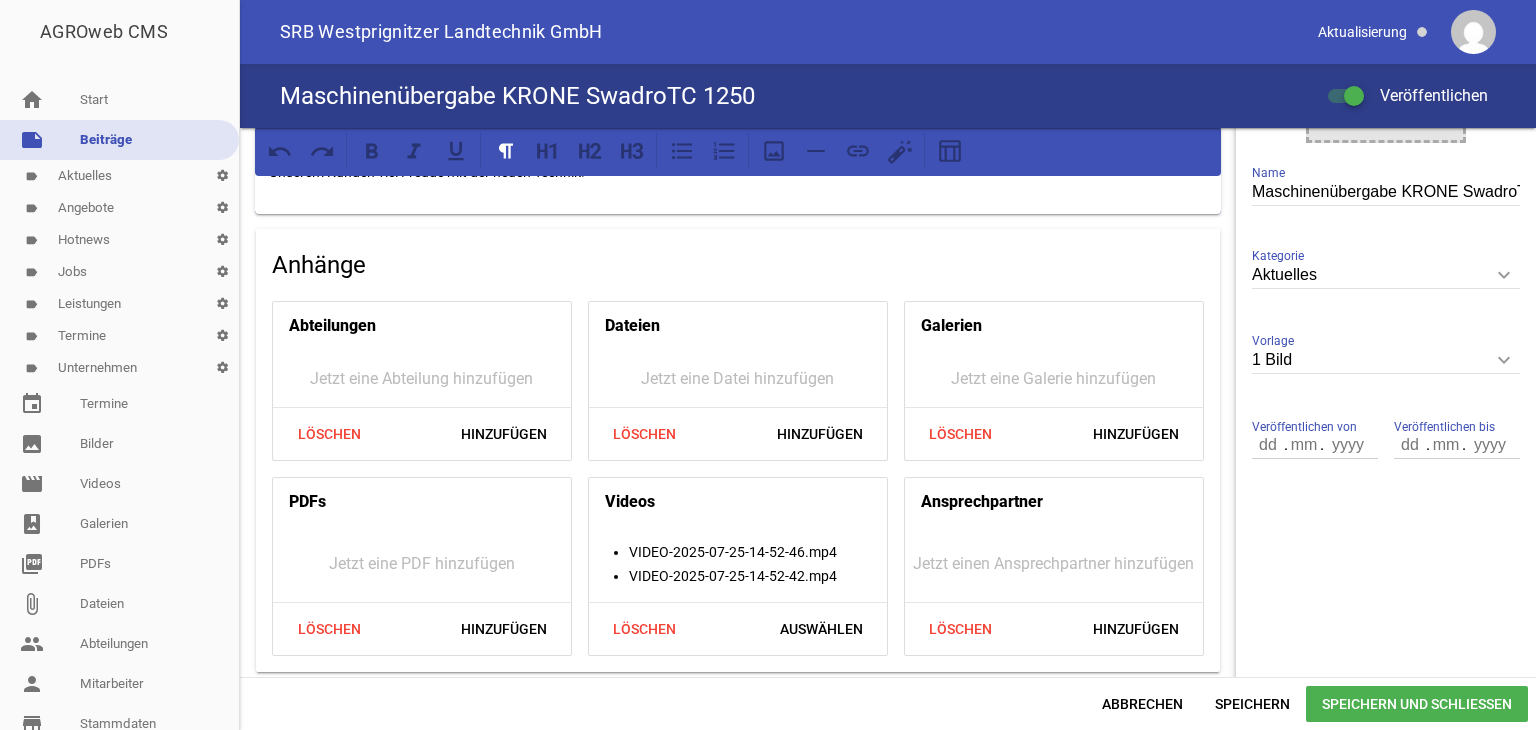 click on "keyboard_arrow_down" at bounding box center (1504, 360) 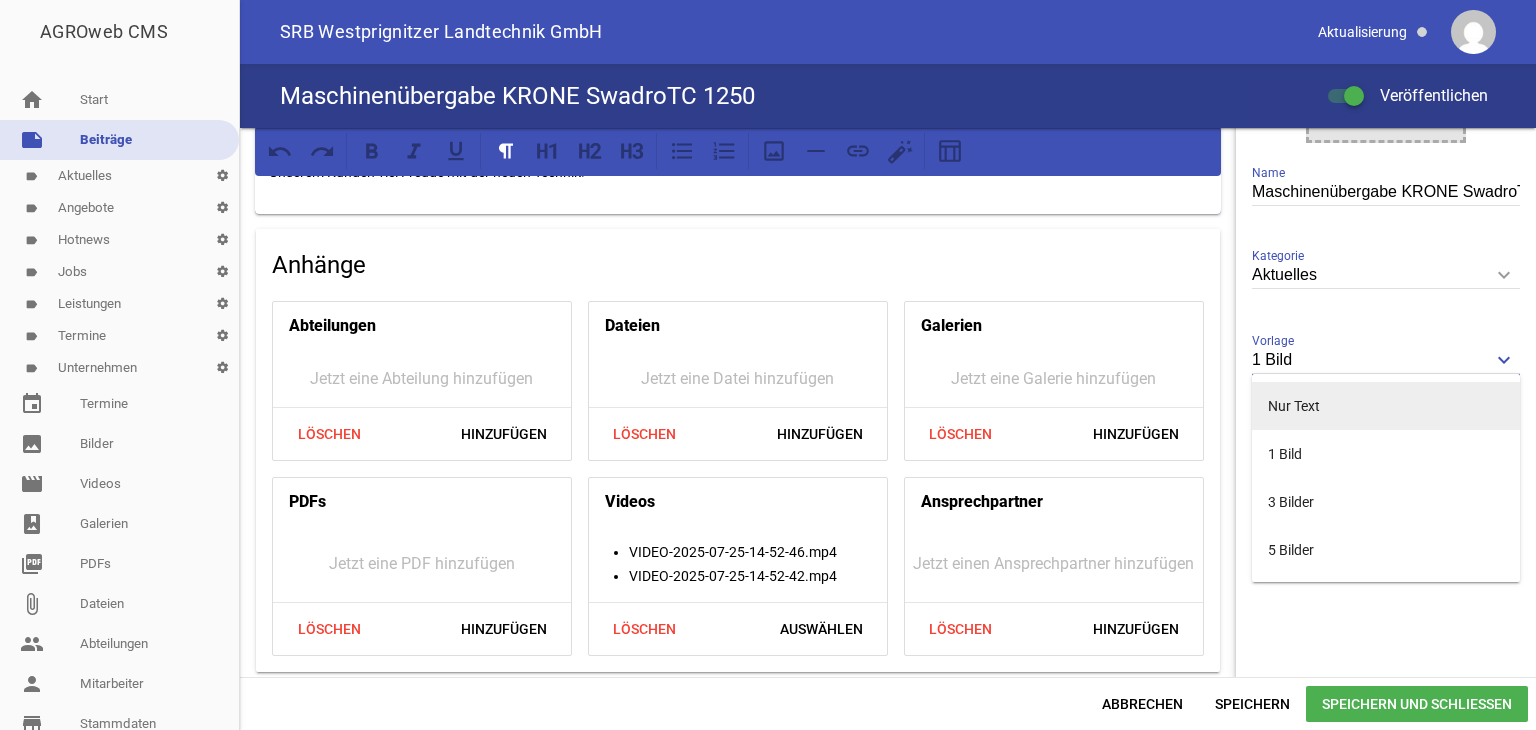 click on "Nur Text" at bounding box center [1386, 406] 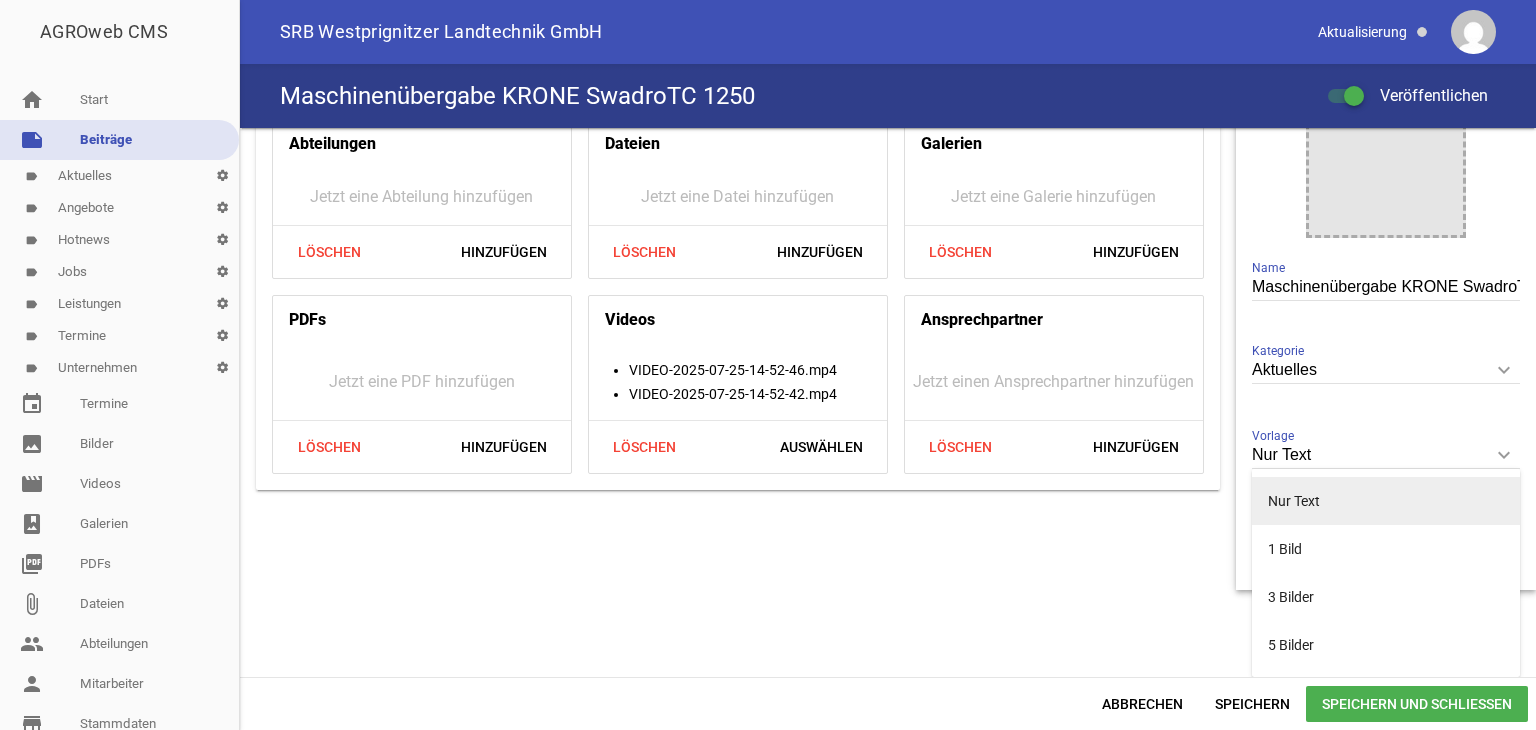 scroll, scrollTop: 171, scrollLeft: 0, axis: vertical 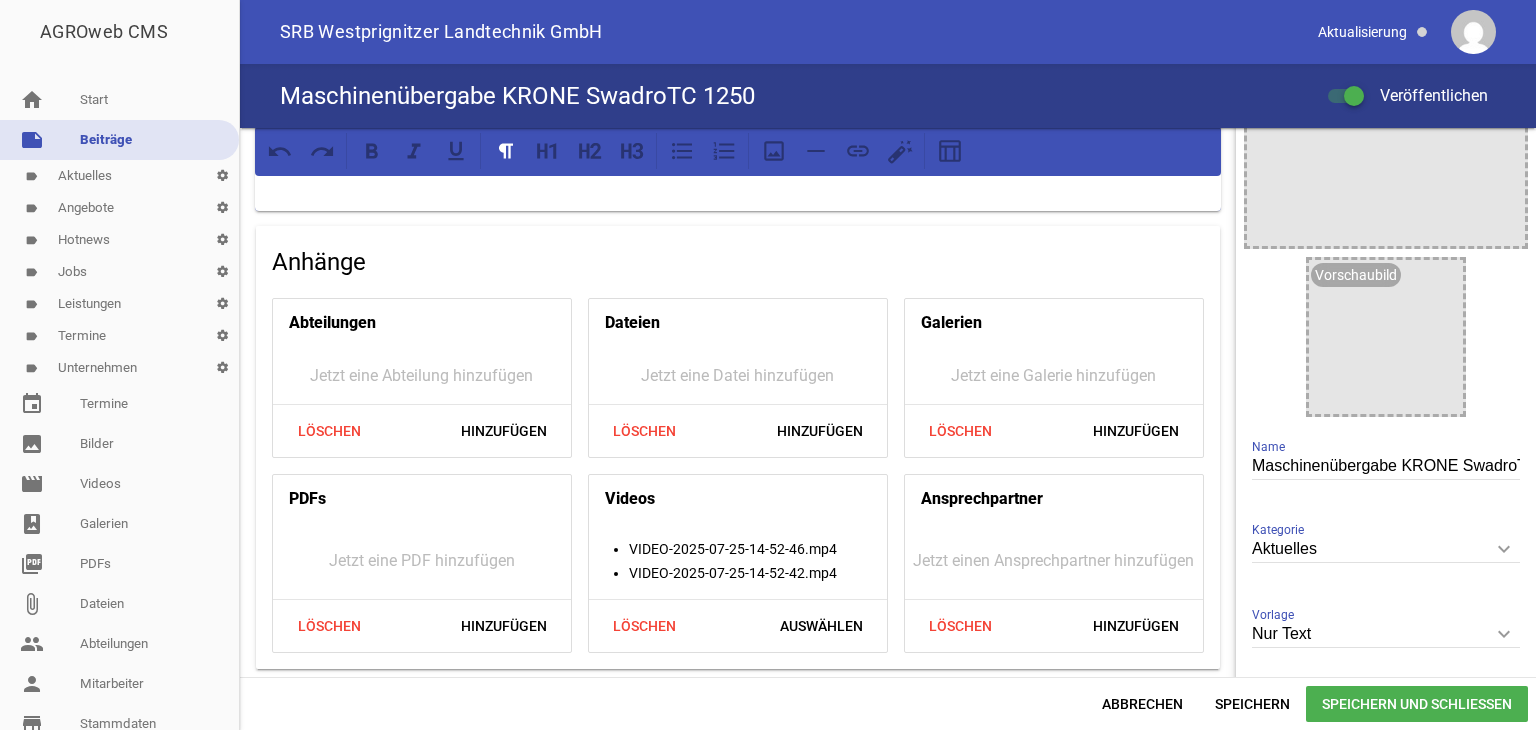 click at bounding box center [1354, 96] 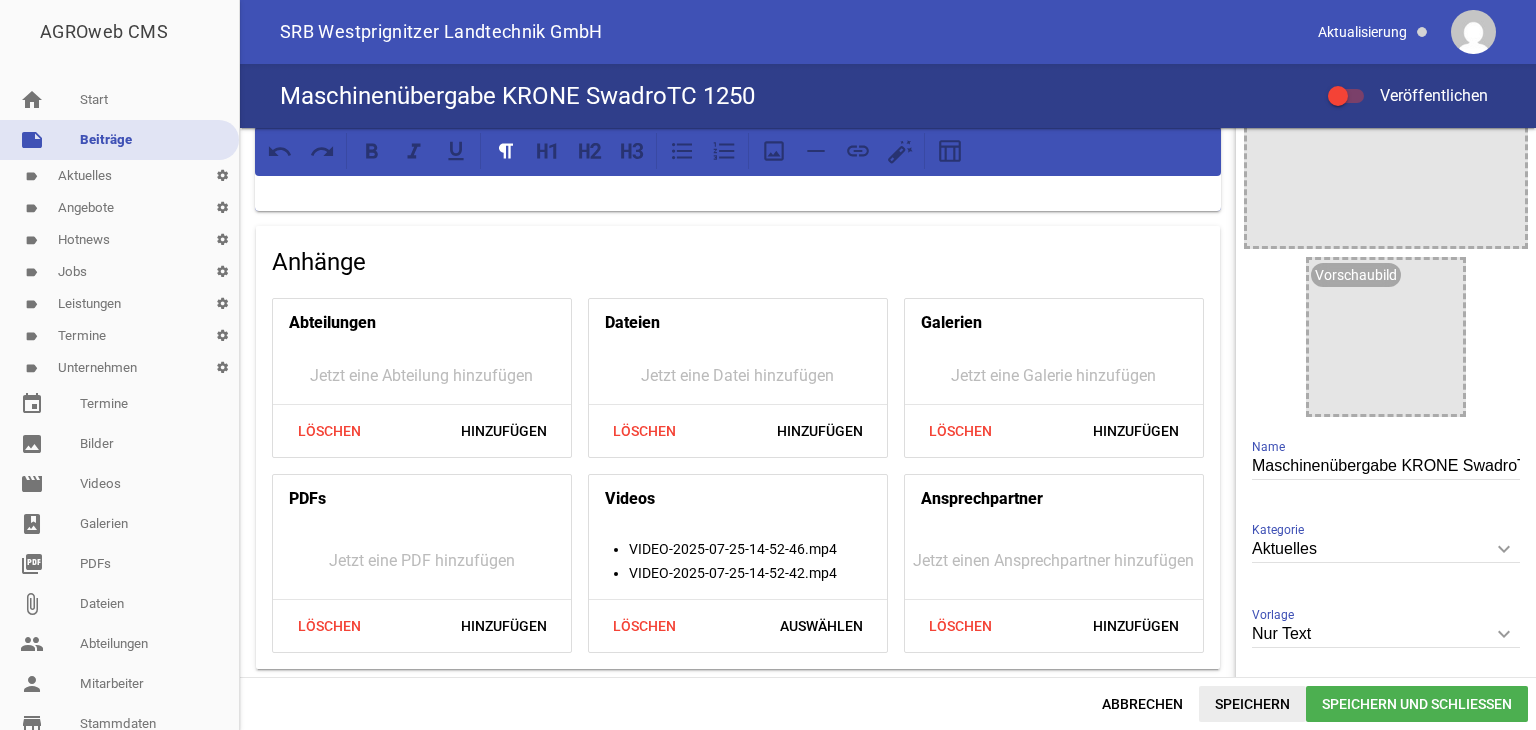 click on "Speichern" at bounding box center (1252, 704) 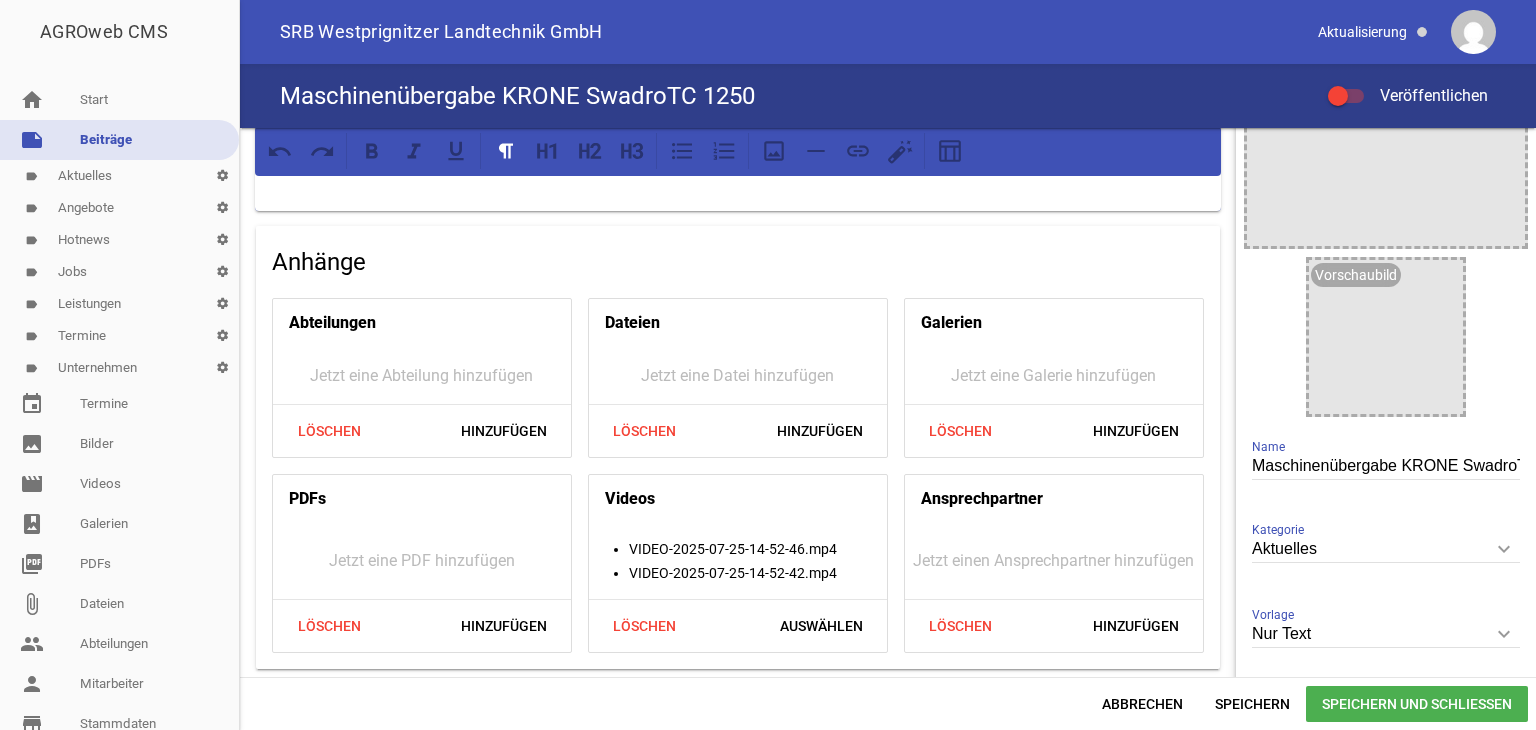 click on "Veröffentlichen" at bounding box center (1422, 95) 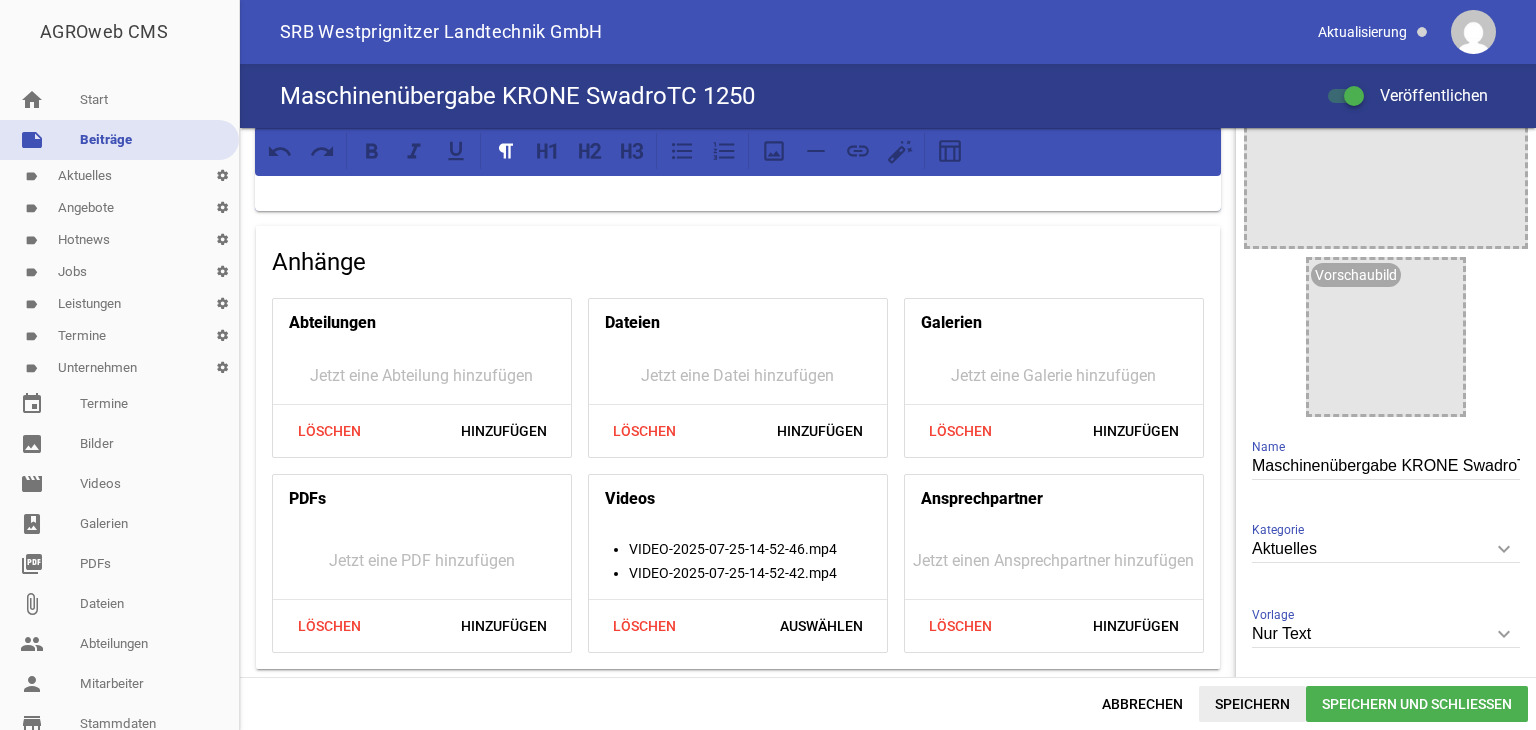 click on "Speichern" at bounding box center [1252, 704] 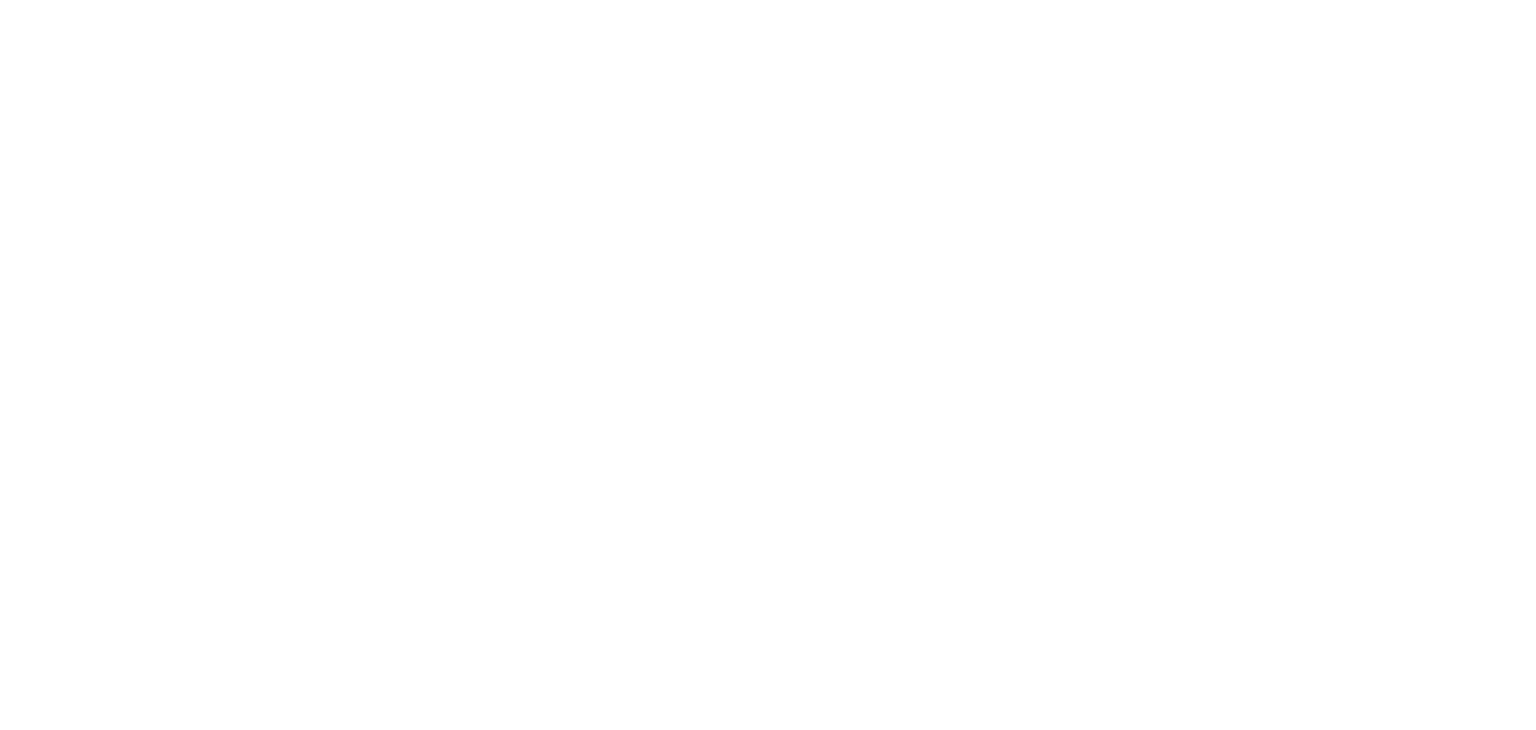 scroll, scrollTop: 0, scrollLeft: 0, axis: both 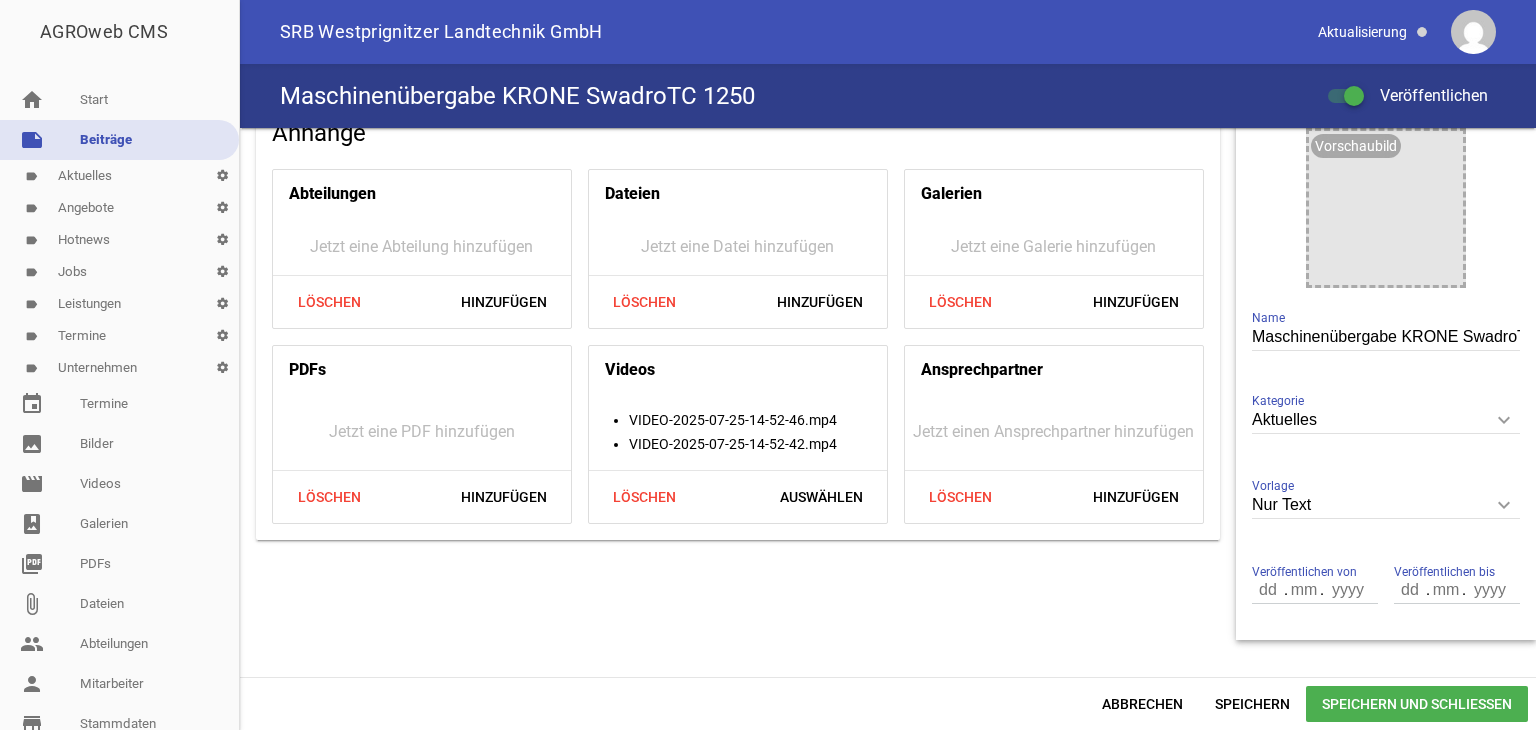click on "keyboard_arrow_down" at bounding box center [1504, 505] 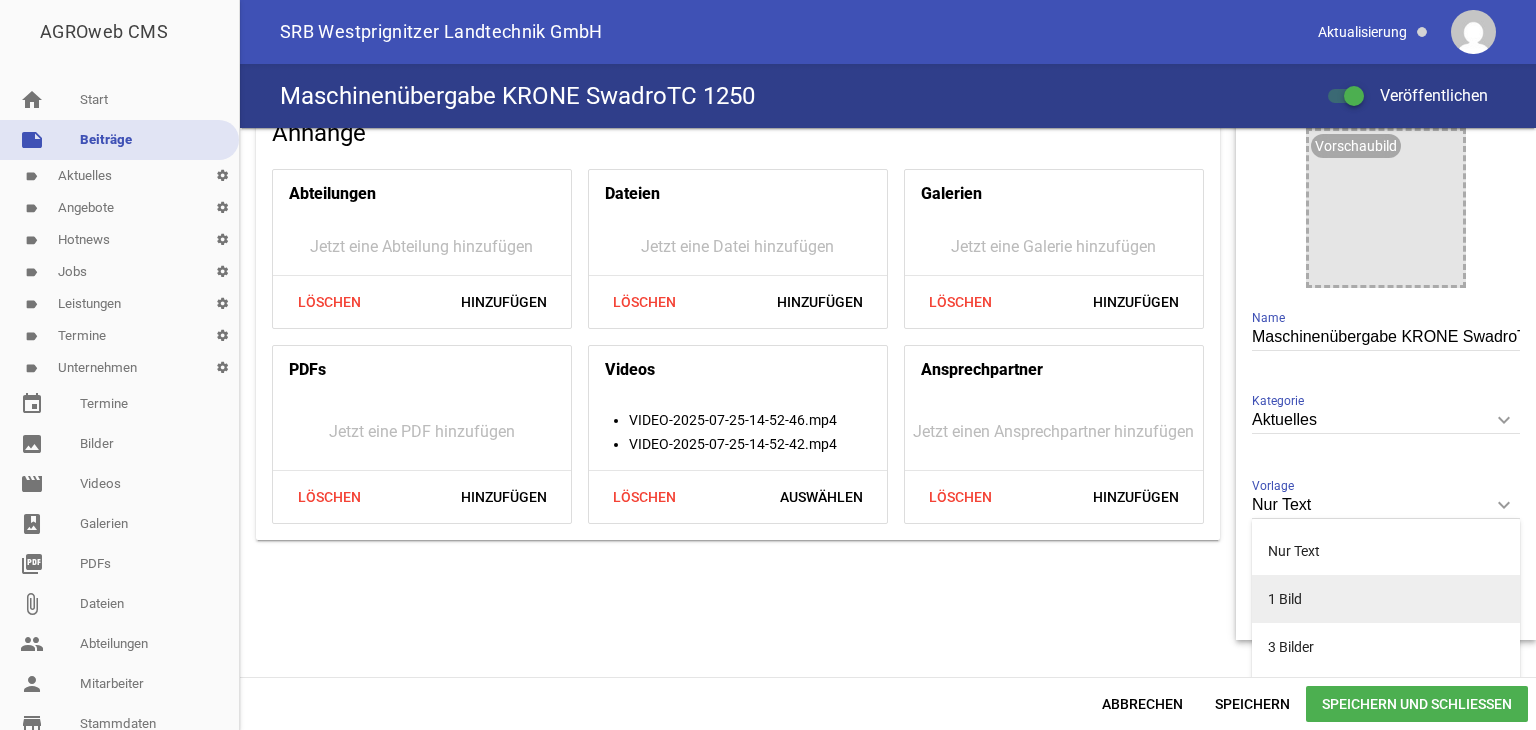 click on "1 Bild" at bounding box center [1386, 599] 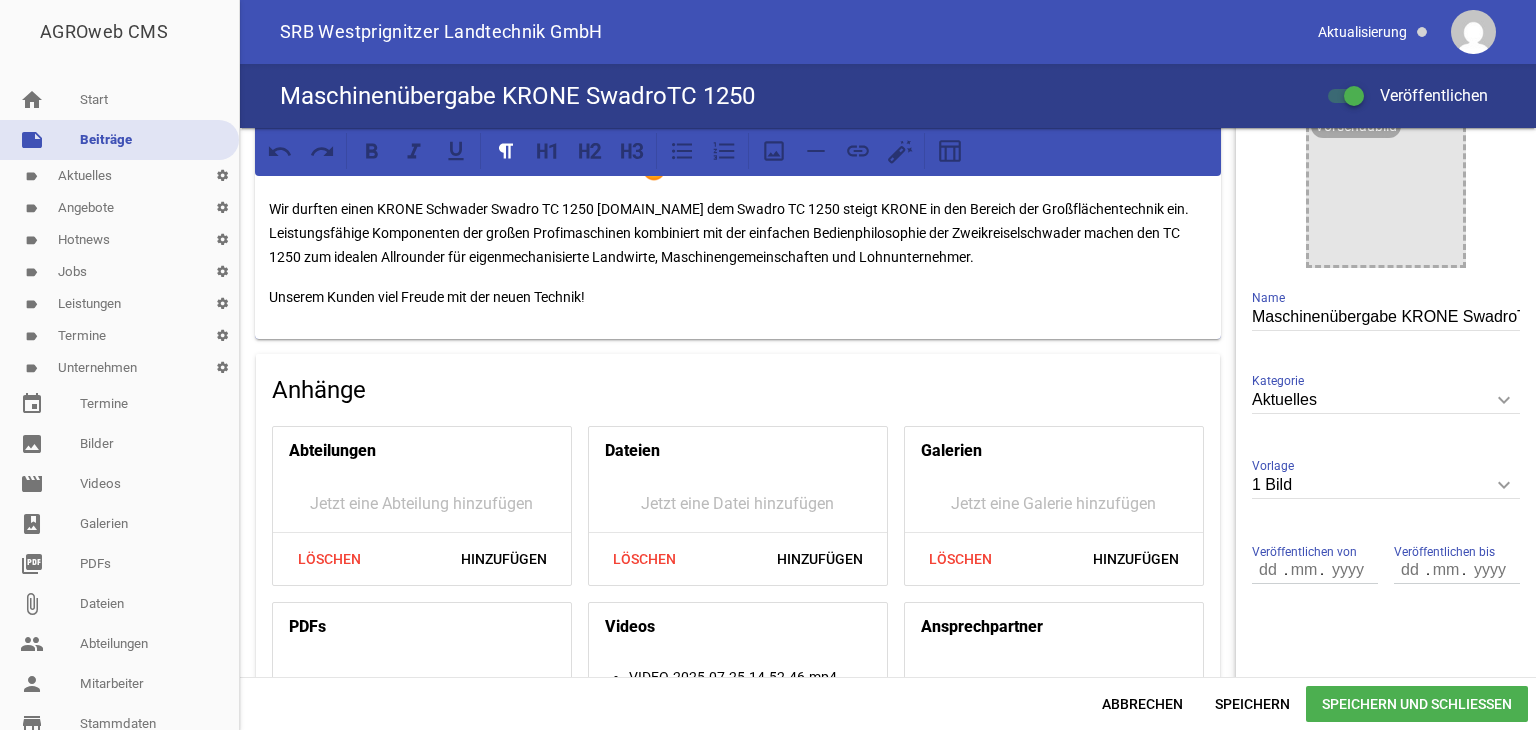 scroll, scrollTop: 0, scrollLeft: 0, axis: both 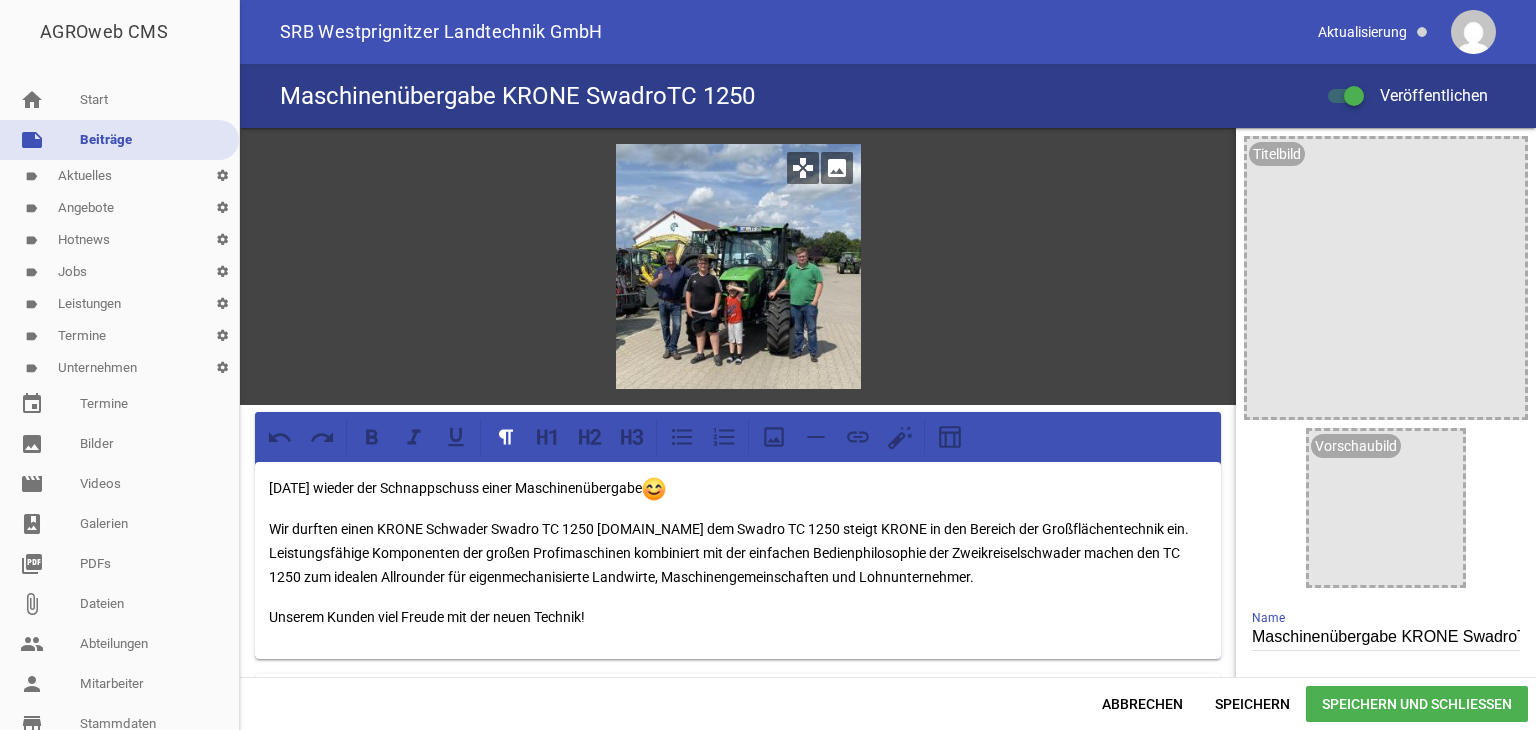 click on "image" at bounding box center [837, 168] 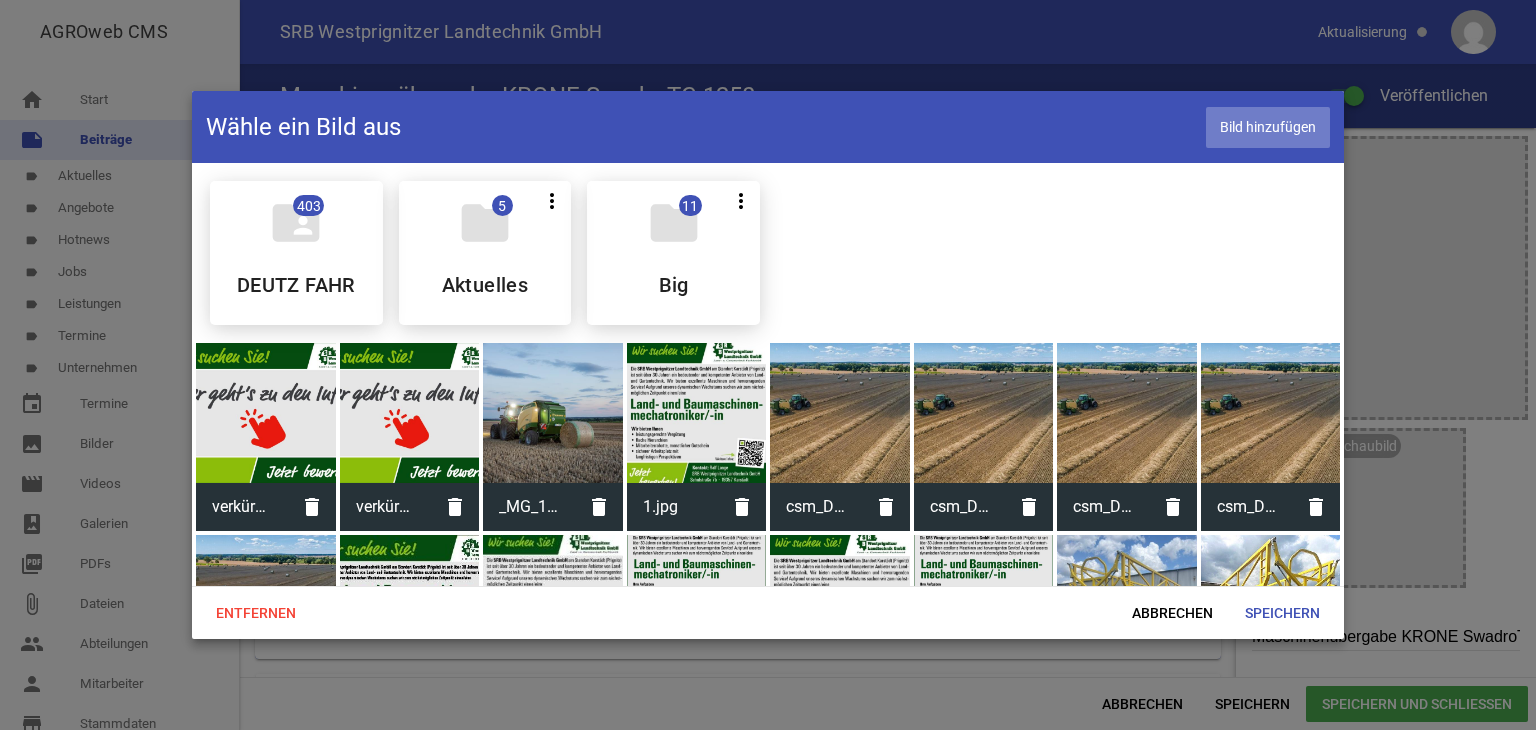 click on "Bild hinzufügen" at bounding box center [1268, 127] 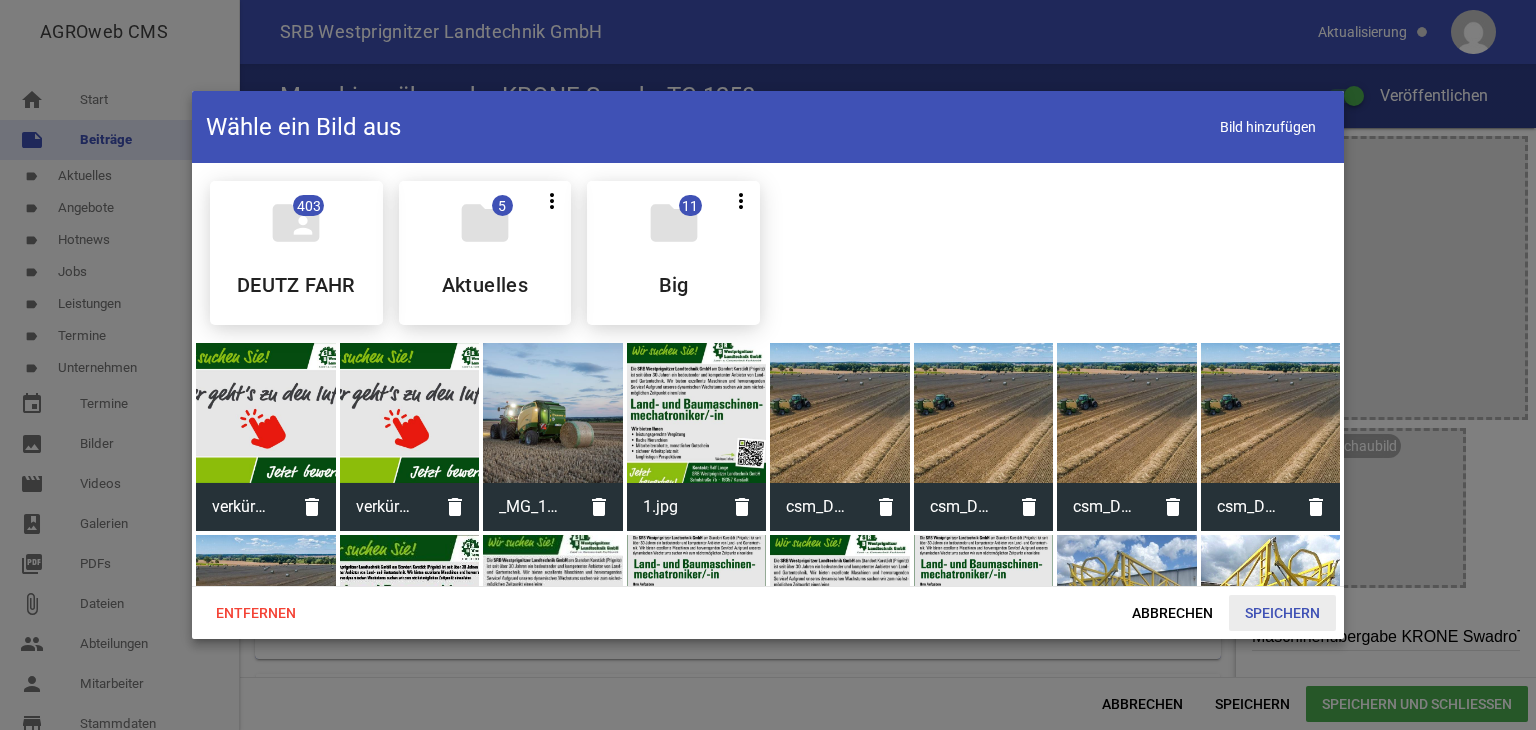 click on "Speichern" at bounding box center [1282, 613] 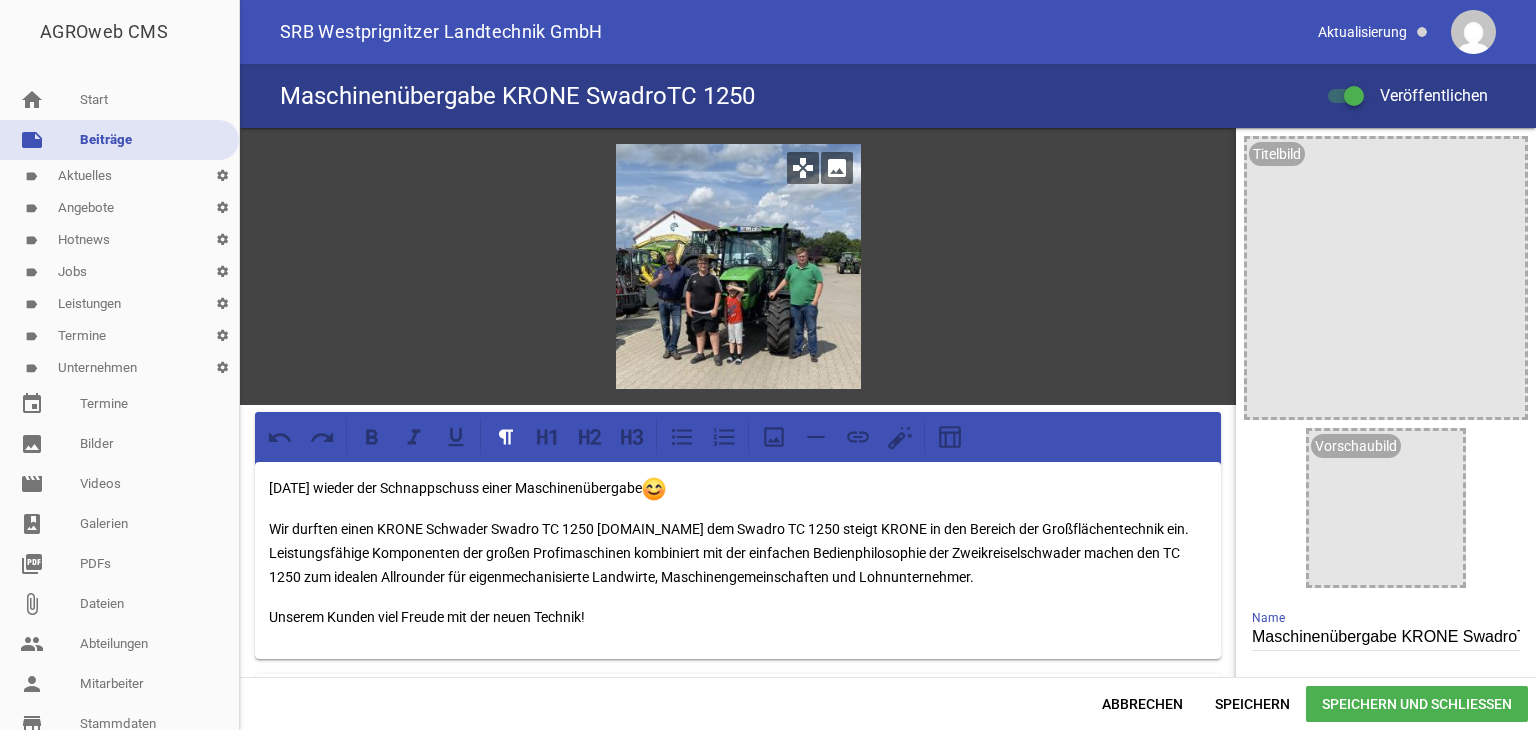 click on "image" at bounding box center [837, 168] 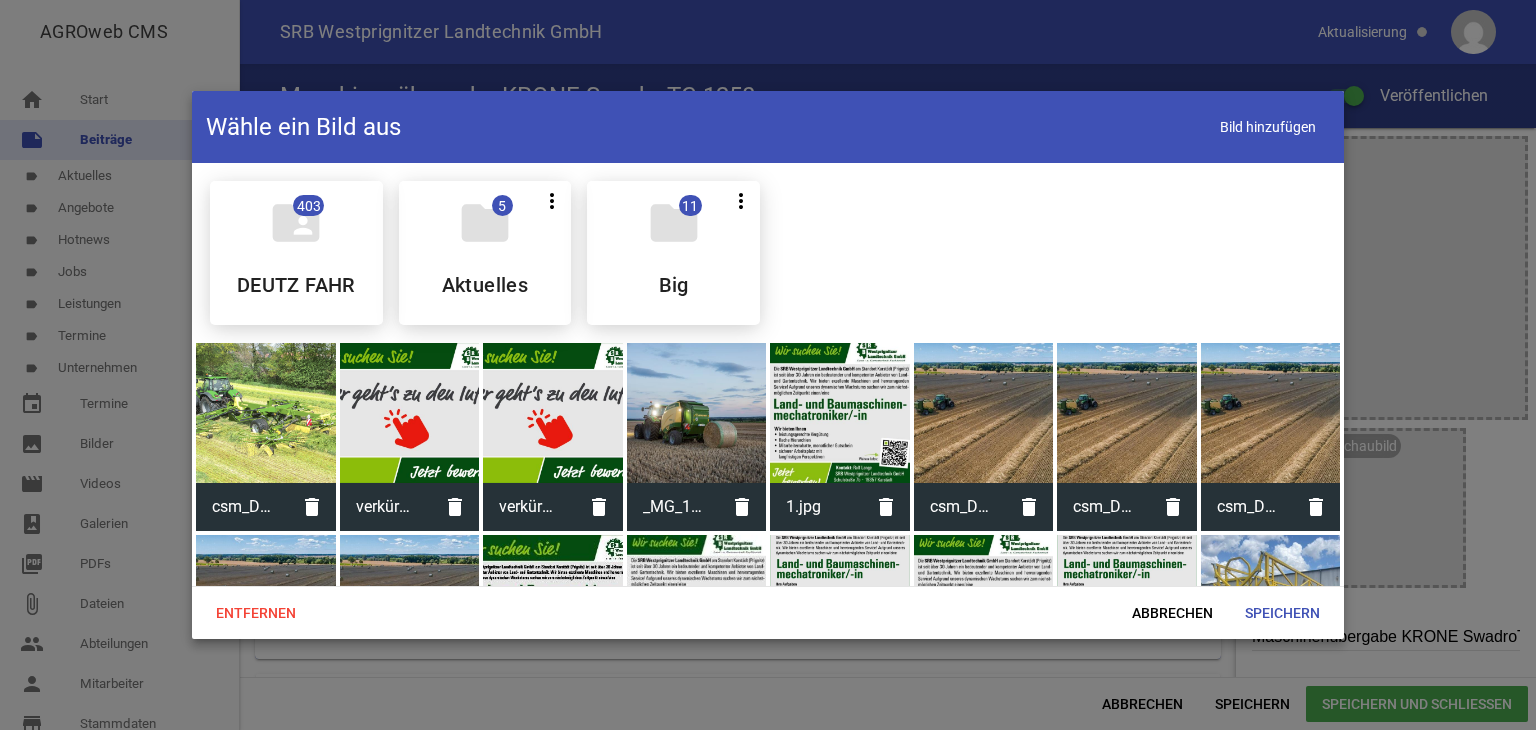 click at bounding box center [266, 413] 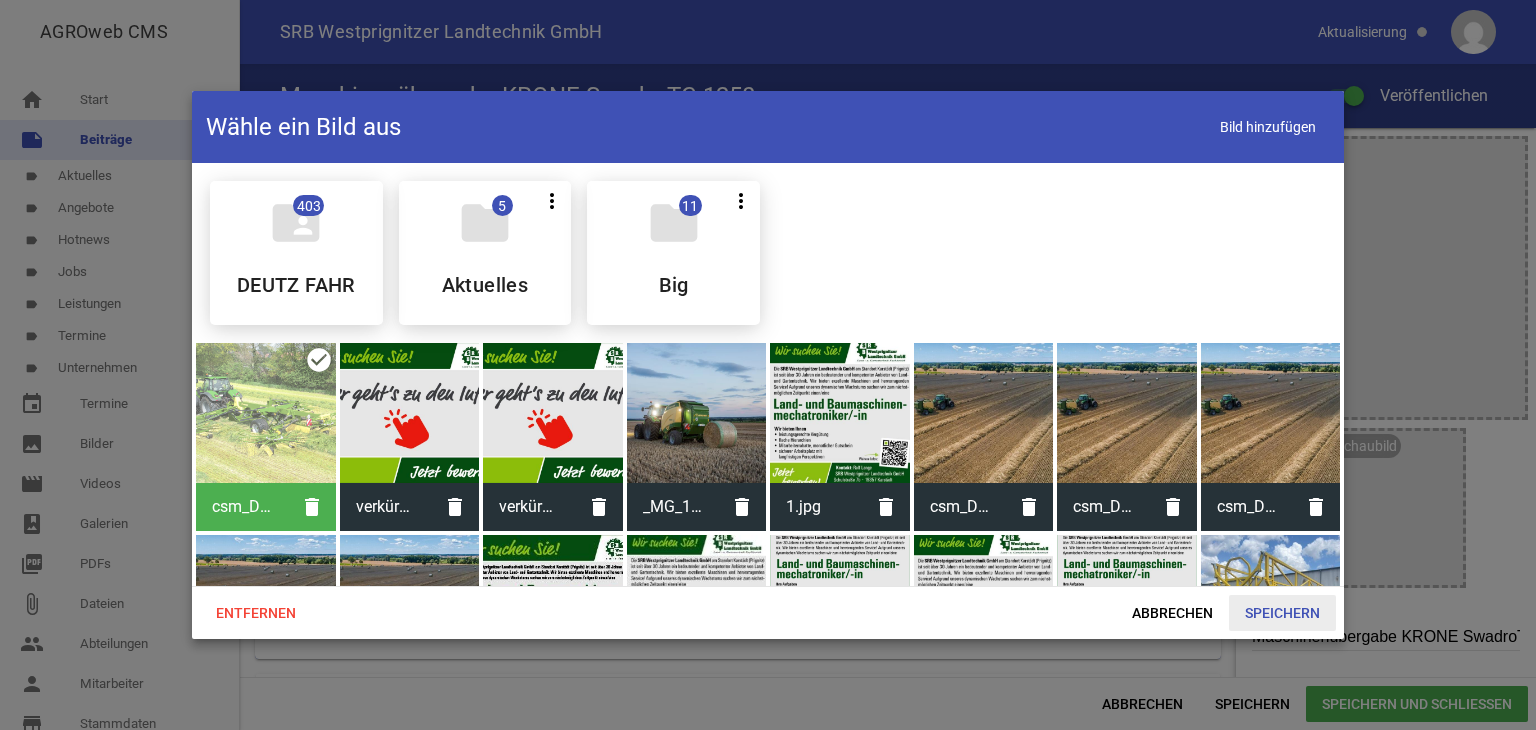 click on "Speichern" at bounding box center (1282, 613) 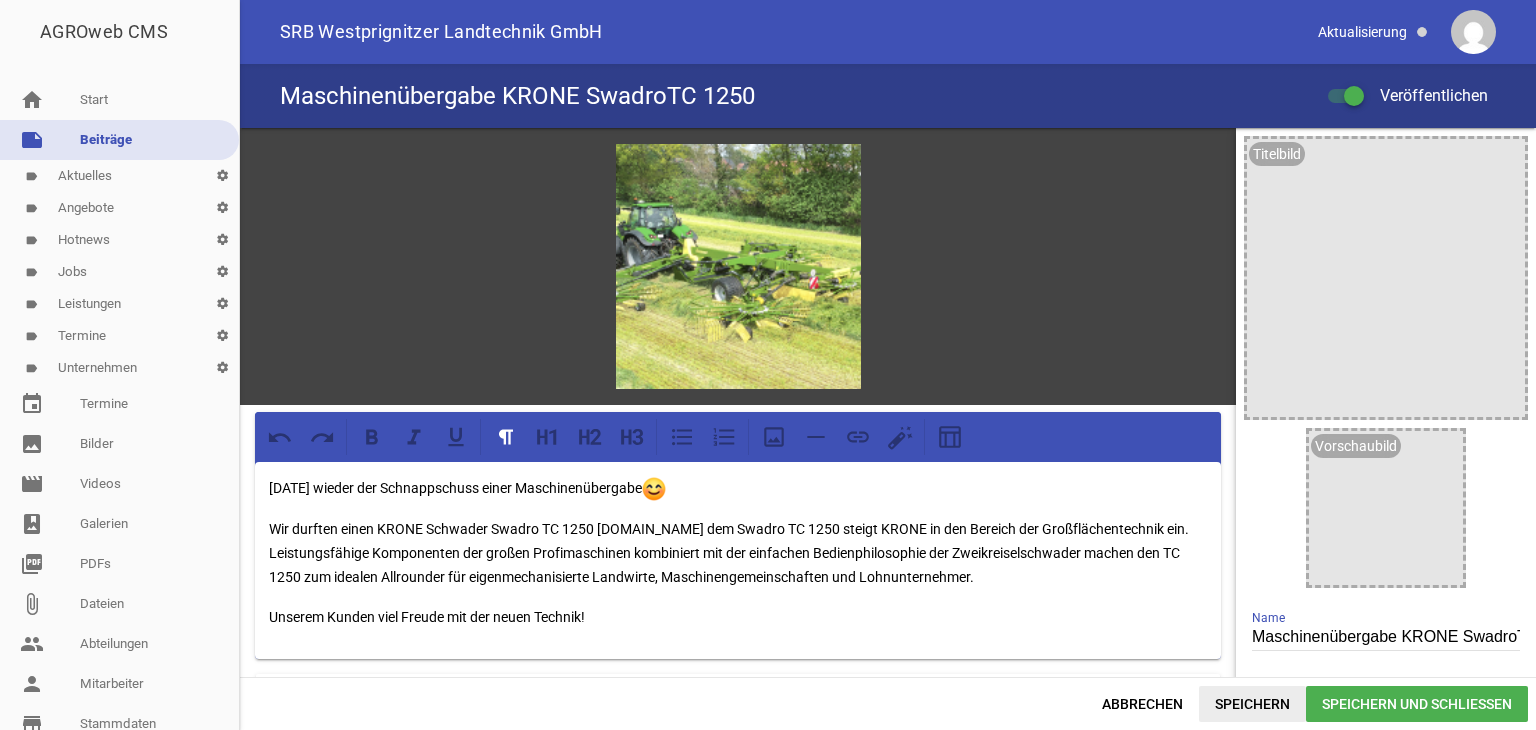 click on "Speichern" at bounding box center (1252, 704) 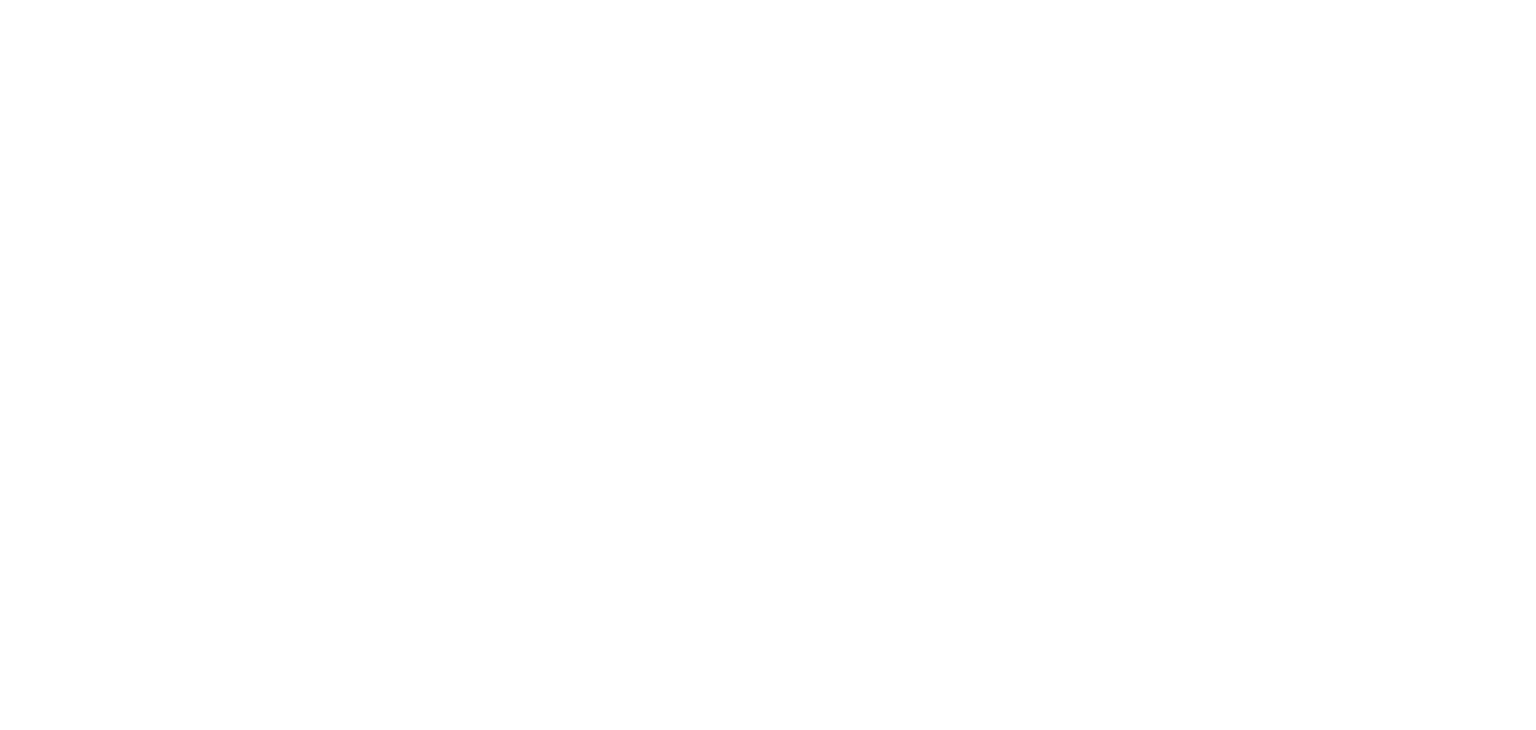 scroll, scrollTop: 0, scrollLeft: 0, axis: both 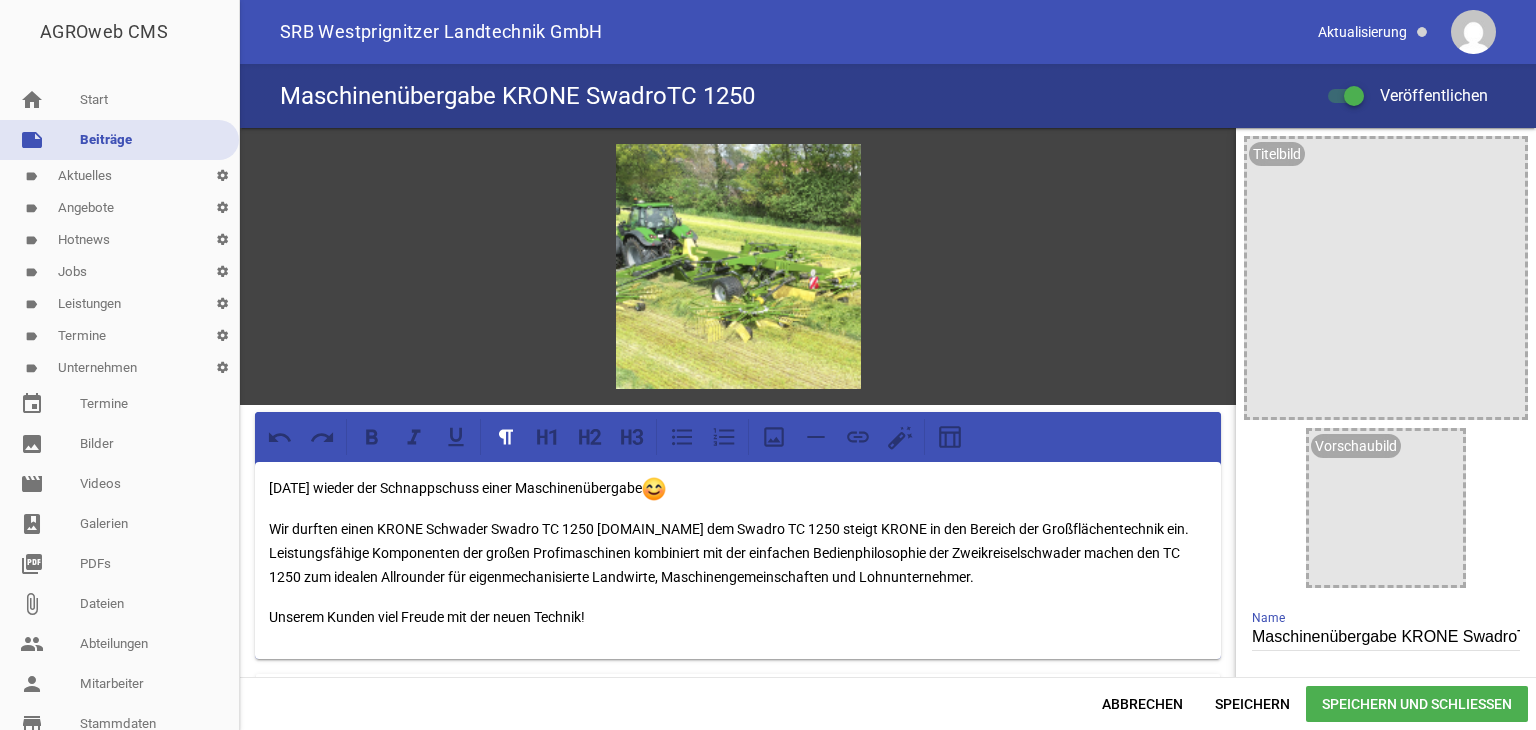 click on "Maschinenübergabe KRONE SwadroTC 1250" at bounding box center [1386, 637] 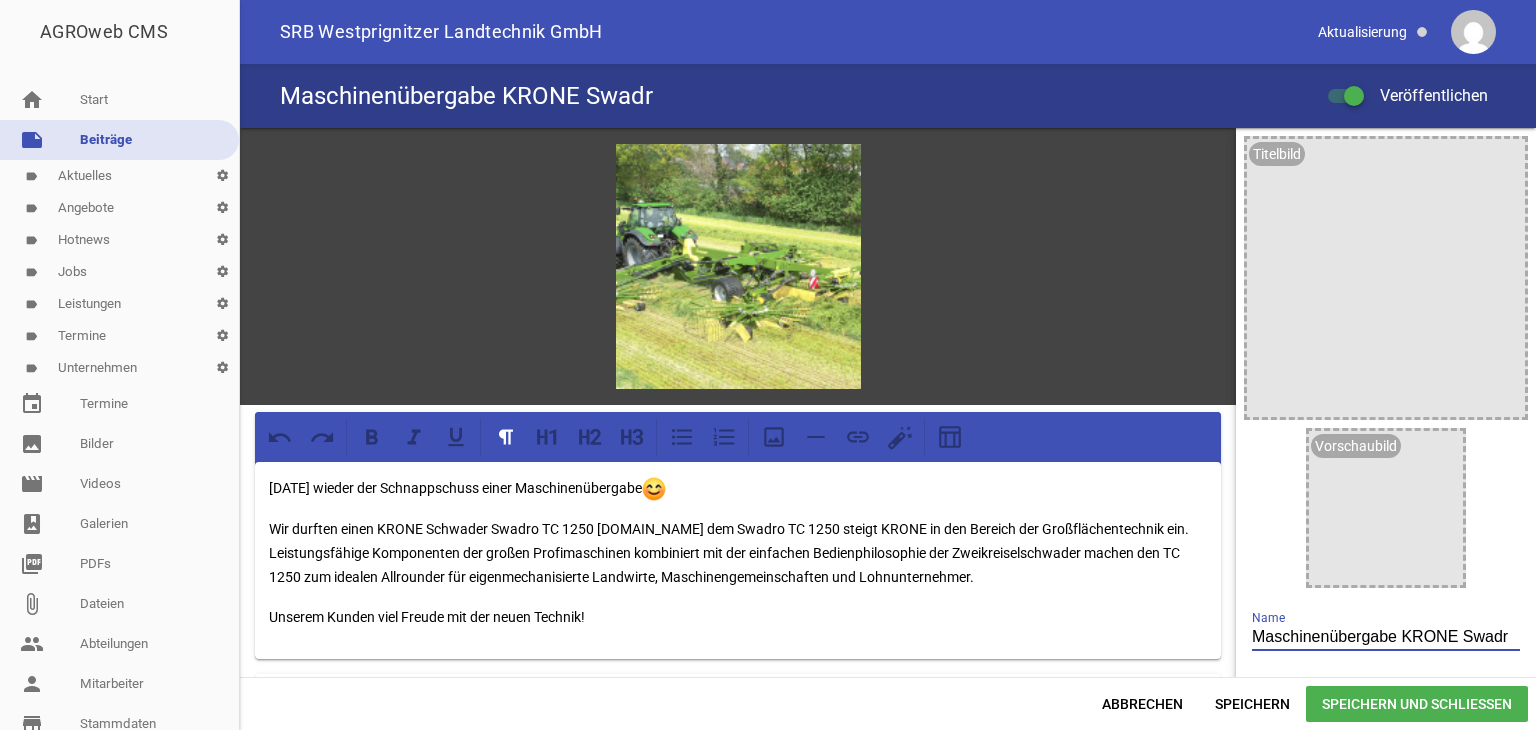 scroll, scrollTop: 0, scrollLeft: 0, axis: both 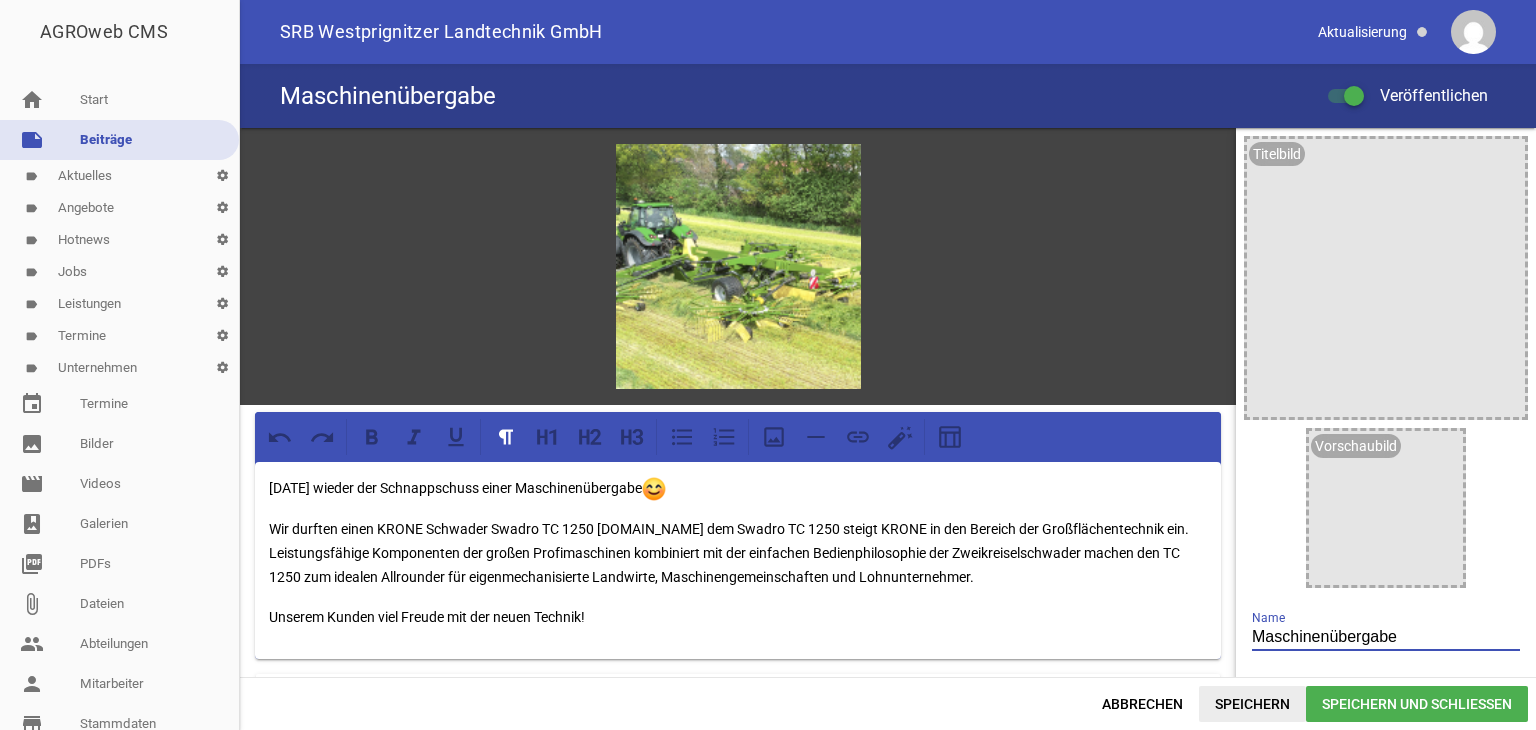 type on "Maschinenübergabe" 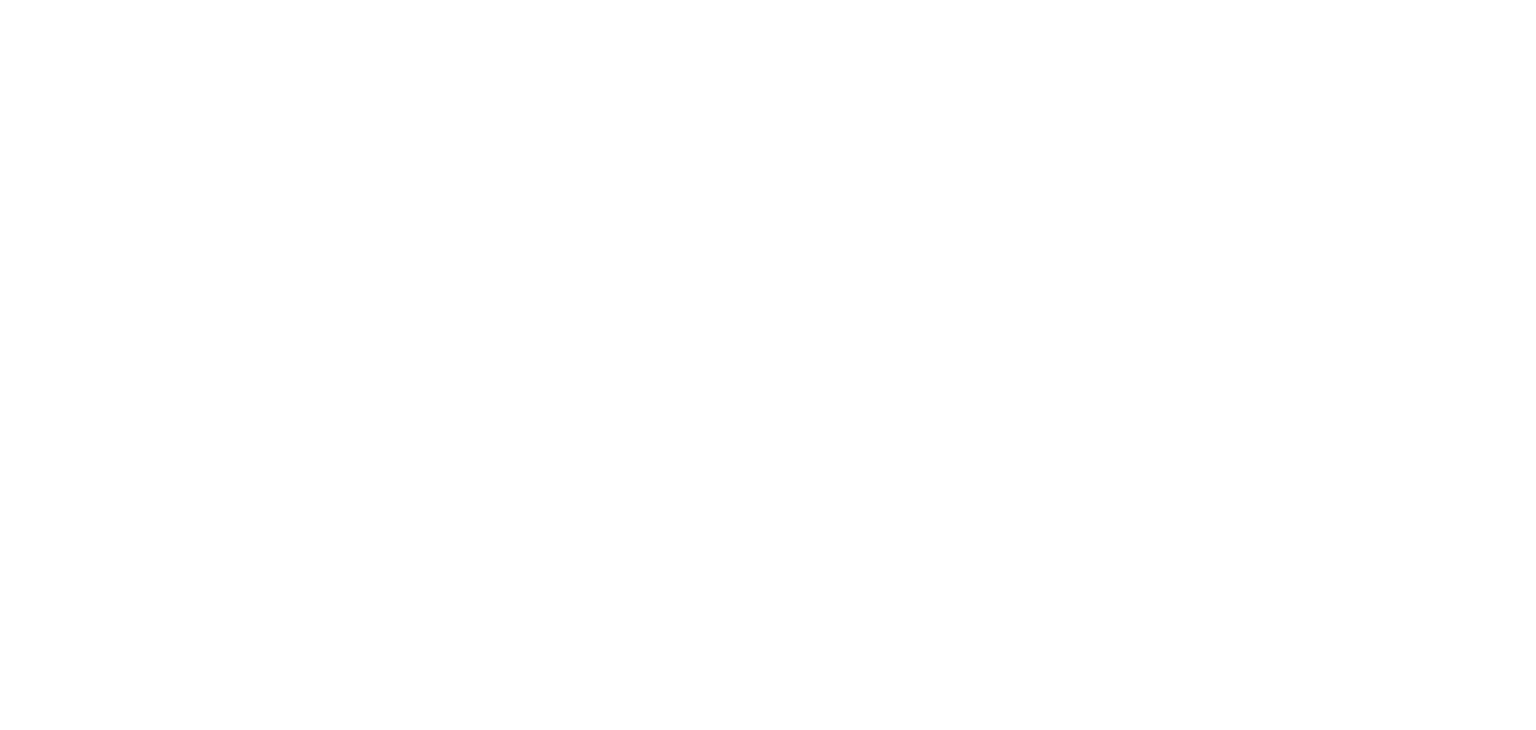 scroll, scrollTop: 0, scrollLeft: 0, axis: both 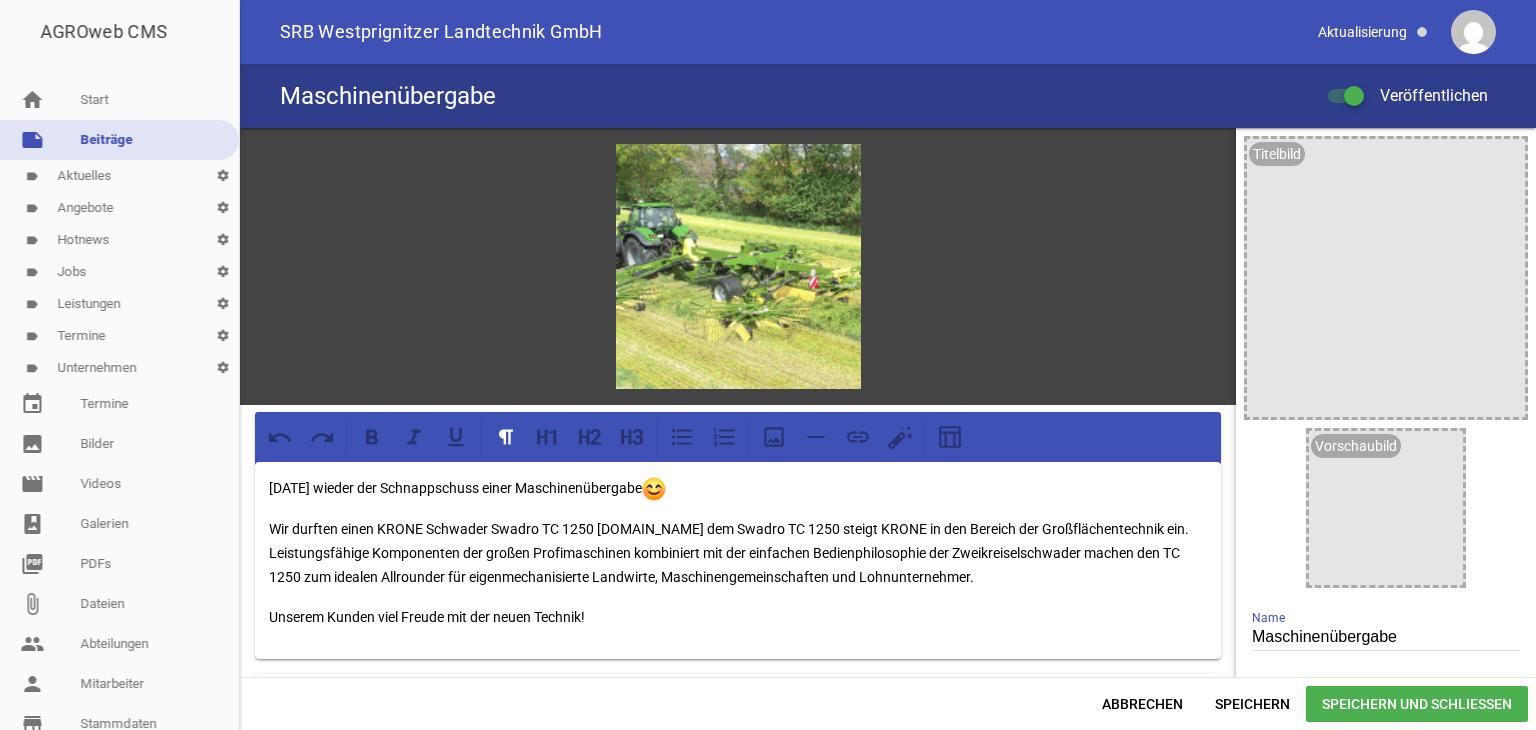 click on "[DATE] wieder der Schnappschuss einer Maschinenübergabe" at bounding box center [738, 488] 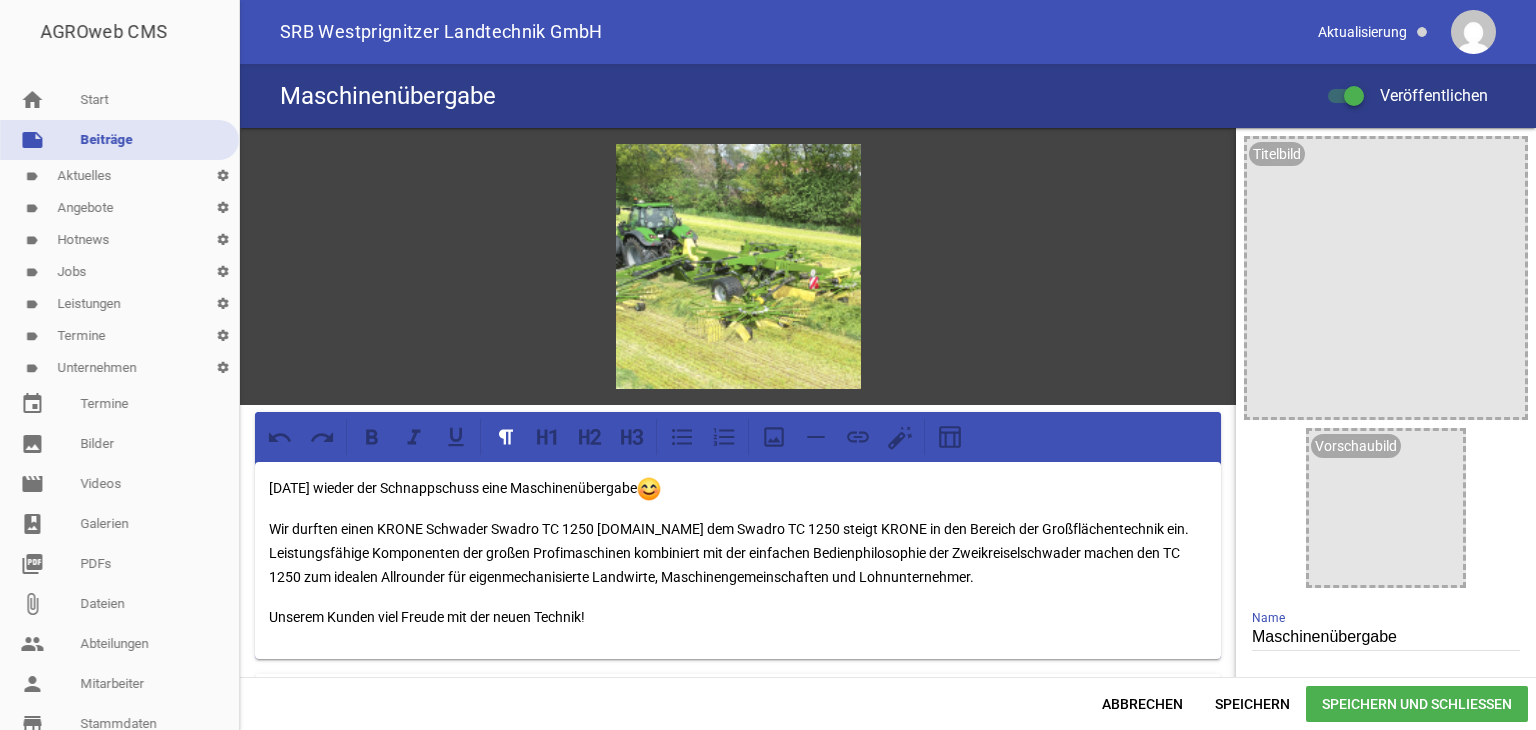 type 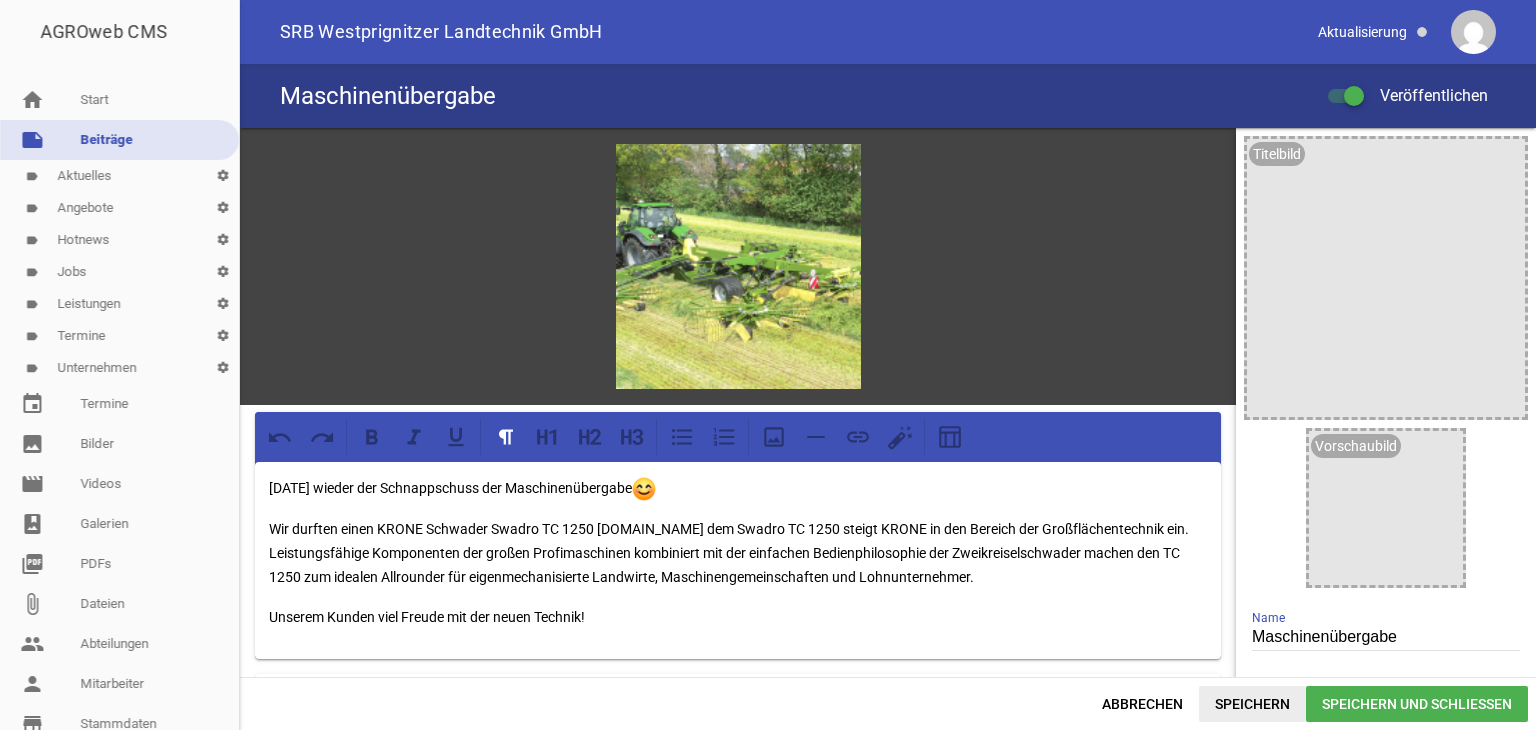 click on "Speichern" at bounding box center (1252, 704) 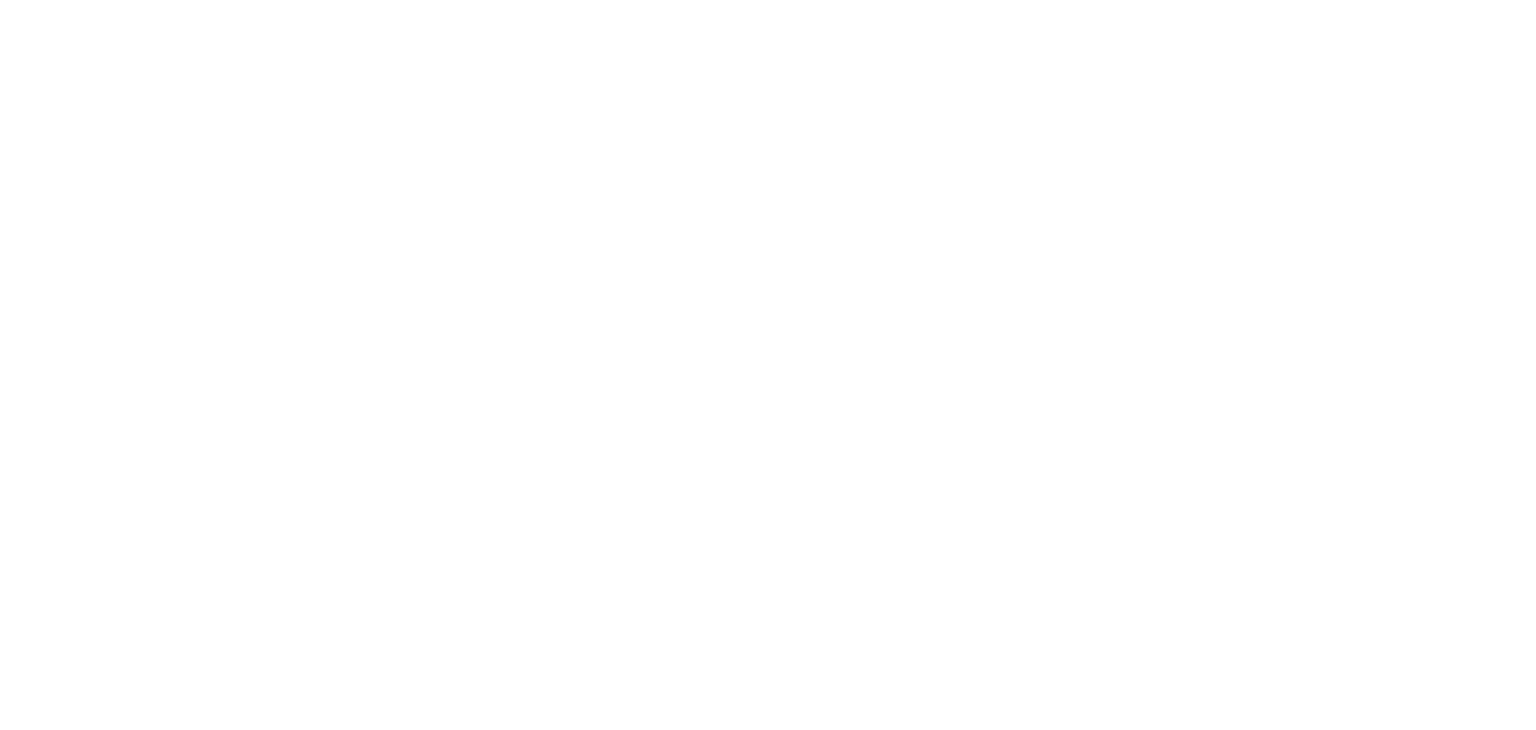 scroll, scrollTop: 0, scrollLeft: 0, axis: both 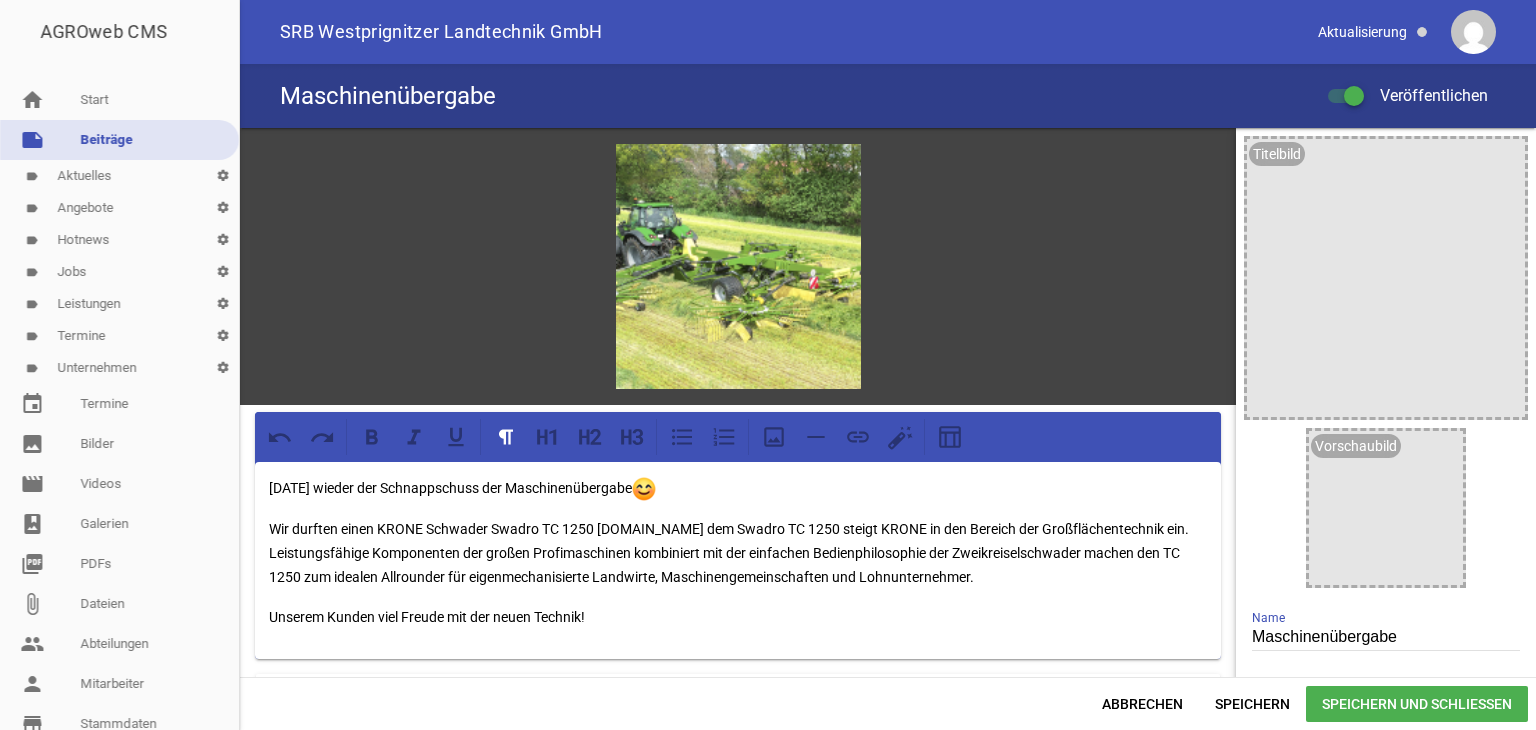 click on "Wir durften einen KRONE Schwader Swadro TC 1250 übergeben.Mit dem Swadro TC 1250 steigt KRONE in den Bereich der Großflächentechnik ein. Leistungsfähige Komponenten der großen Profimaschinen kombiniert mit der einfachen Bedienphilosophie der Zweikreiselschwader machen den TC 1250 zum idealen Allrounder für eigenmechanisierte Landwirte, Maschinengemeinschaften und Lohnunternehmer." at bounding box center [738, 553] 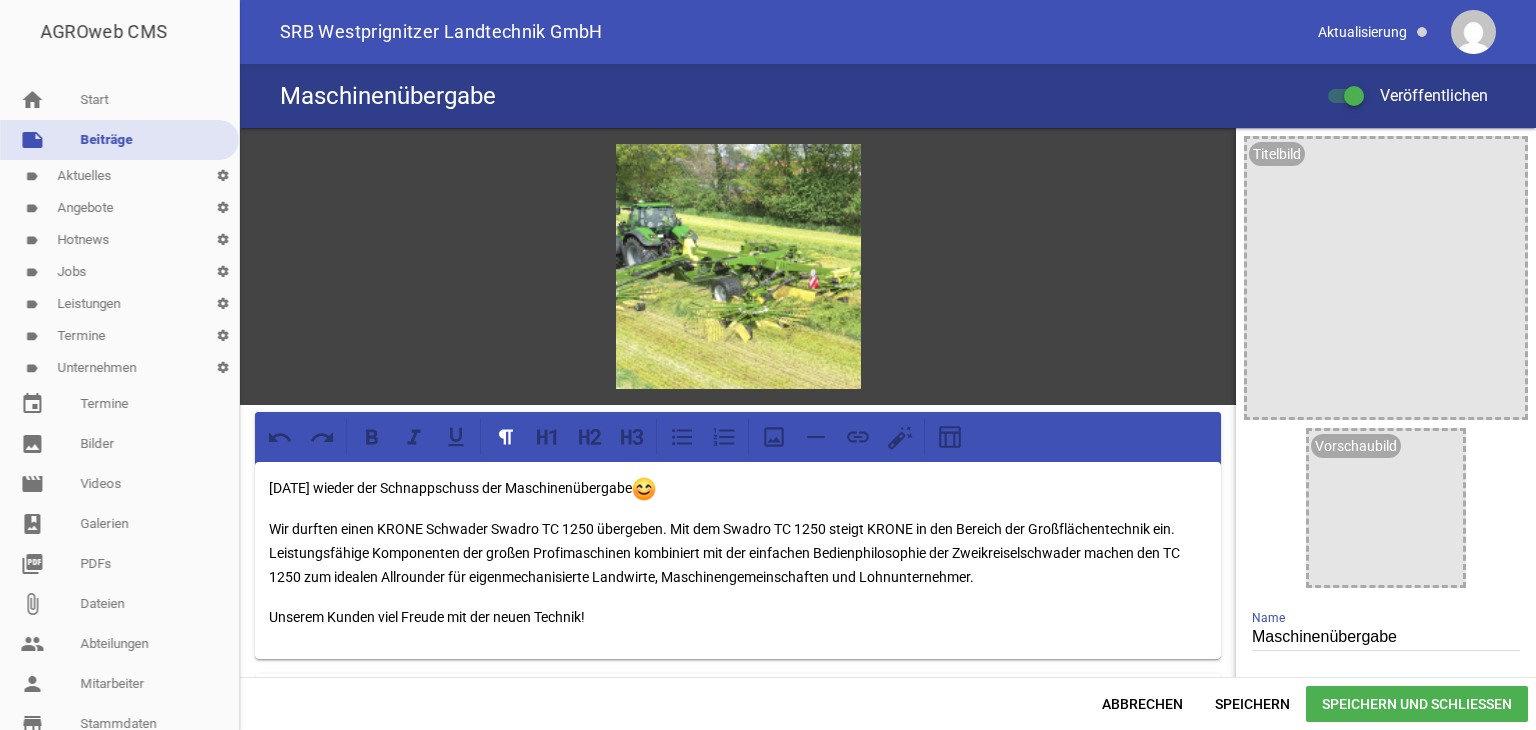 click on "Heute wieder der Schnappschuss der Maschinenübergabe" at bounding box center [738, 488] 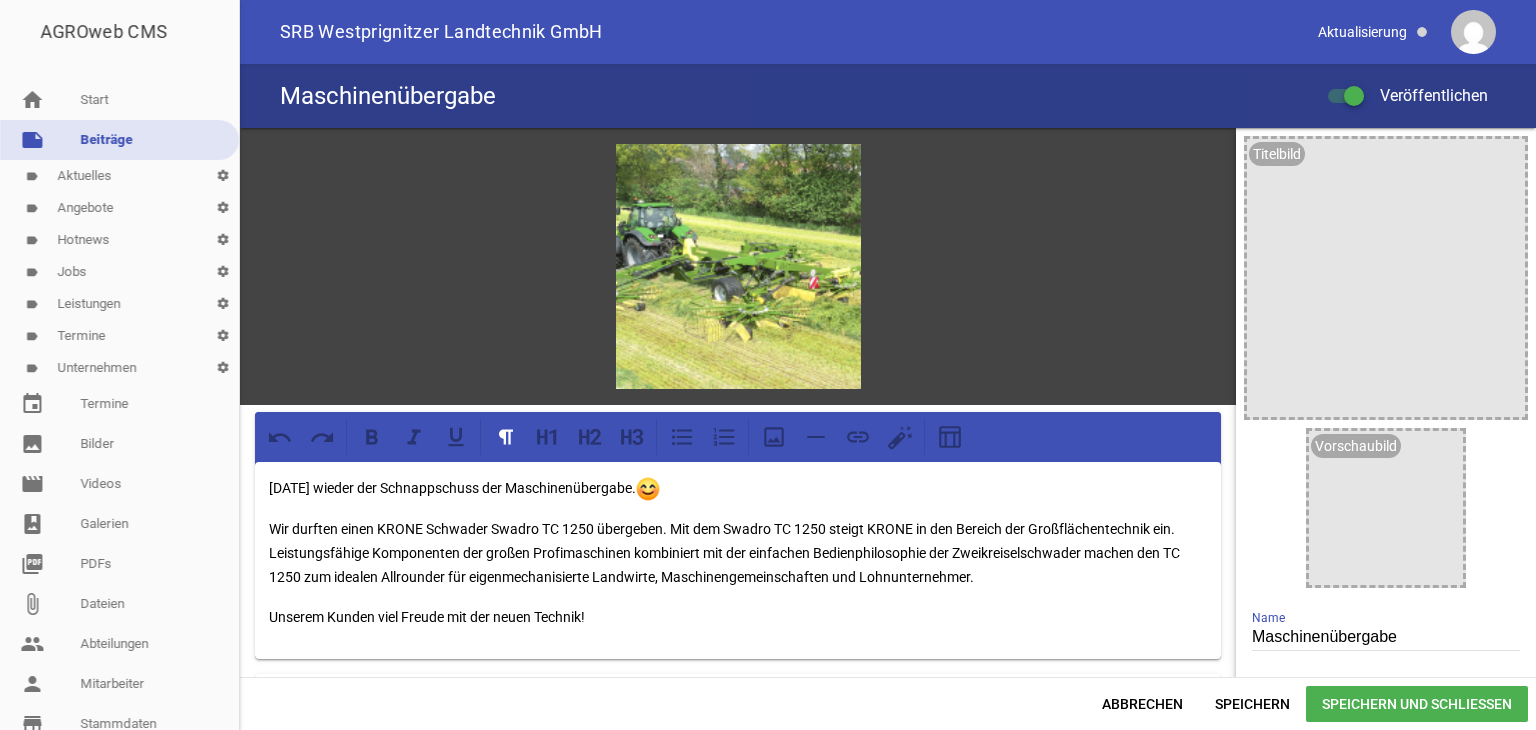 click on "Wir durften einen KRONE Schwader Swadro TC 1250 übergeben. Mit dem Swadro TC 1250 steigt KRONE in den Bereich der Großflächentechnik ein. Leistungsfähige Komponenten der großen Profimaschinen kombiniert mit der einfachen Bedienphilosophie der Zweikreiselschwader machen den TC 1250 zum idealen Allrounder für eigenmechanisierte Landwirte, Maschinengemeinschaften und Lohnunternehmer." at bounding box center (738, 553) 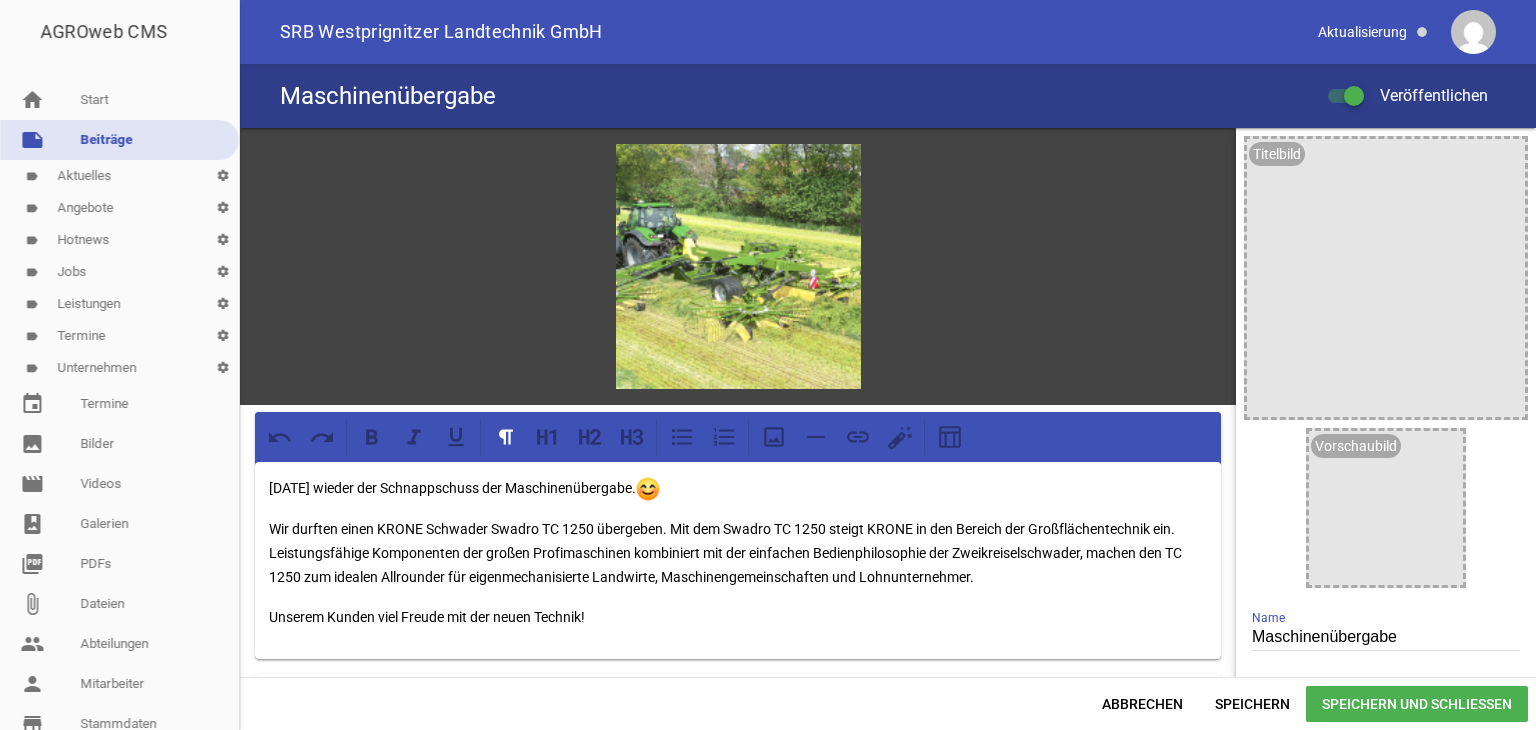 click on "Unserem Kunden viel Freude mit der neuen Technik!" at bounding box center [738, 617] 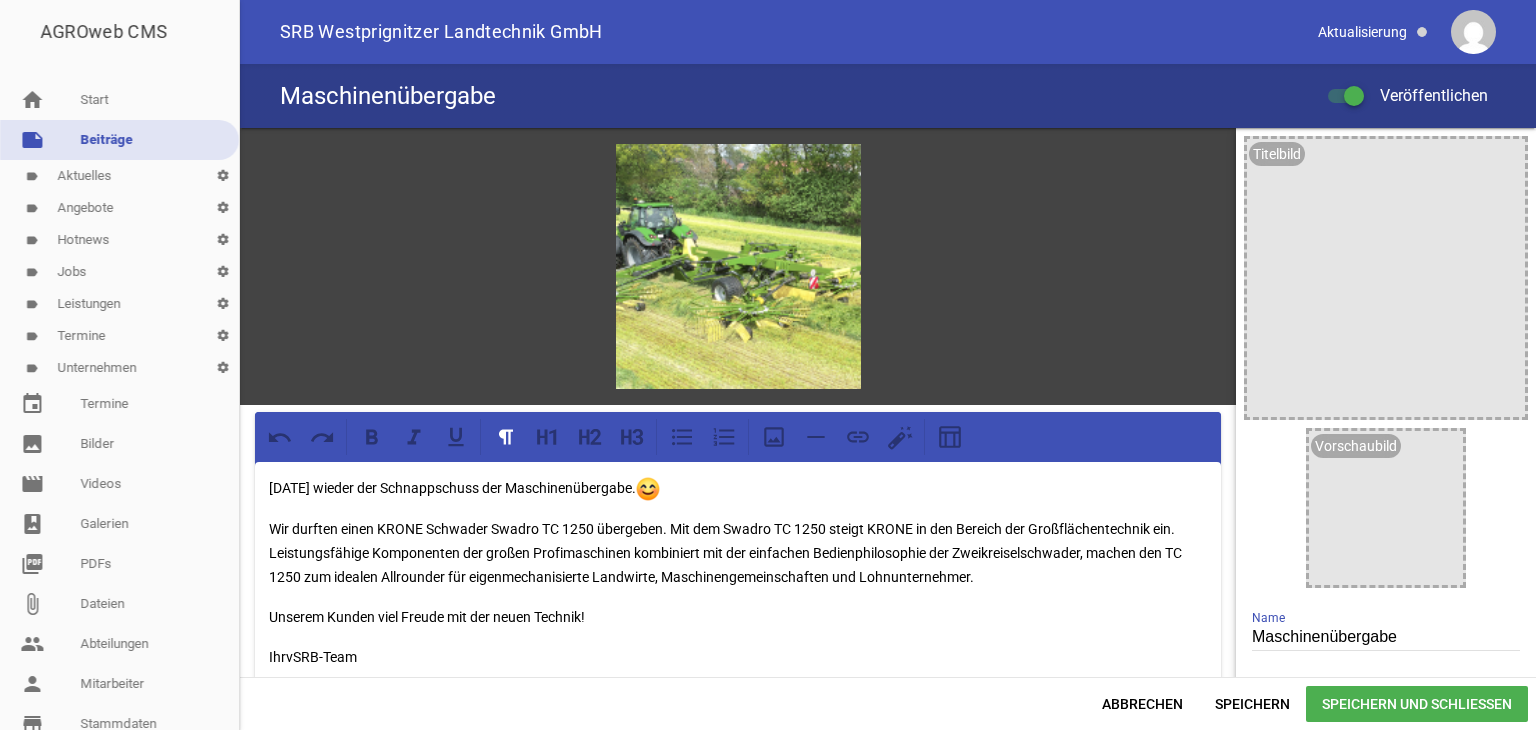 click on "IhrvSRB-Team" at bounding box center [738, 657] 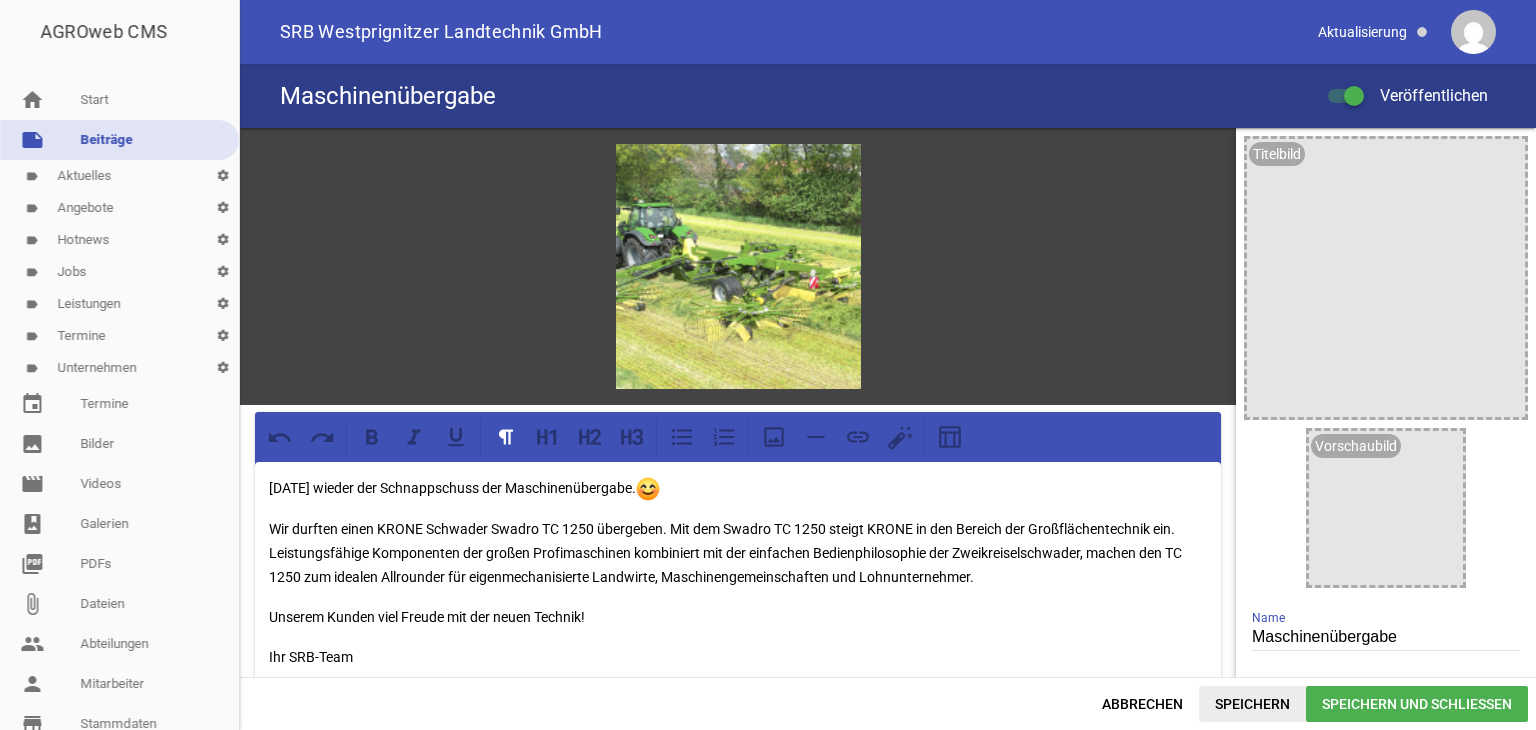 click on "Speichern" at bounding box center (1252, 704) 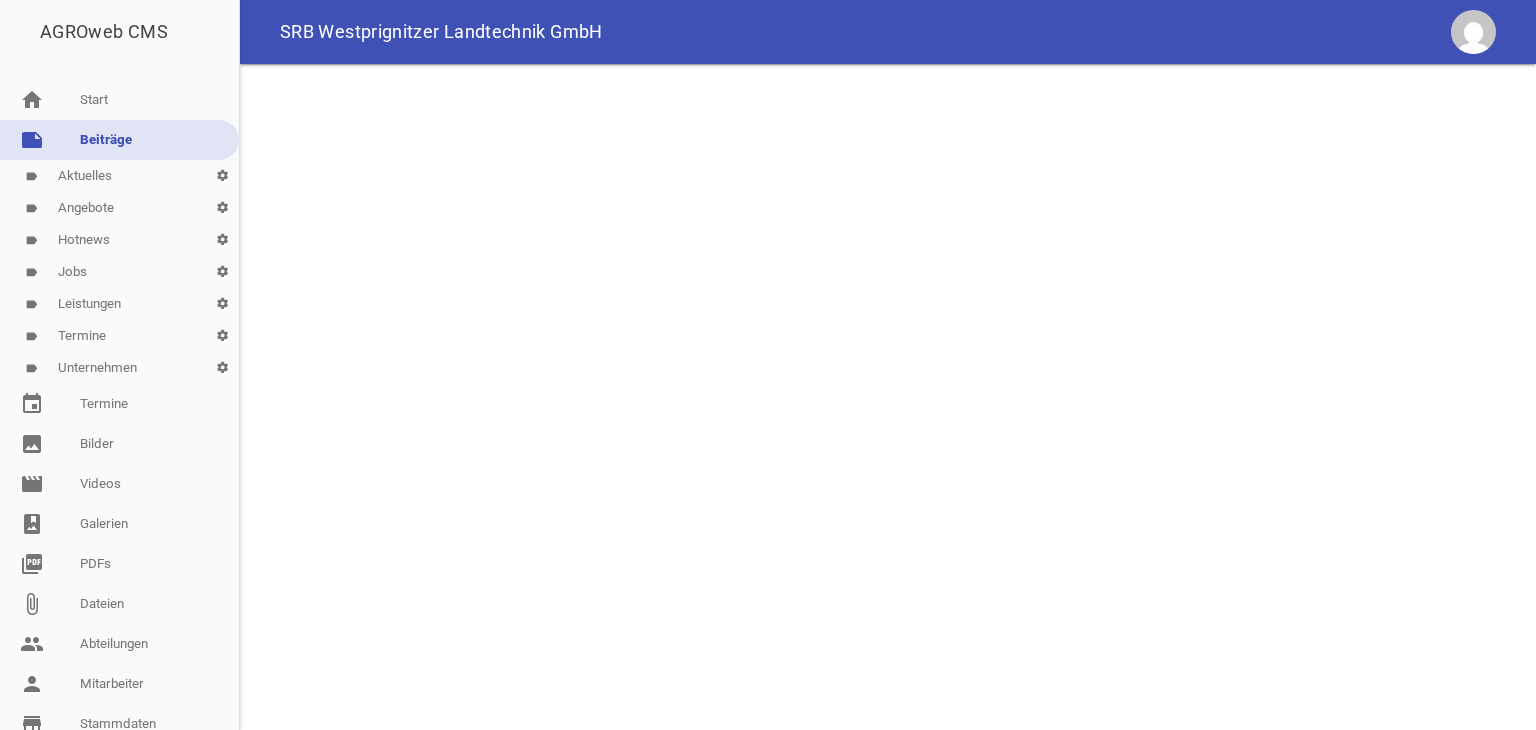 scroll, scrollTop: 0, scrollLeft: 0, axis: both 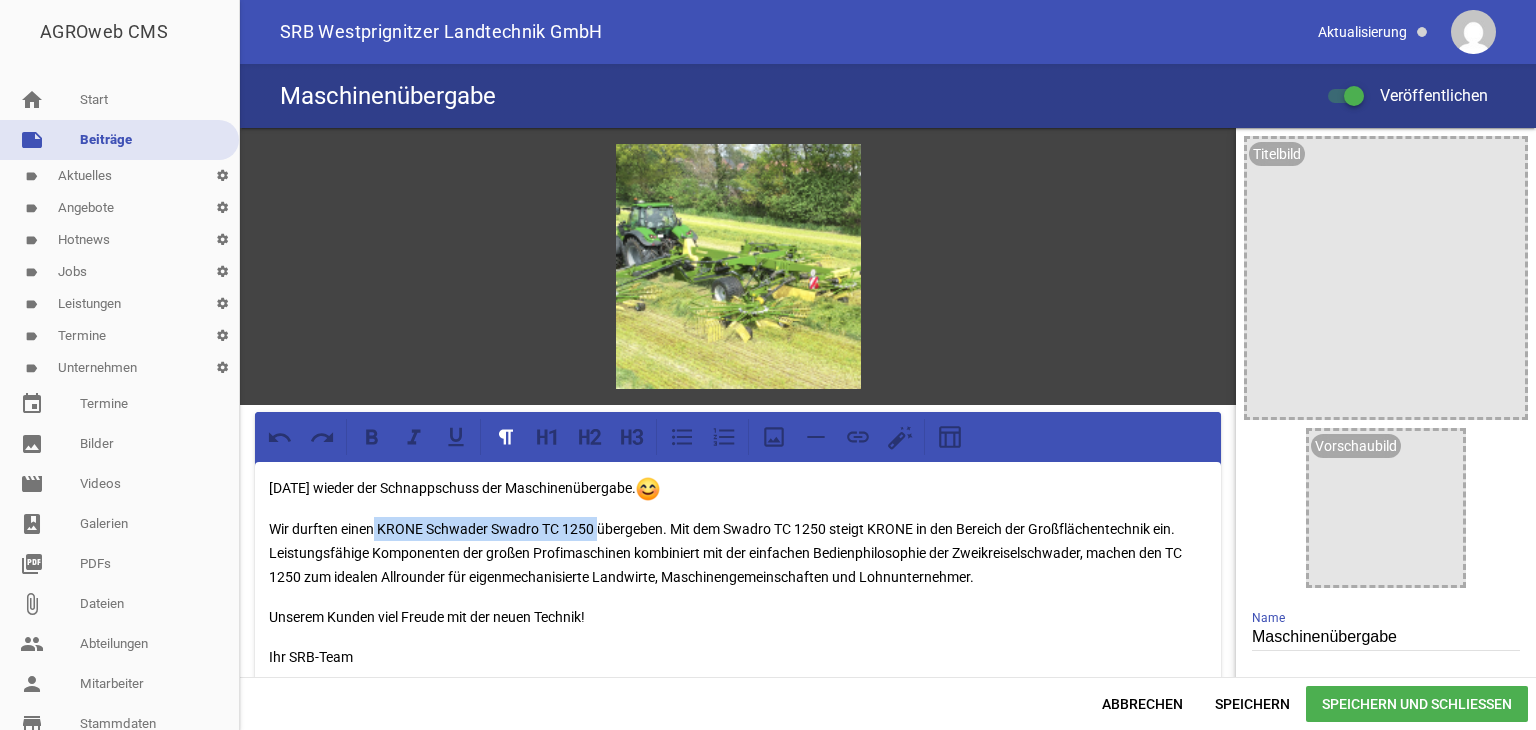 drag, startPoint x: 376, startPoint y: 525, endPoint x: 592, endPoint y: 531, distance: 216.08331 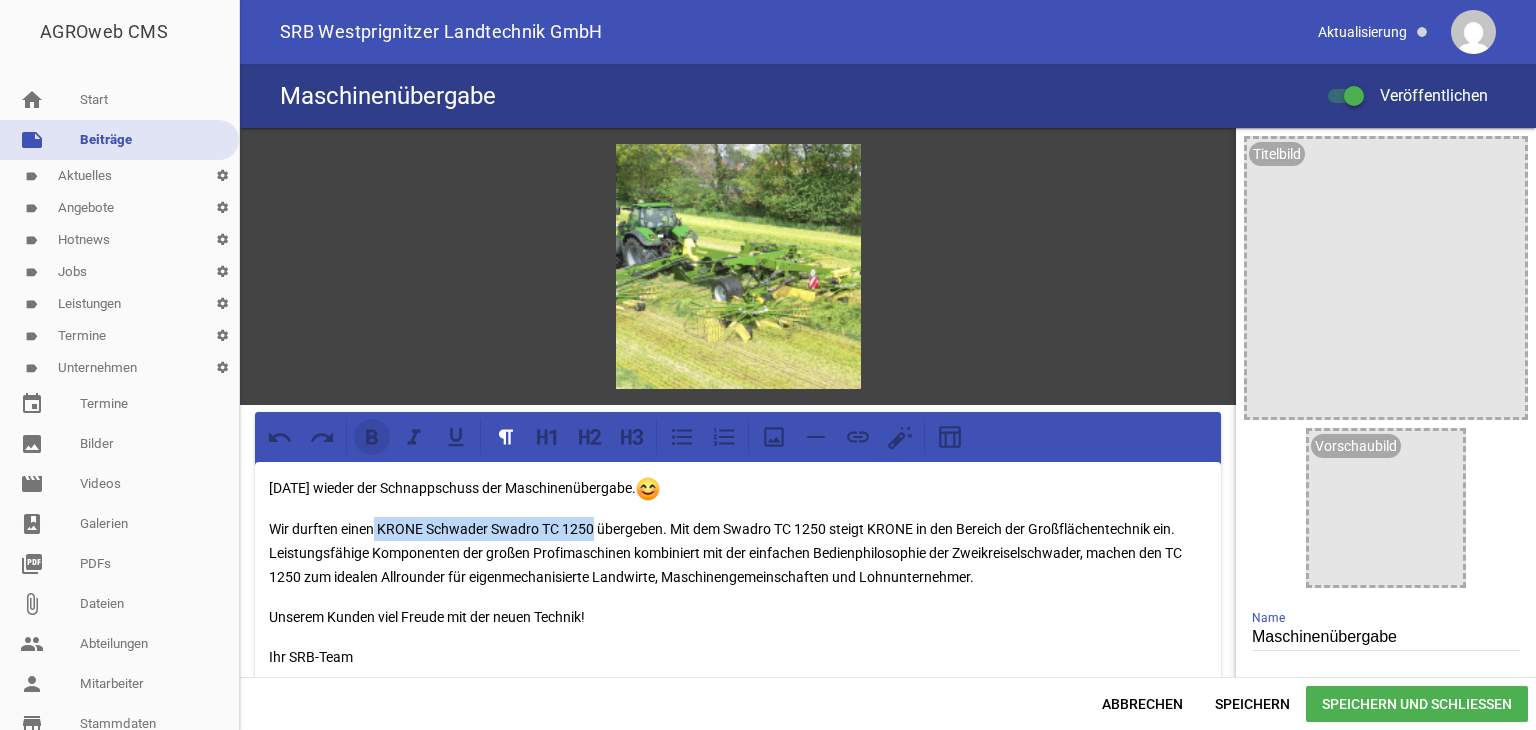 click 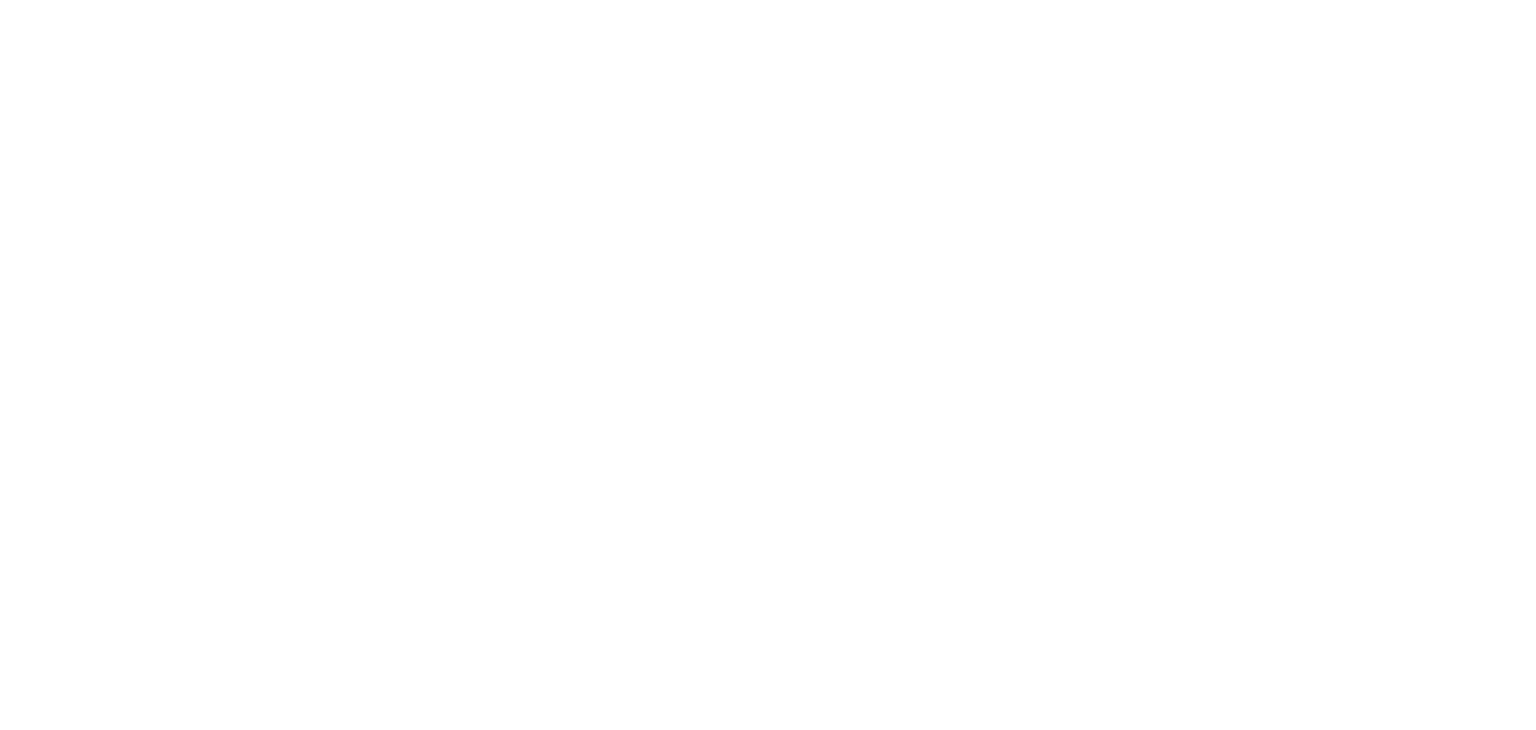 scroll, scrollTop: 0, scrollLeft: 0, axis: both 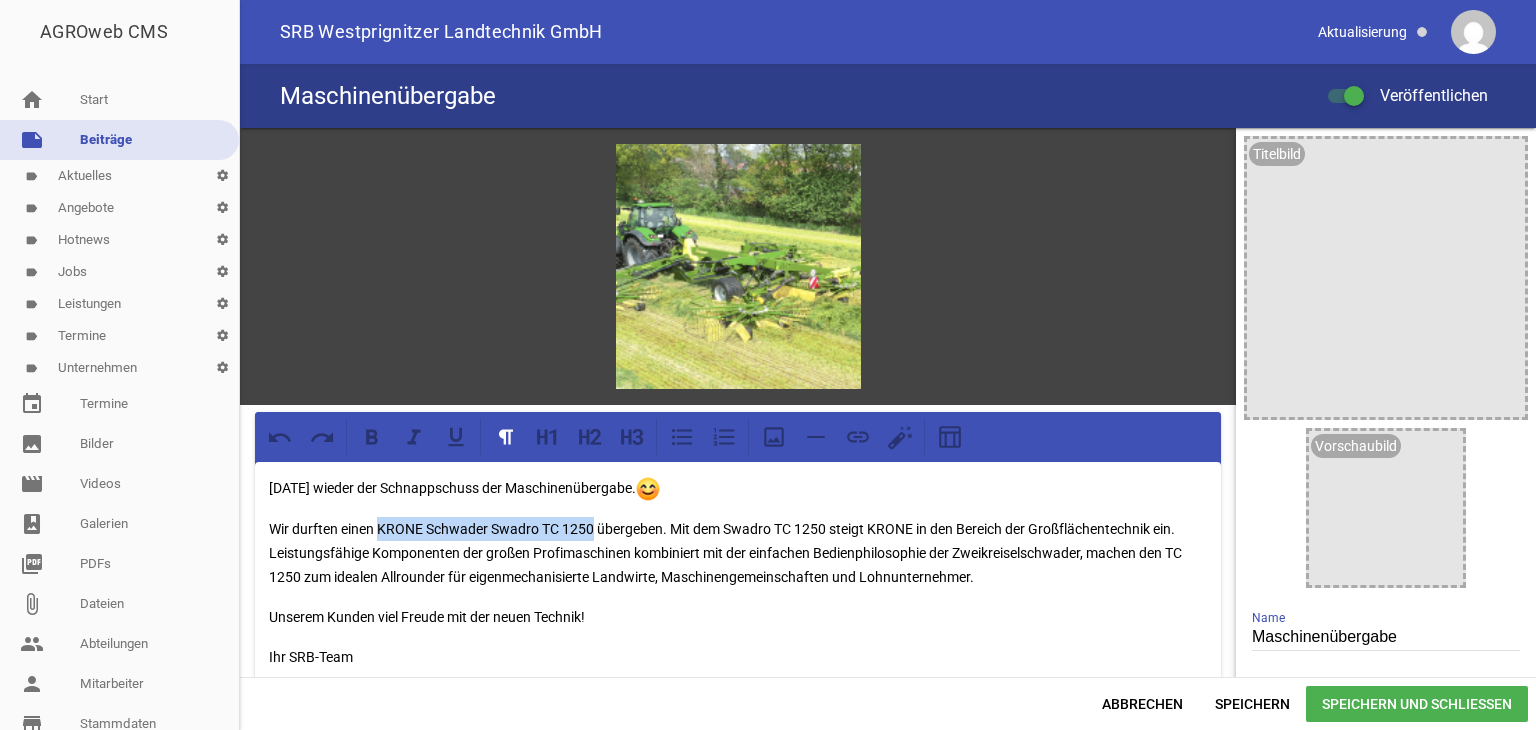 drag, startPoint x: 378, startPoint y: 524, endPoint x: 594, endPoint y: 525, distance: 216.00232 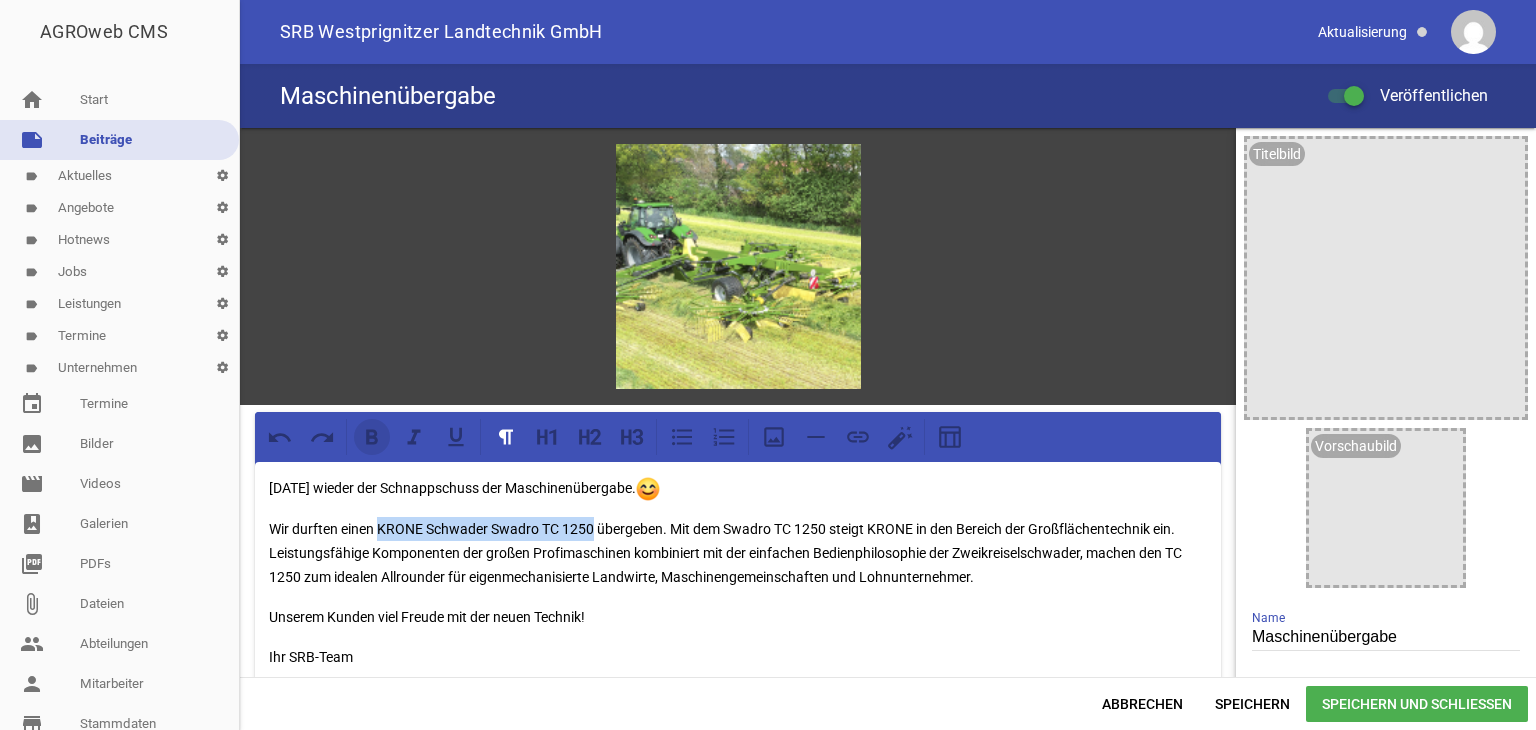 click 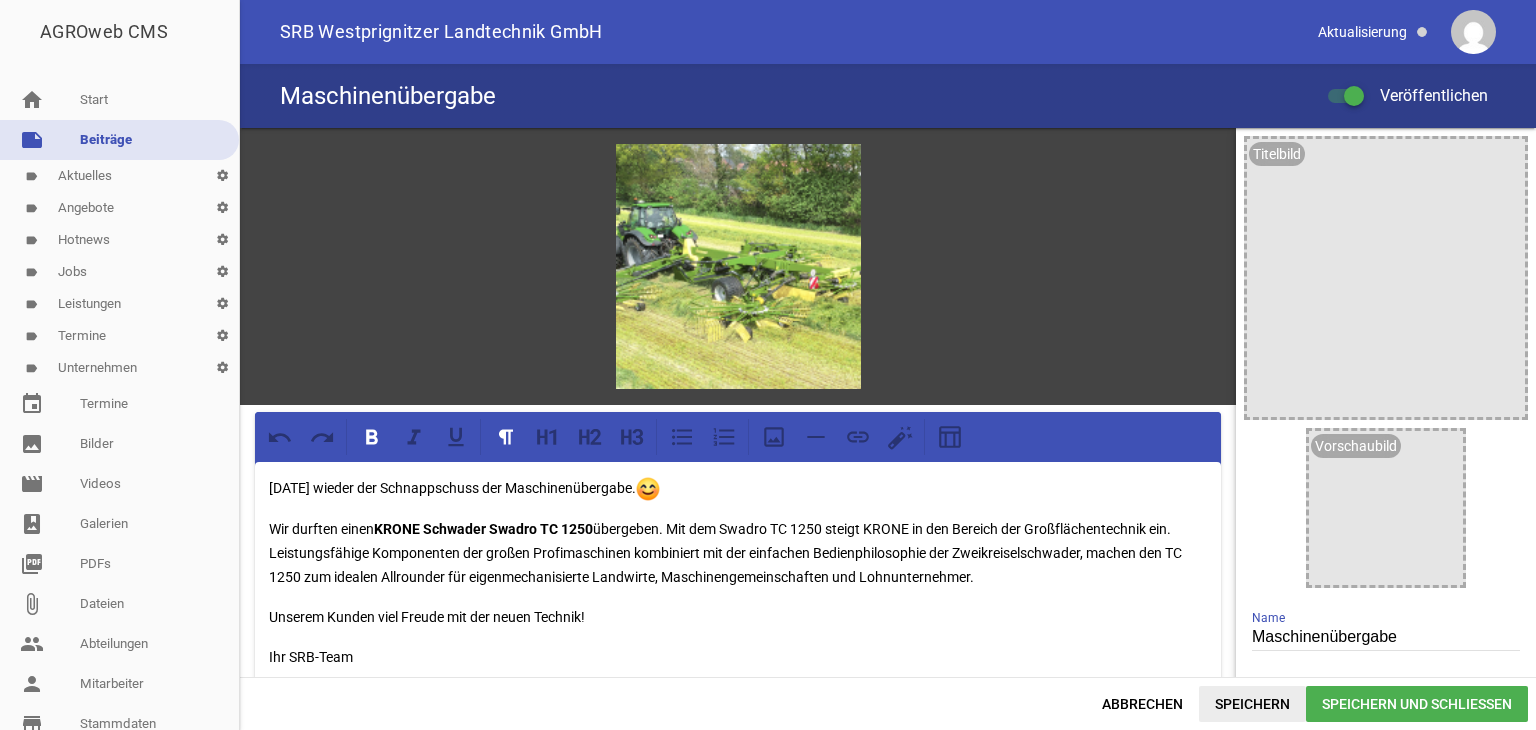 click on "Speichern" at bounding box center [1252, 704] 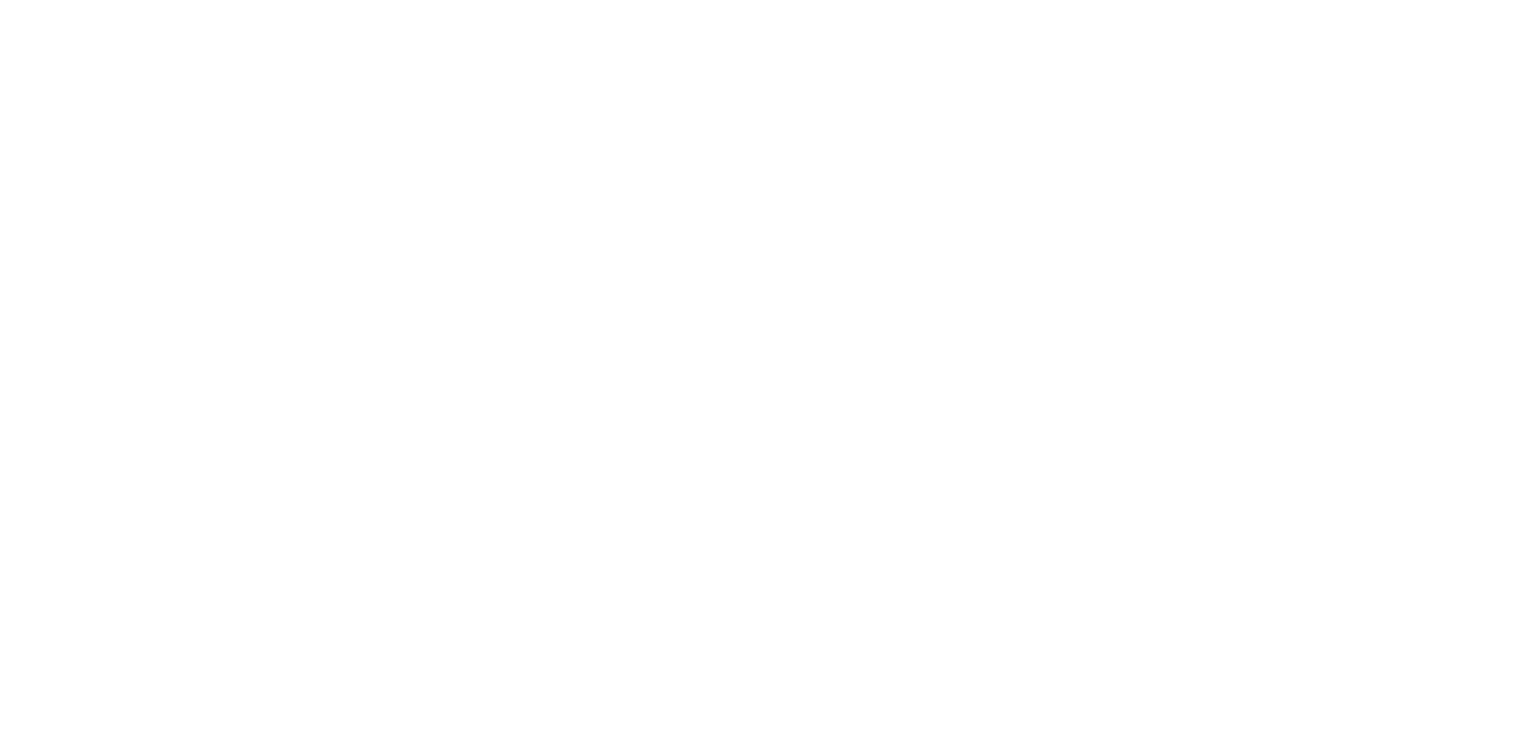 scroll, scrollTop: 0, scrollLeft: 0, axis: both 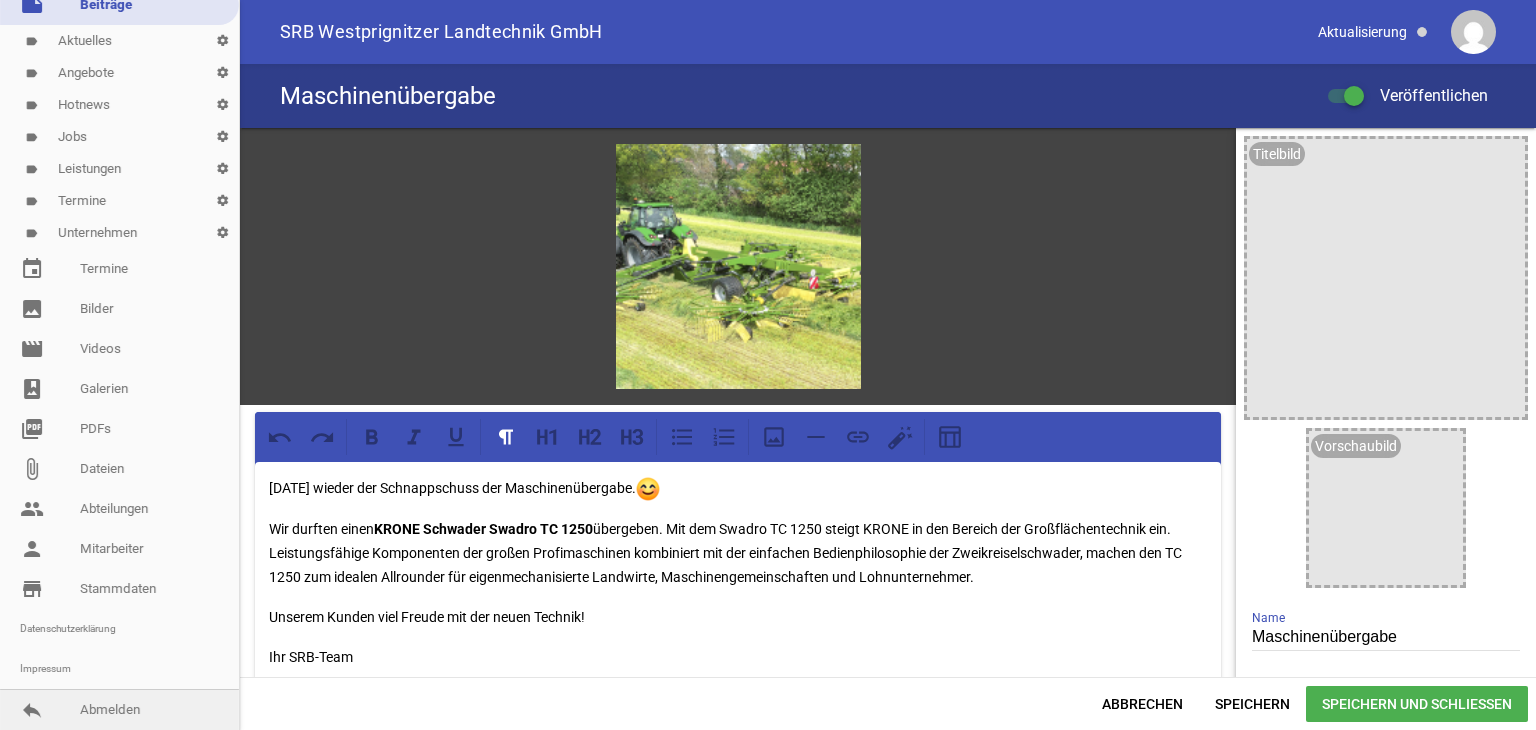 click on "reply  Abmelden" at bounding box center [119, 710] 